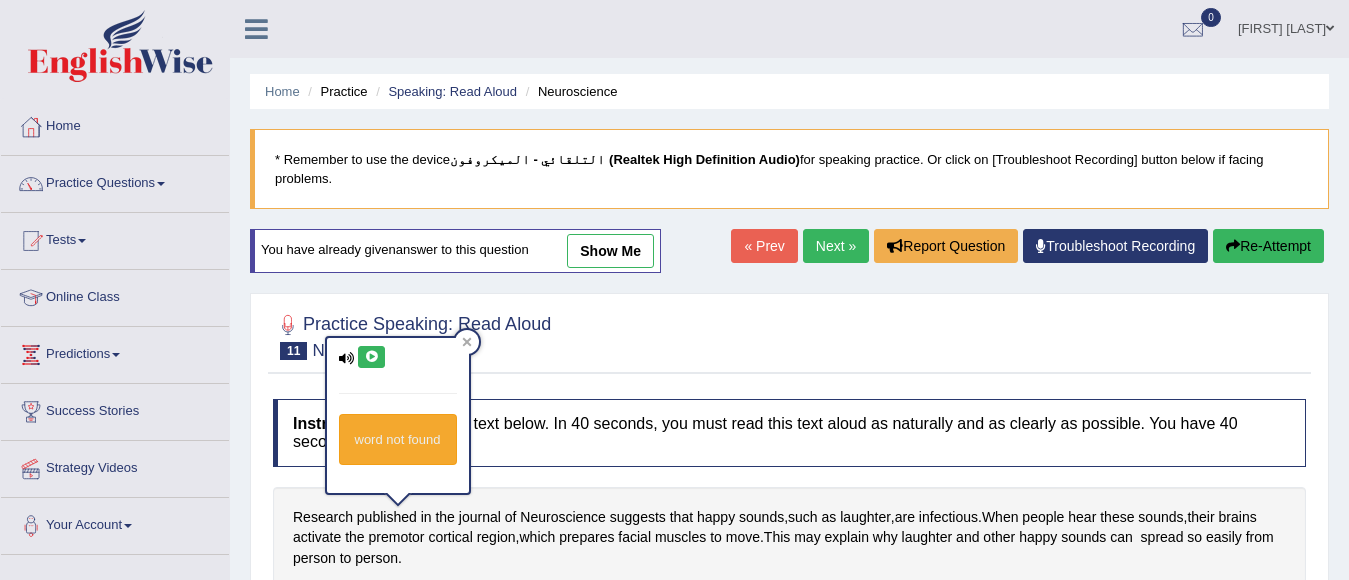 scroll, scrollTop: 176, scrollLeft: 0, axis: vertical 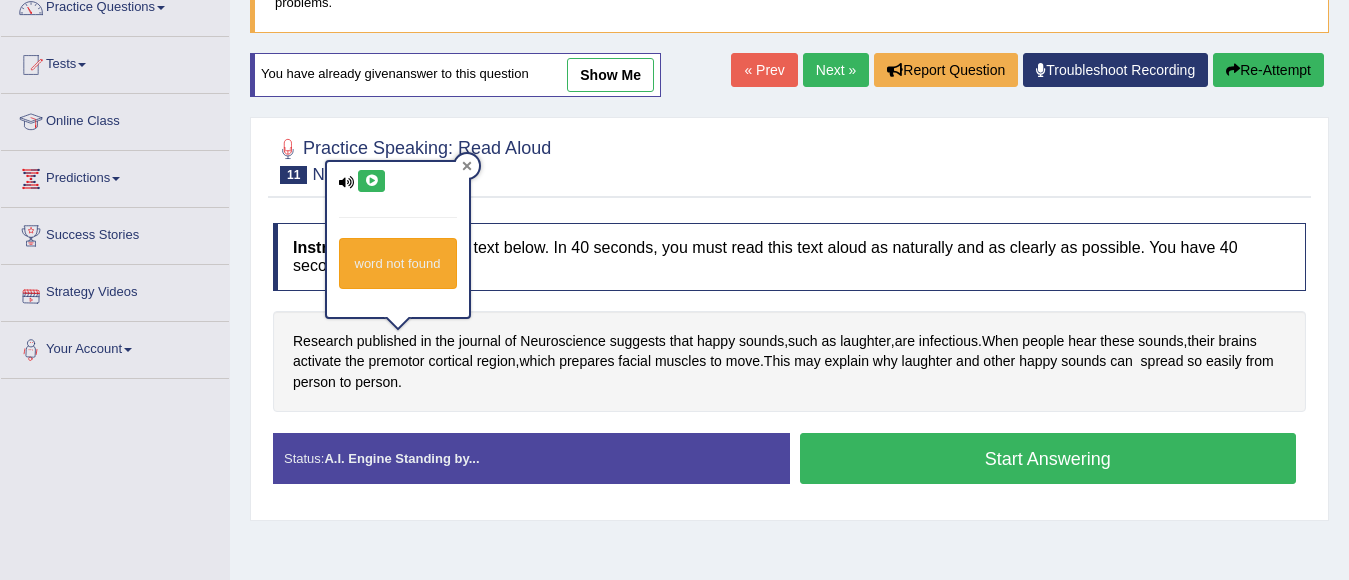 click at bounding box center [467, 166] 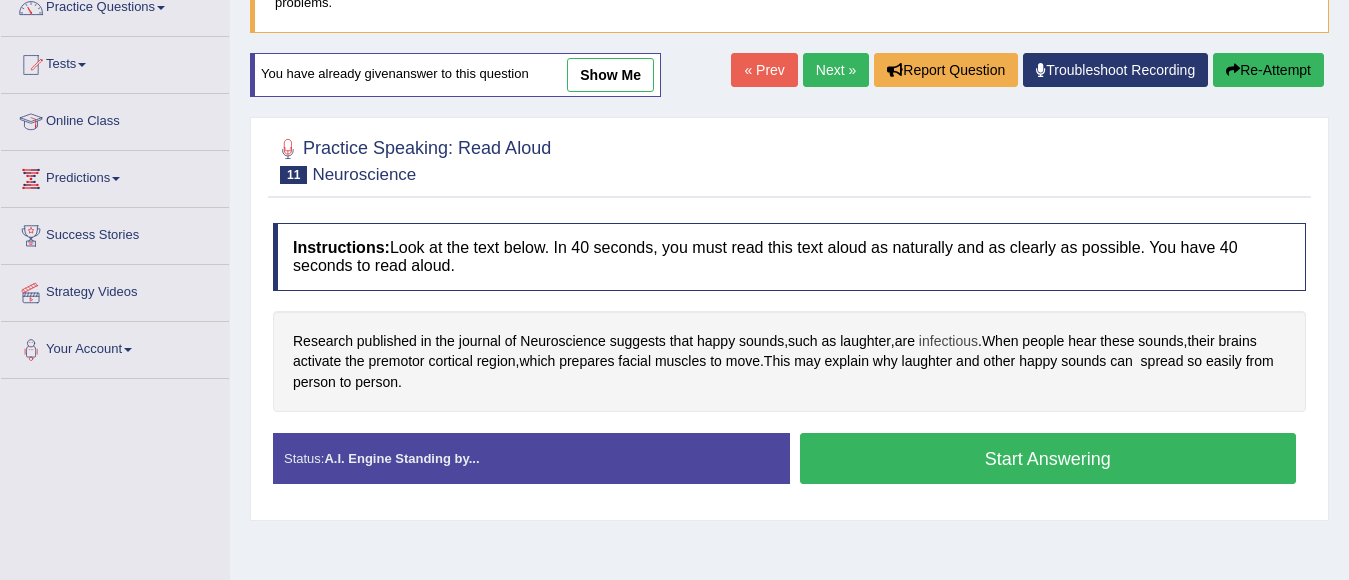click on "infectious" at bounding box center (948, 341) 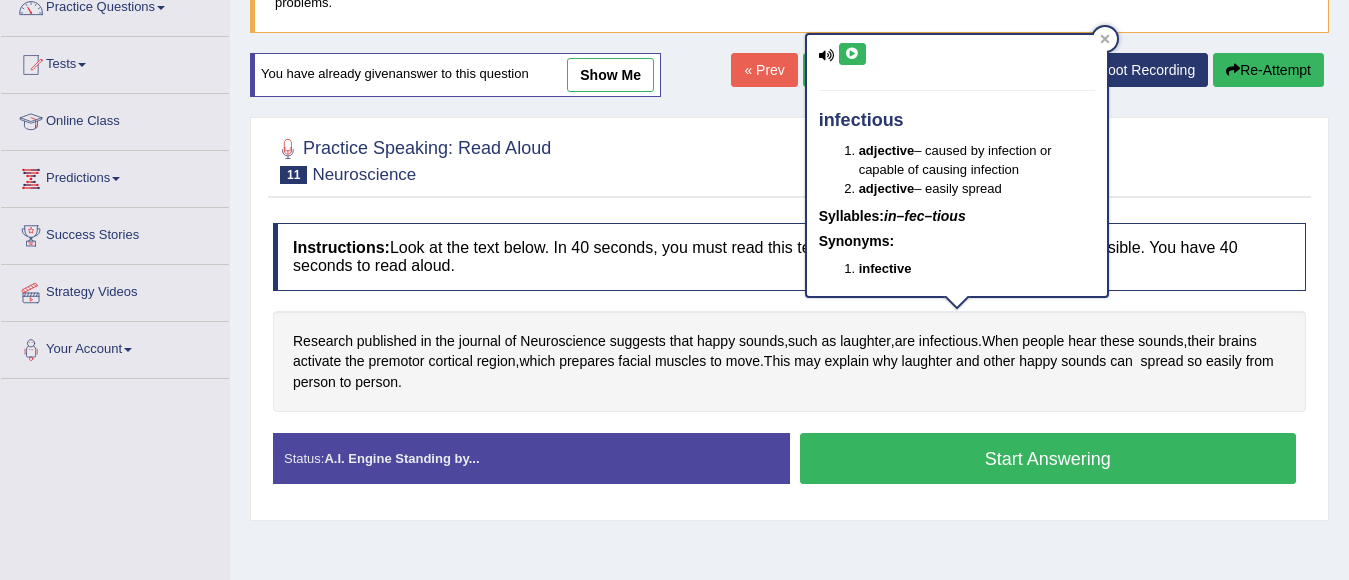 click at bounding box center (852, 54) 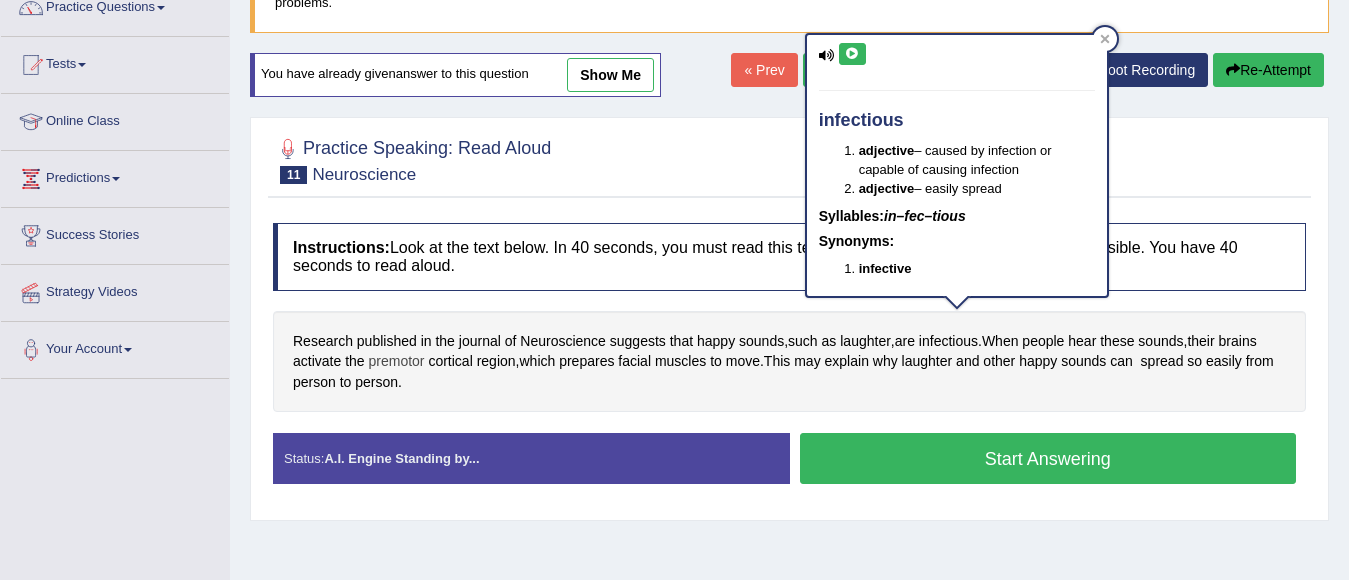 click on "premotor" at bounding box center (397, 361) 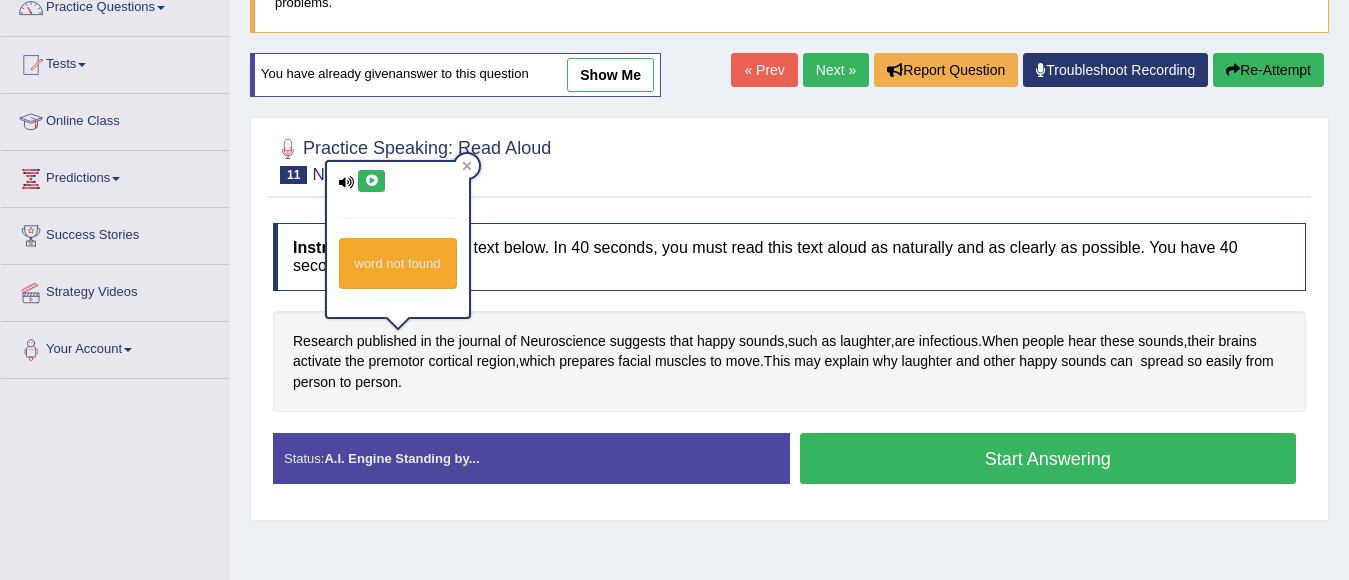 click at bounding box center (371, 181) 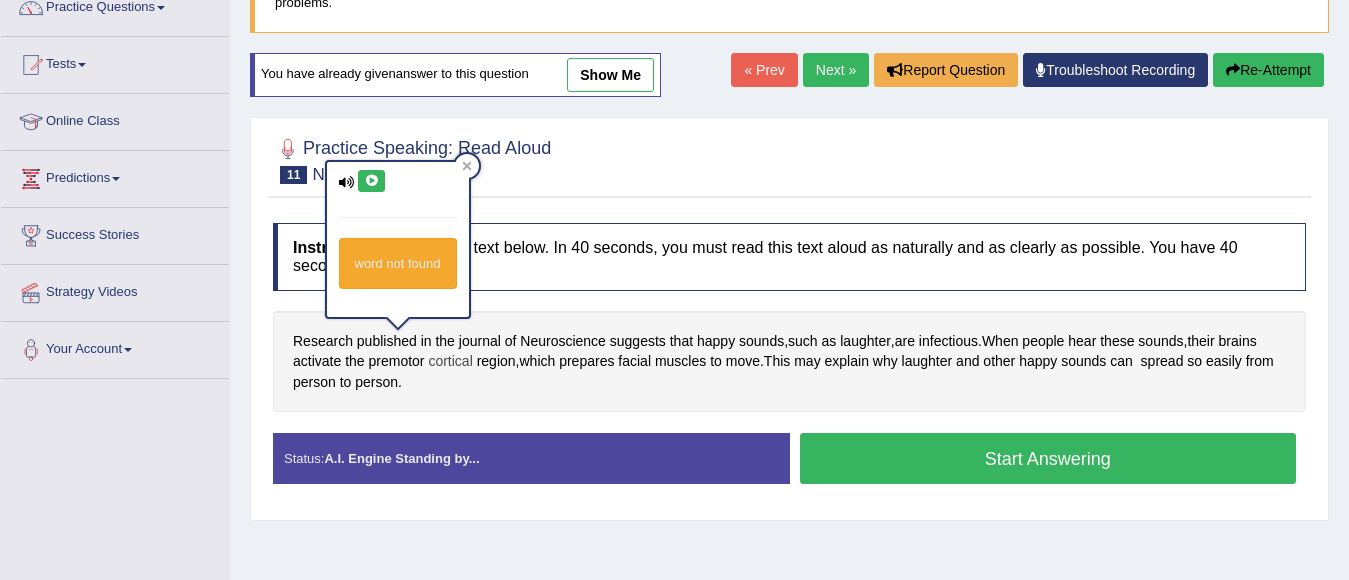 click on "cortical" at bounding box center (450, 361) 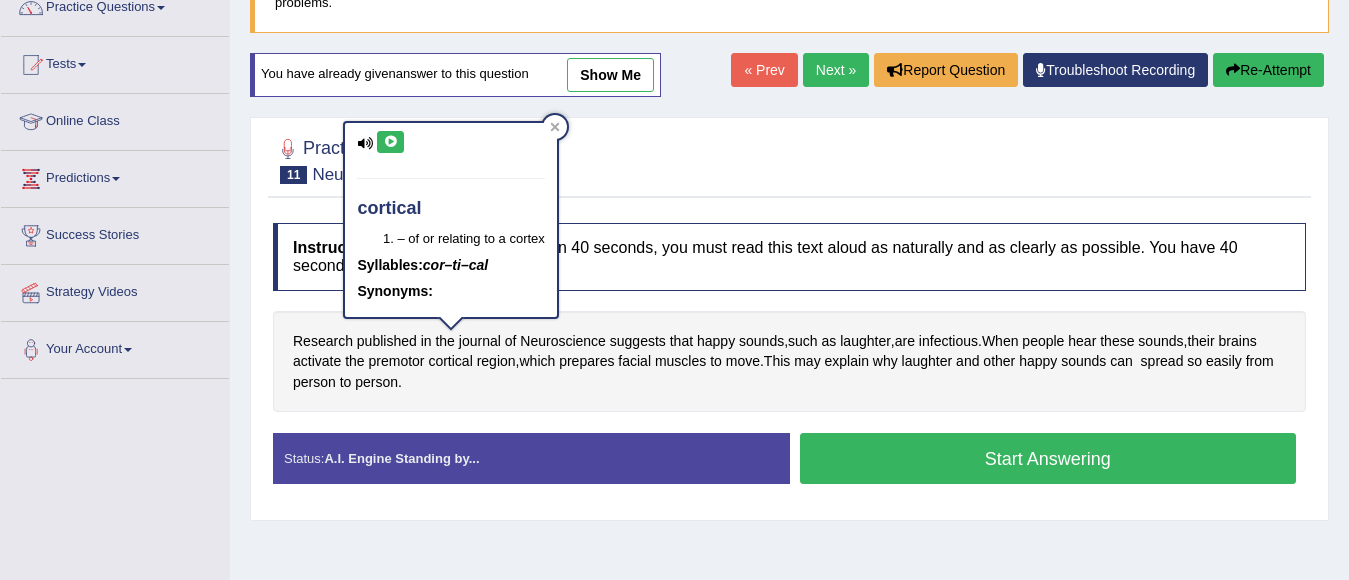 click at bounding box center [390, 142] 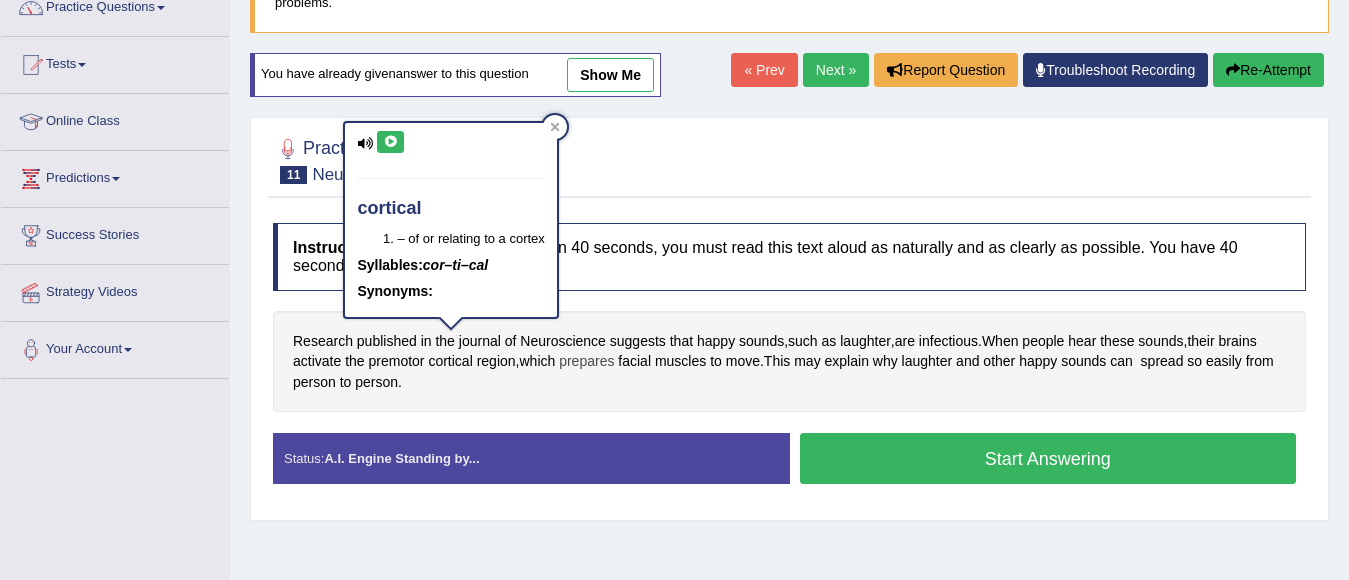 click on "prepares" at bounding box center (586, 361) 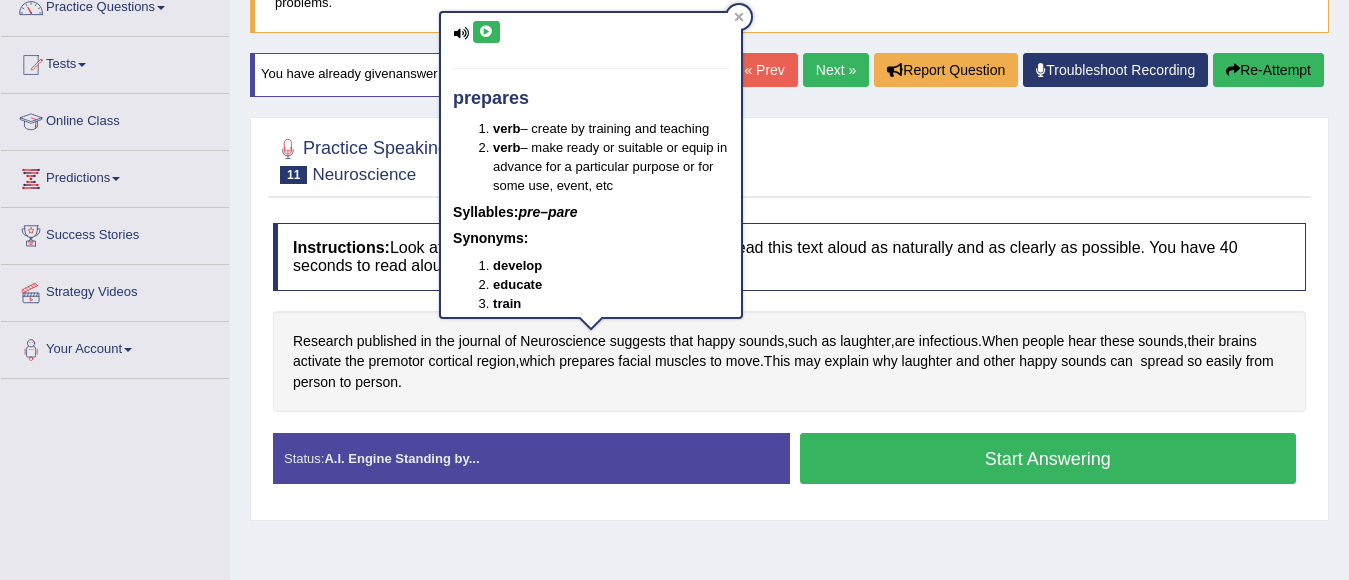 click at bounding box center [486, 32] 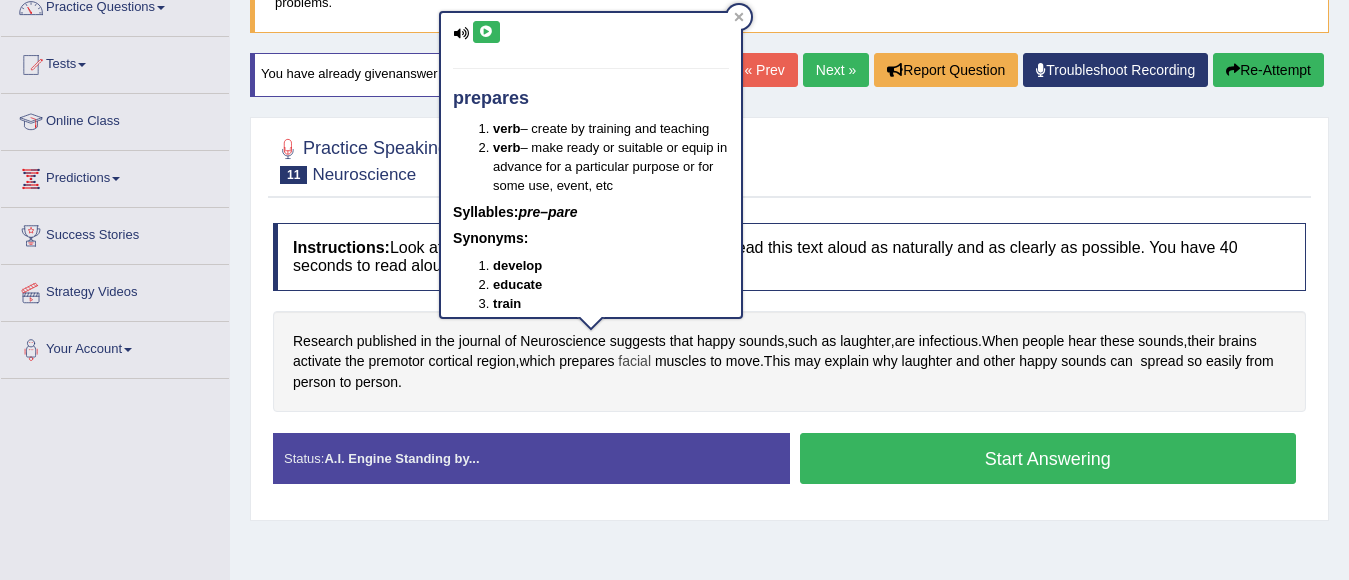 click on "facial" at bounding box center (634, 361) 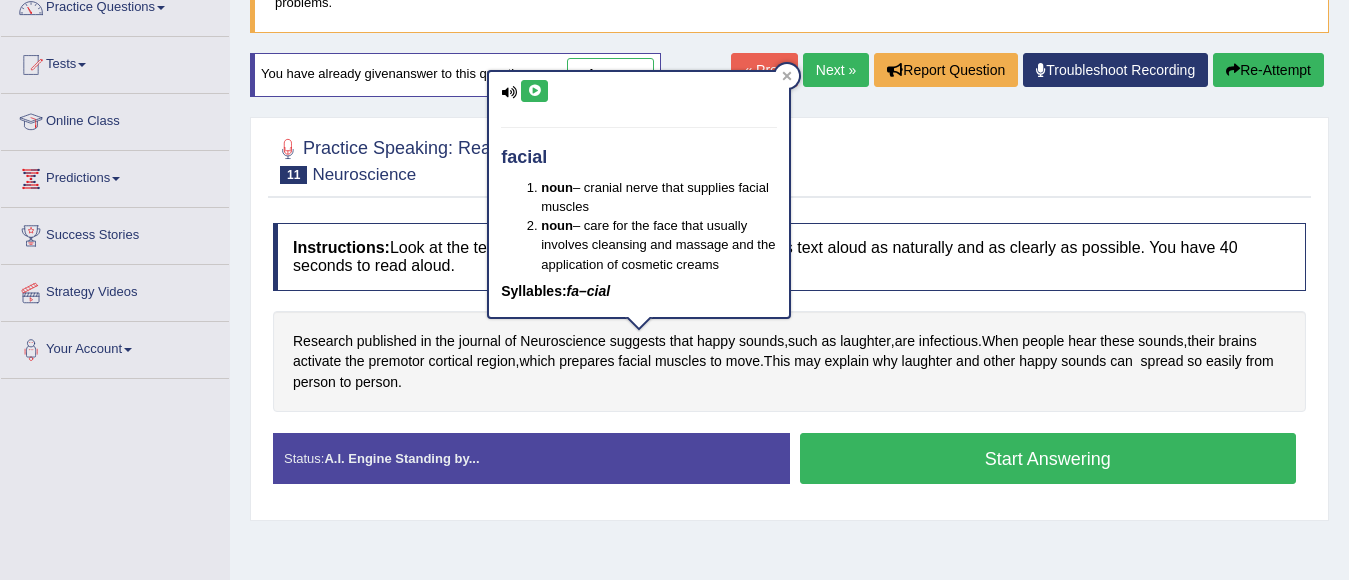 click at bounding box center (534, 91) 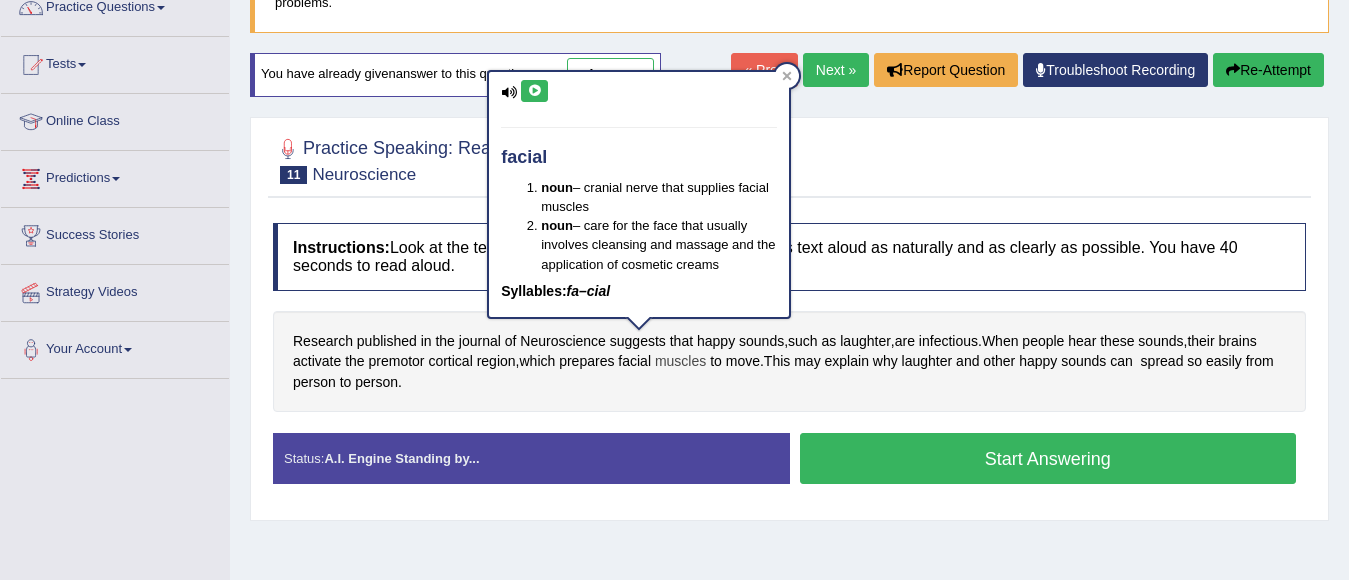 click on "muscles" at bounding box center [680, 361] 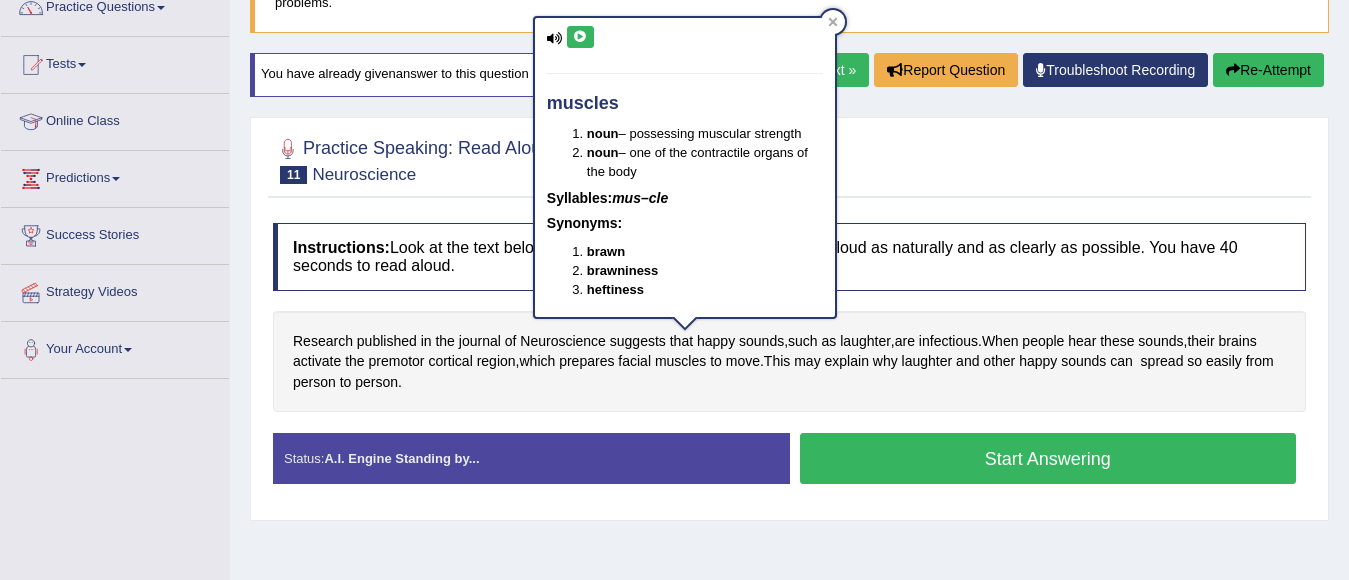 click at bounding box center [580, 37] 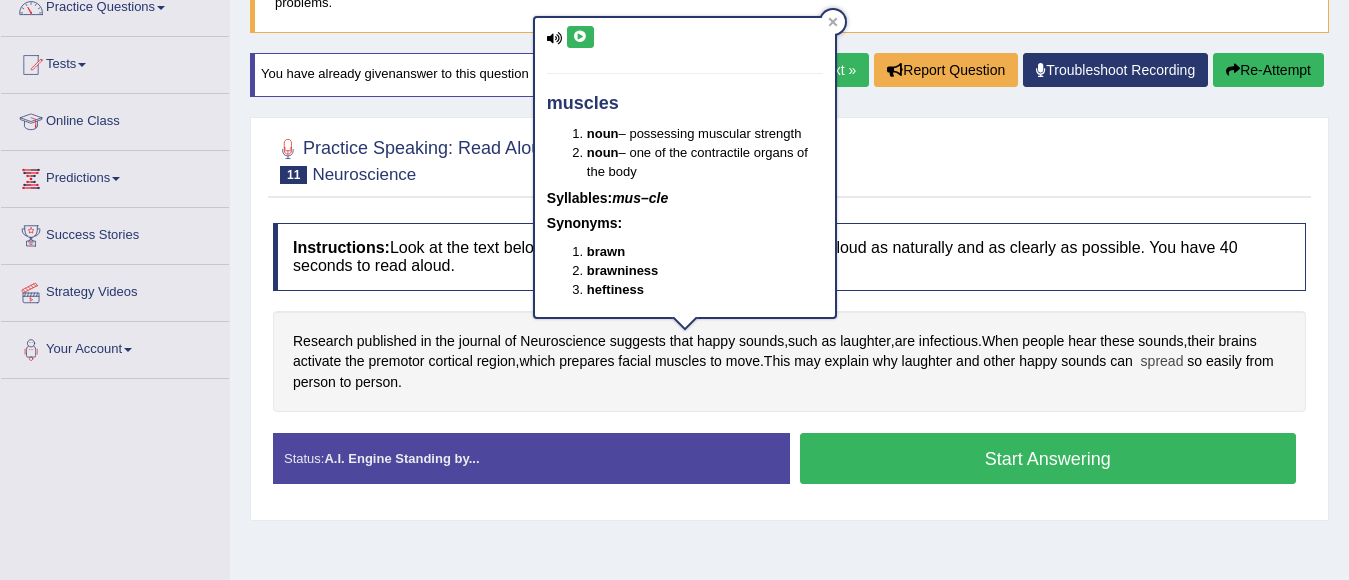click on "spread" at bounding box center (1162, 361) 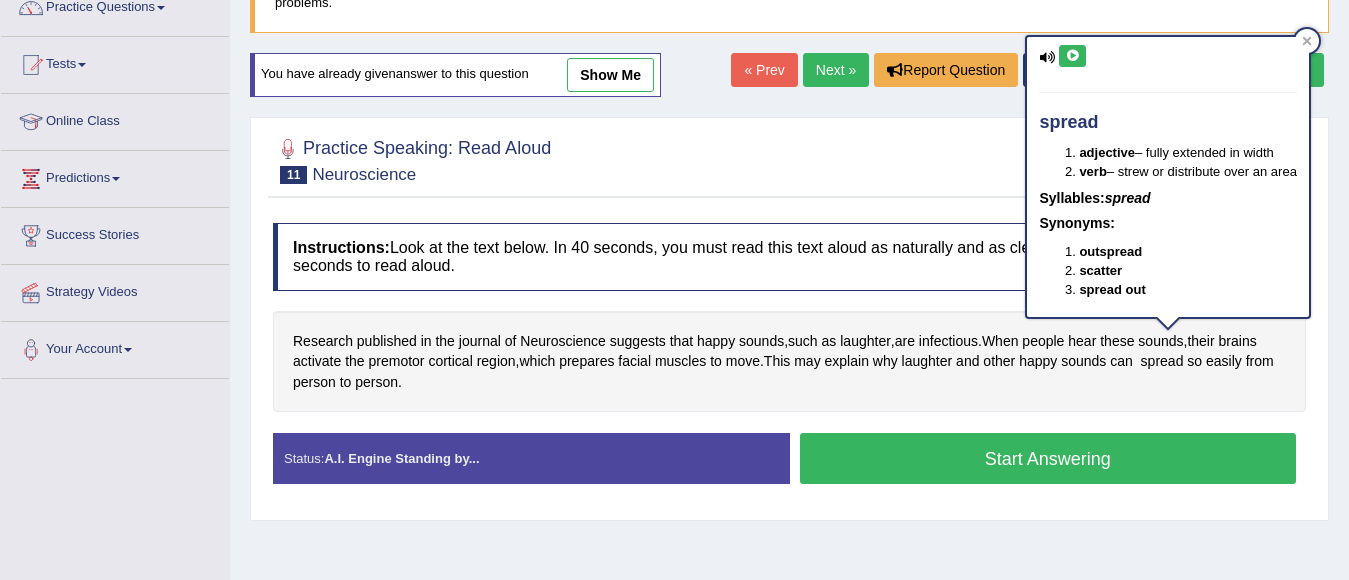 click at bounding box center (1072, 56) 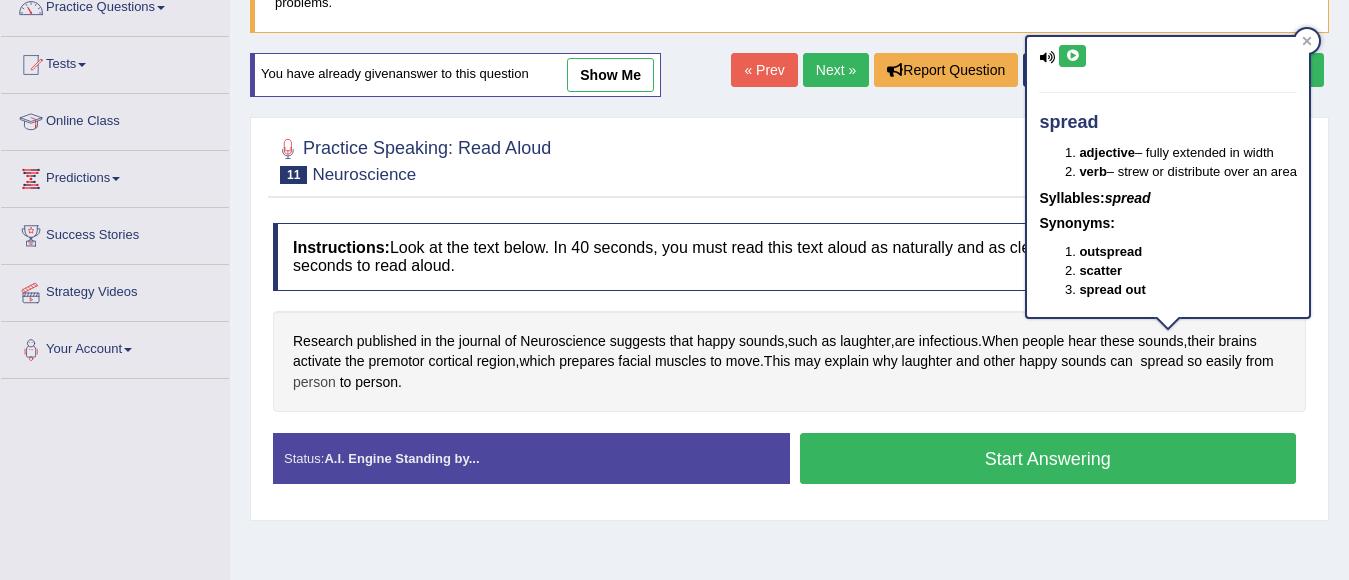 click on "person" at bounding box center [314, 382] 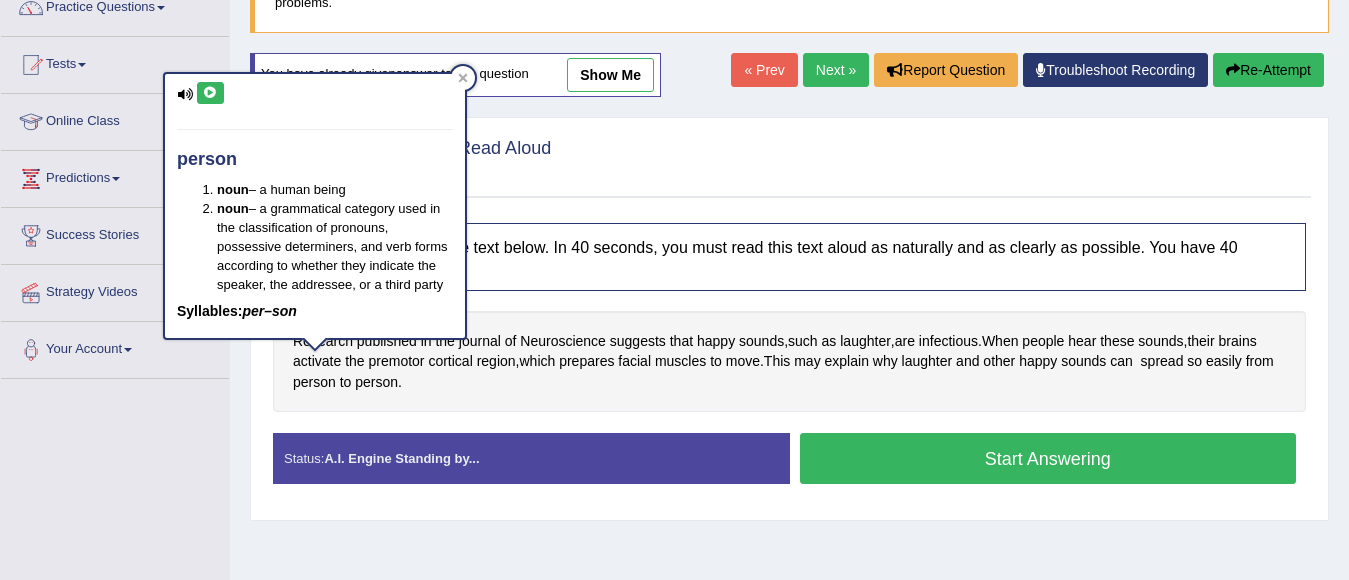 click at bounding box center [210, 93] 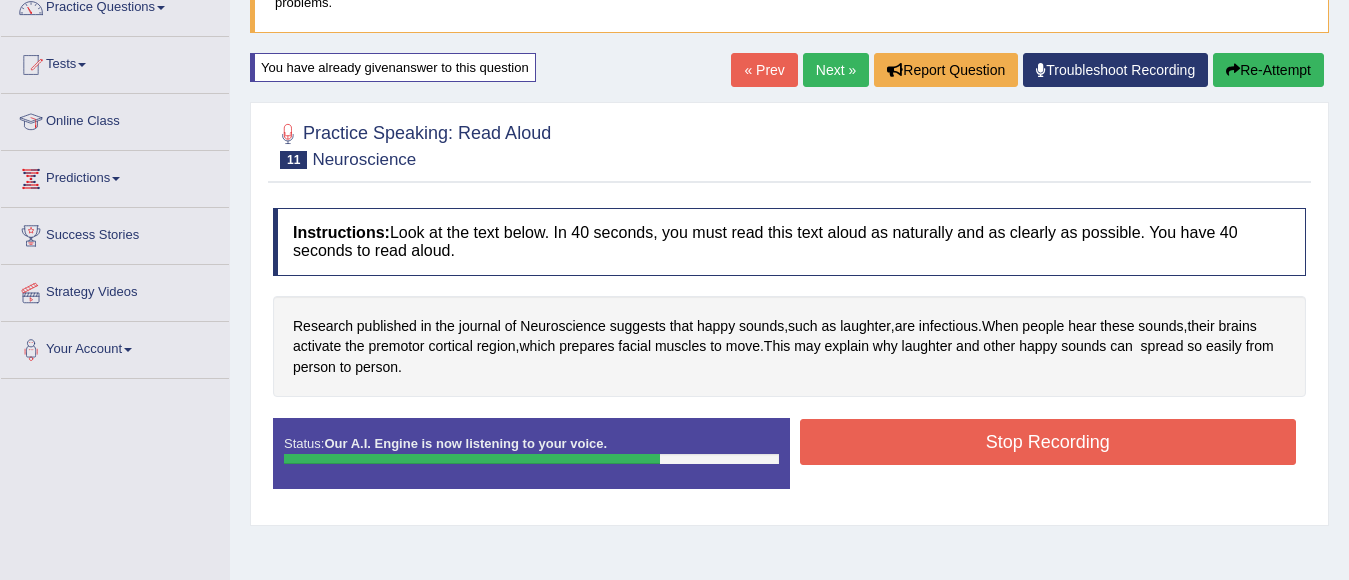 click on "Stop Recording" at bounding box center (1048, 442) 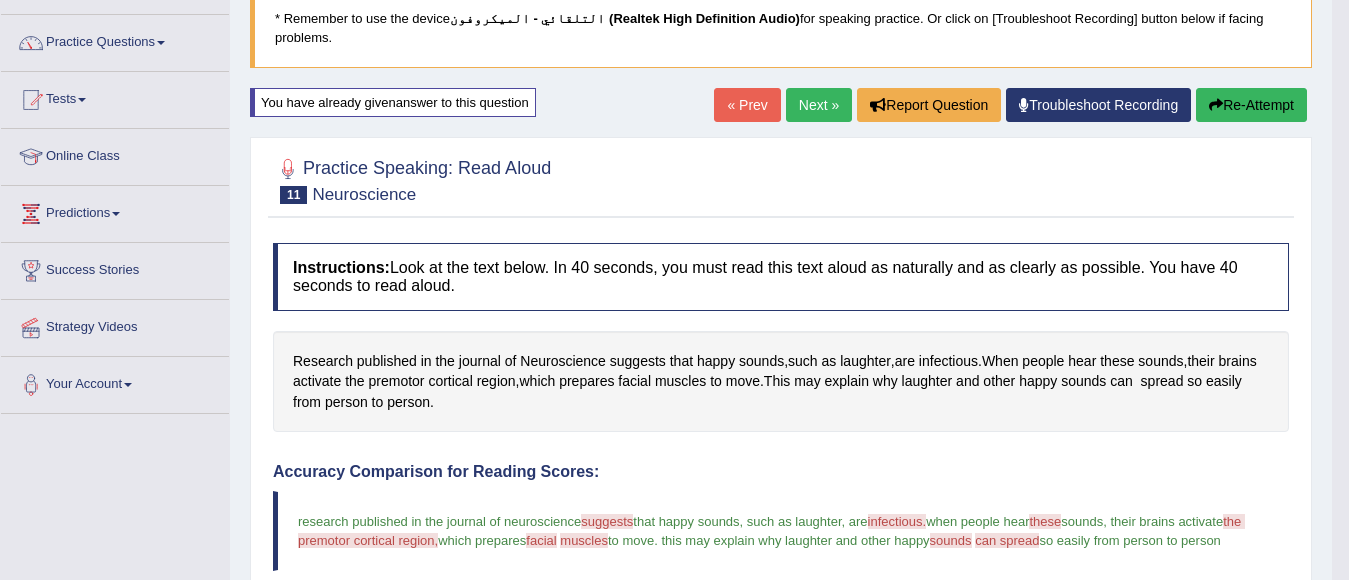 scroll, scrollTop: 176, scrollLeft: 0, axis: vertical 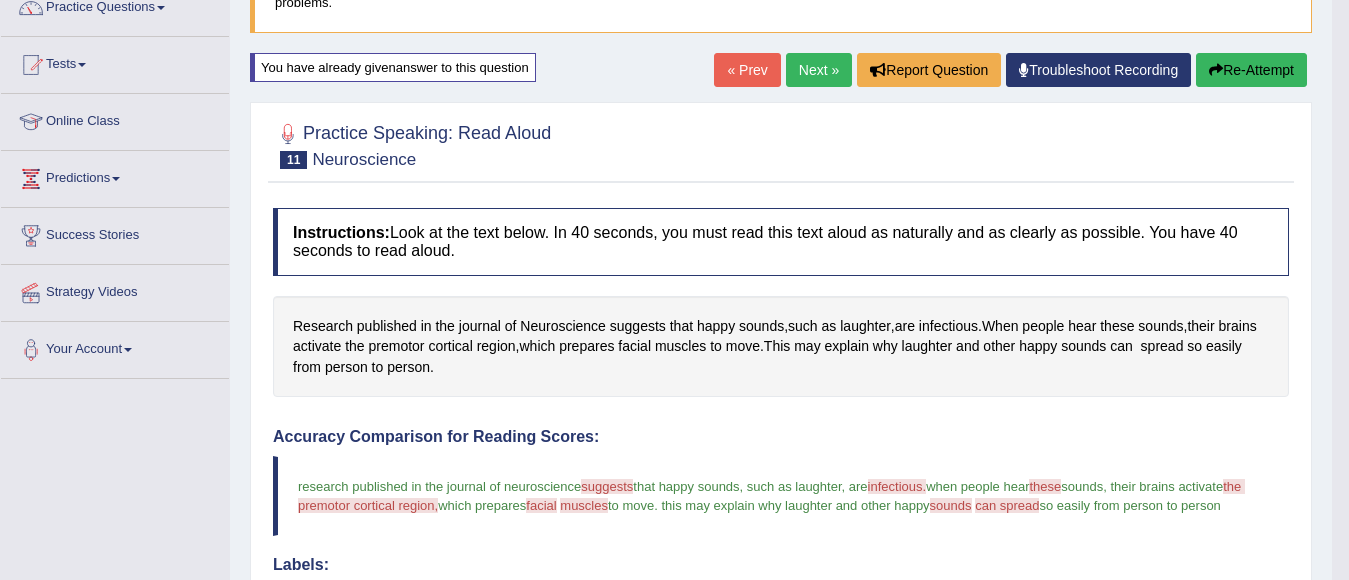 click on "Re-Attempt" at bounding box center (1251, 70) 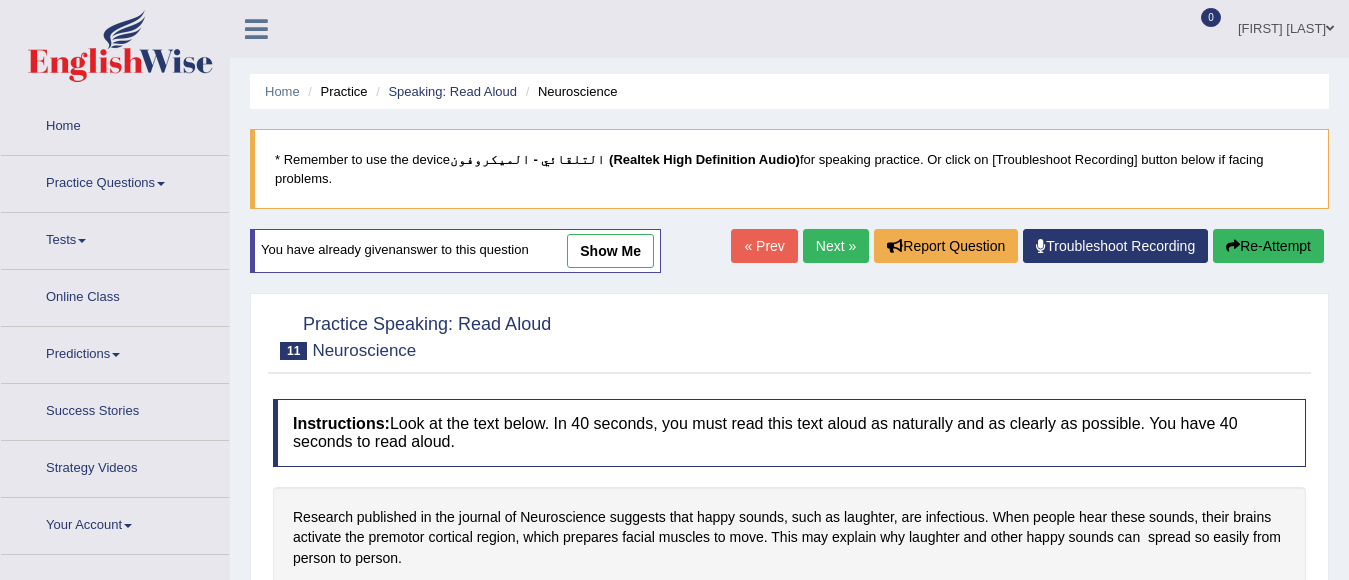 click on "Research published in the journal of Neuroscience suggests that happy sounds, such as laughter, are infectious. When people hear these sounds, their brains activate the premotor cortical region, which prepares facial muscles to move. This may explain why laughter and other happy sounds can  spread so easily from person to person." at bounding box center [789, 538] 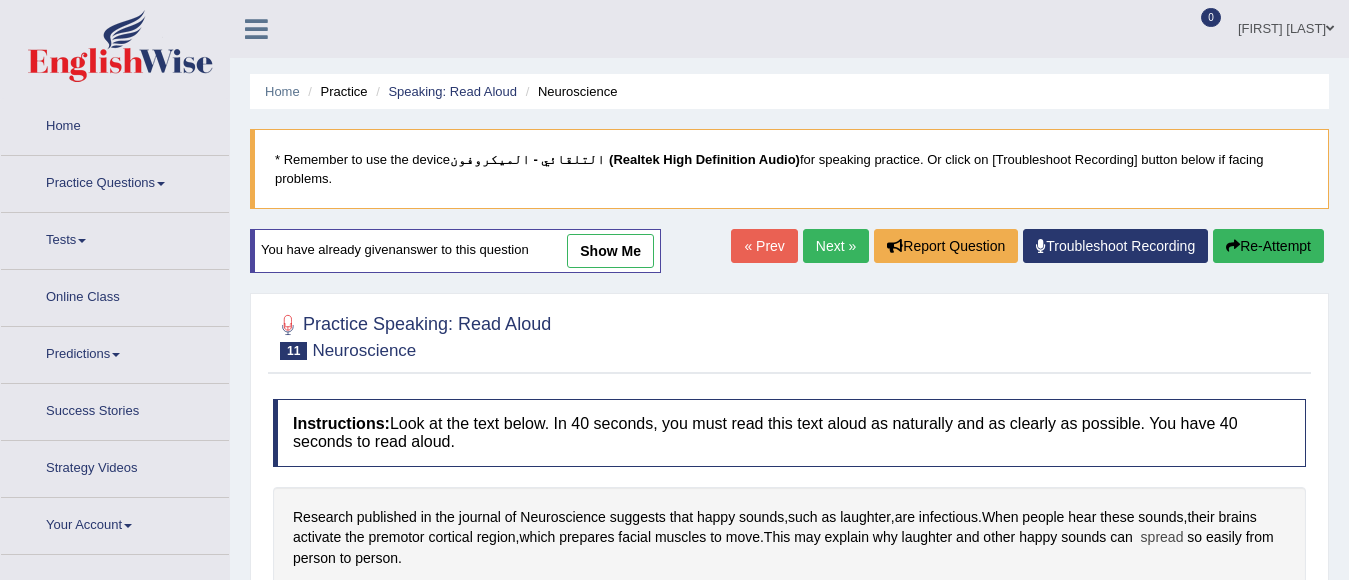 click on "spread" at bounding box center (1162, 537) 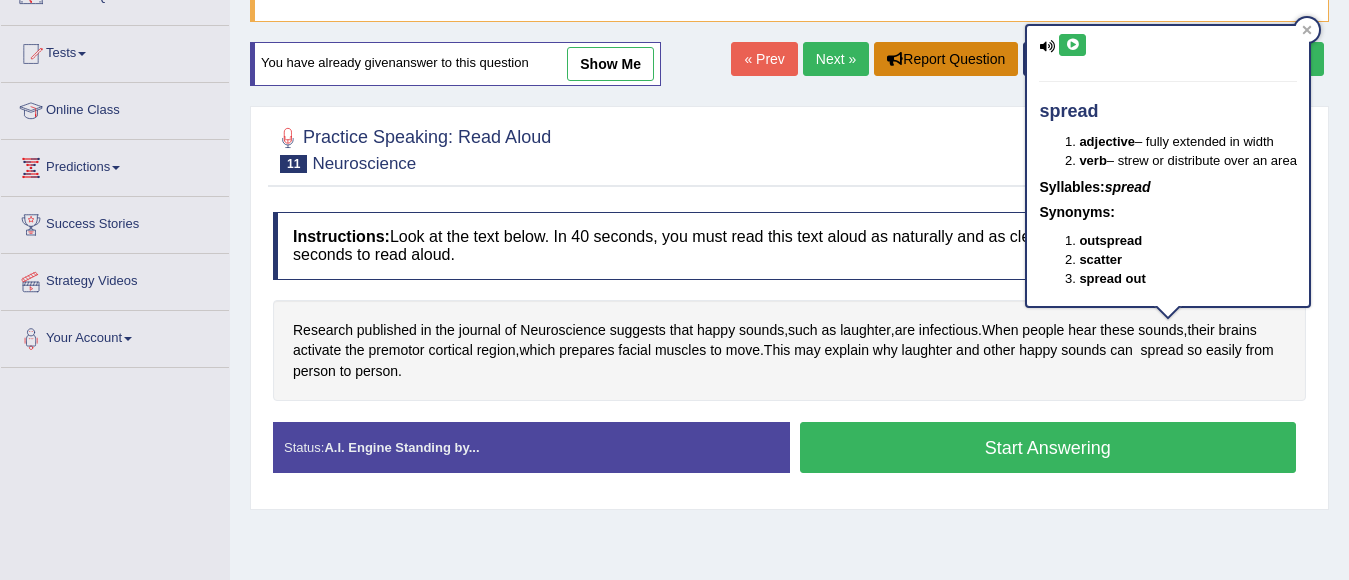 scroll, scrollTop: 176, scrollLeft: 0, axis: vertical 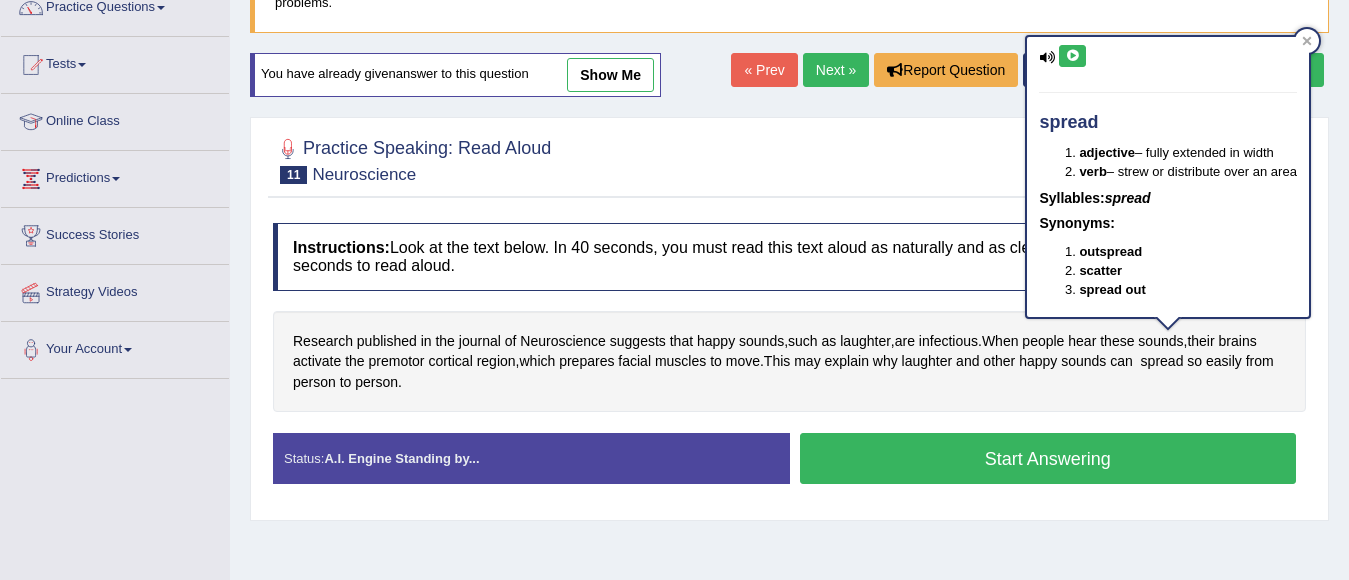 click at bounding box center (1072, 56) 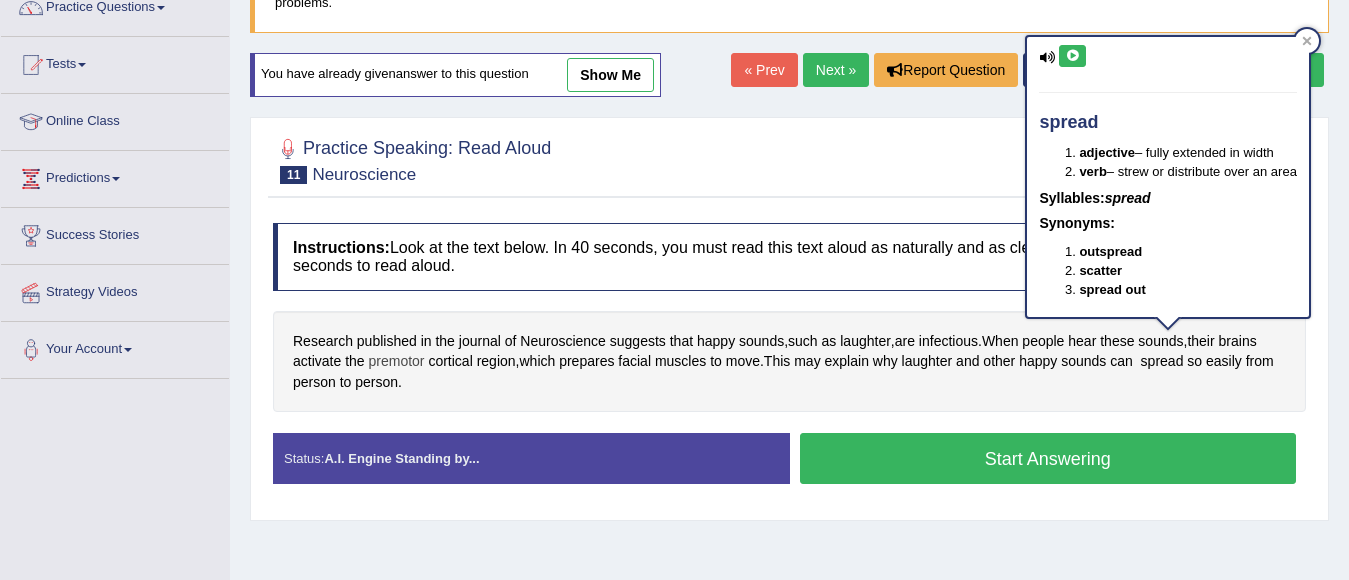 click on "premotor" at bounding box center [397, 361] 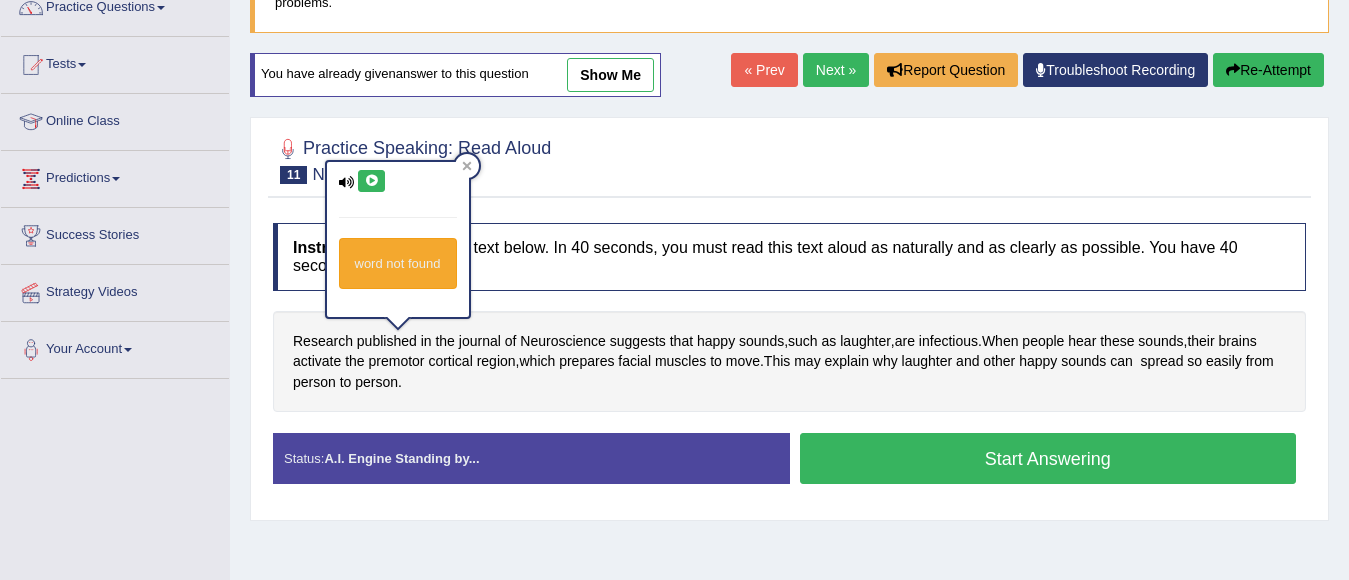 click at bounding box center [371, 181] 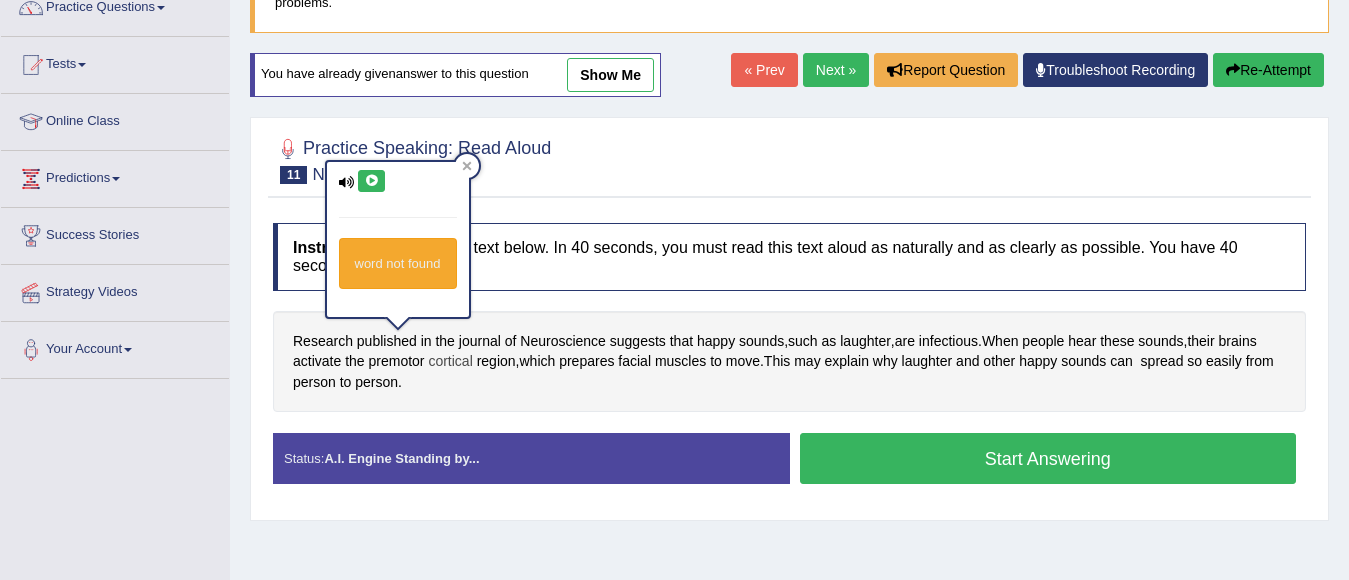 click on "cortical" at bounding box center (450, 361) 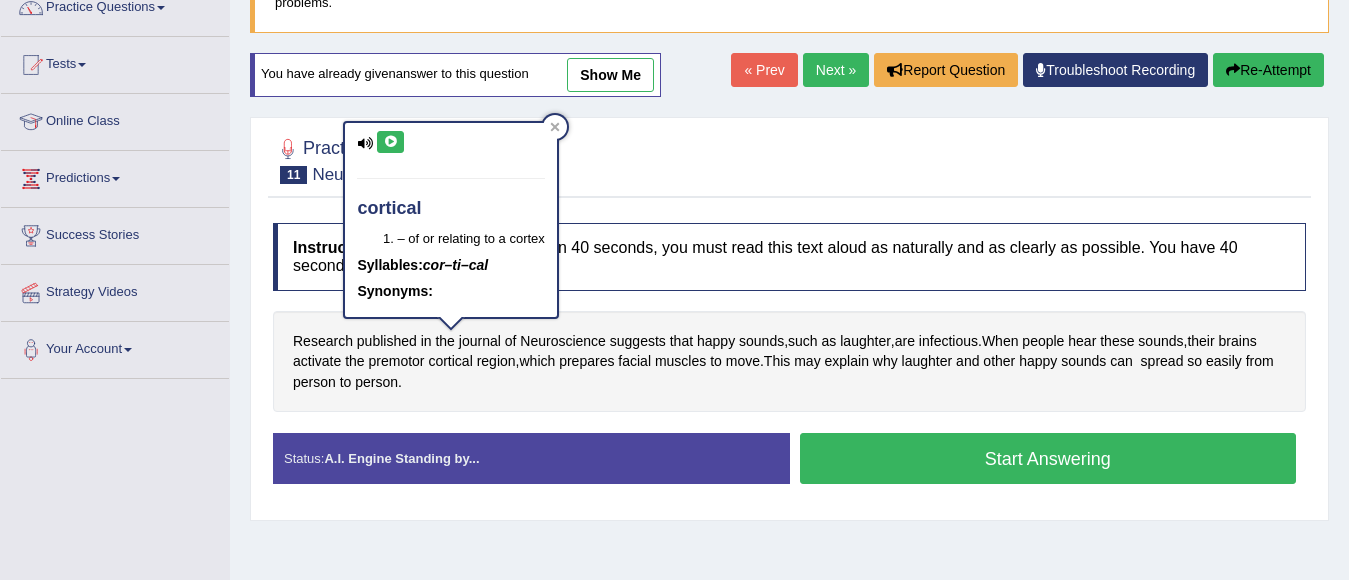 click at bounding box center (390, 142) 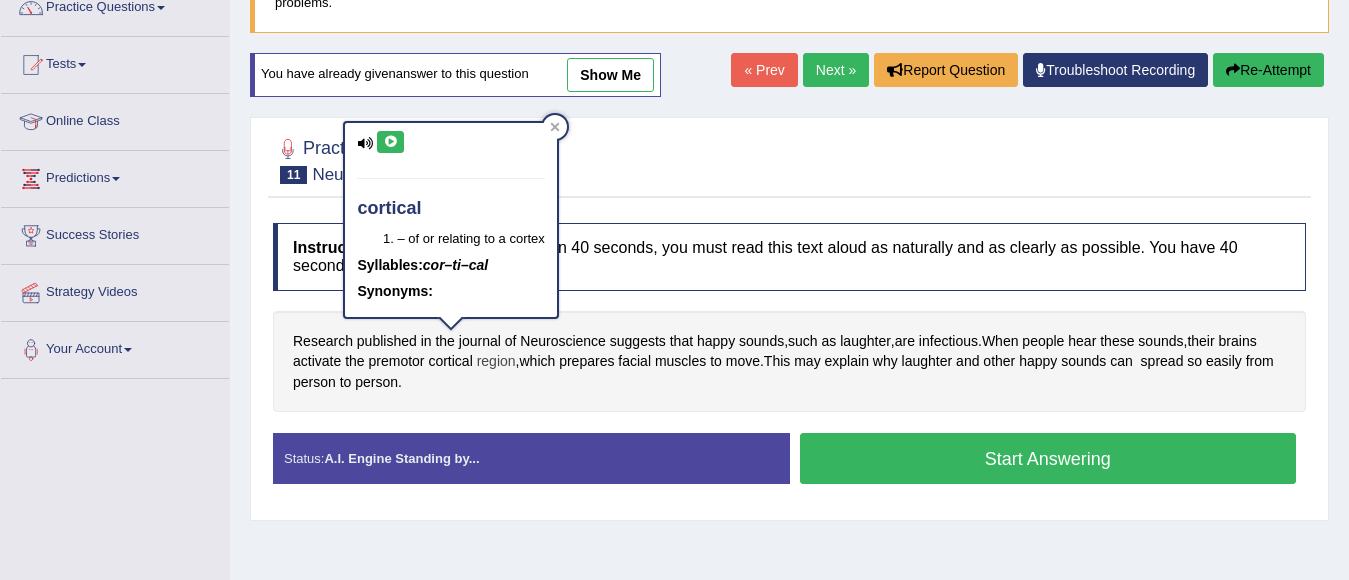 click on "region" at bounding box center (496, 361) 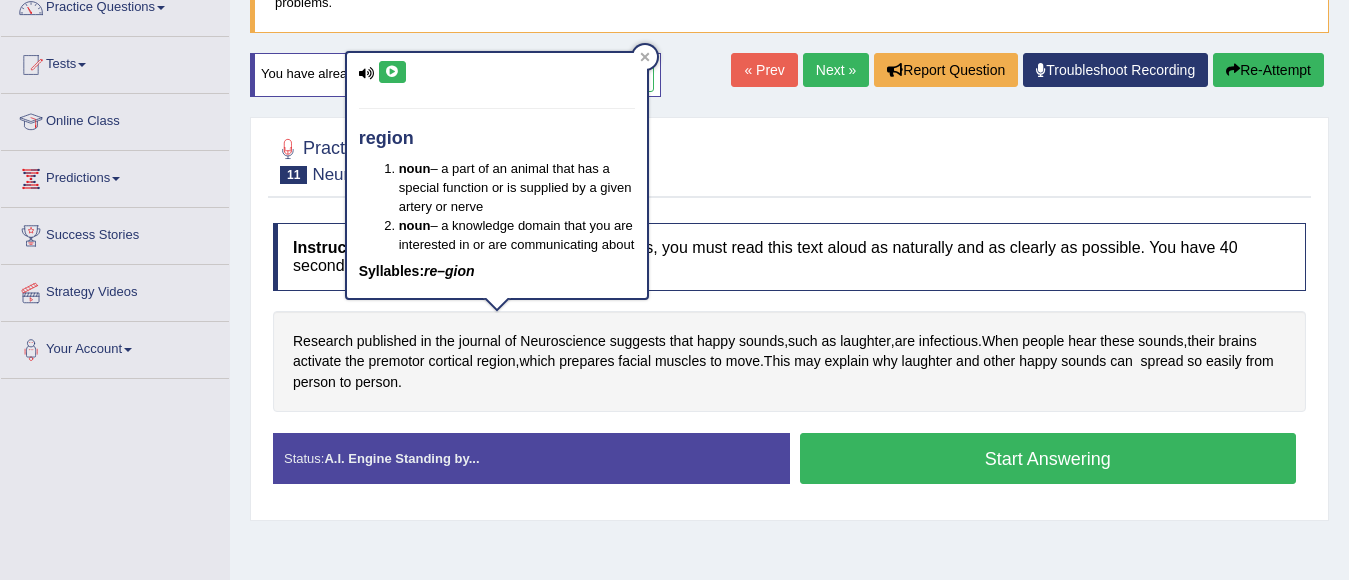 click at bounding box center (392, 72) 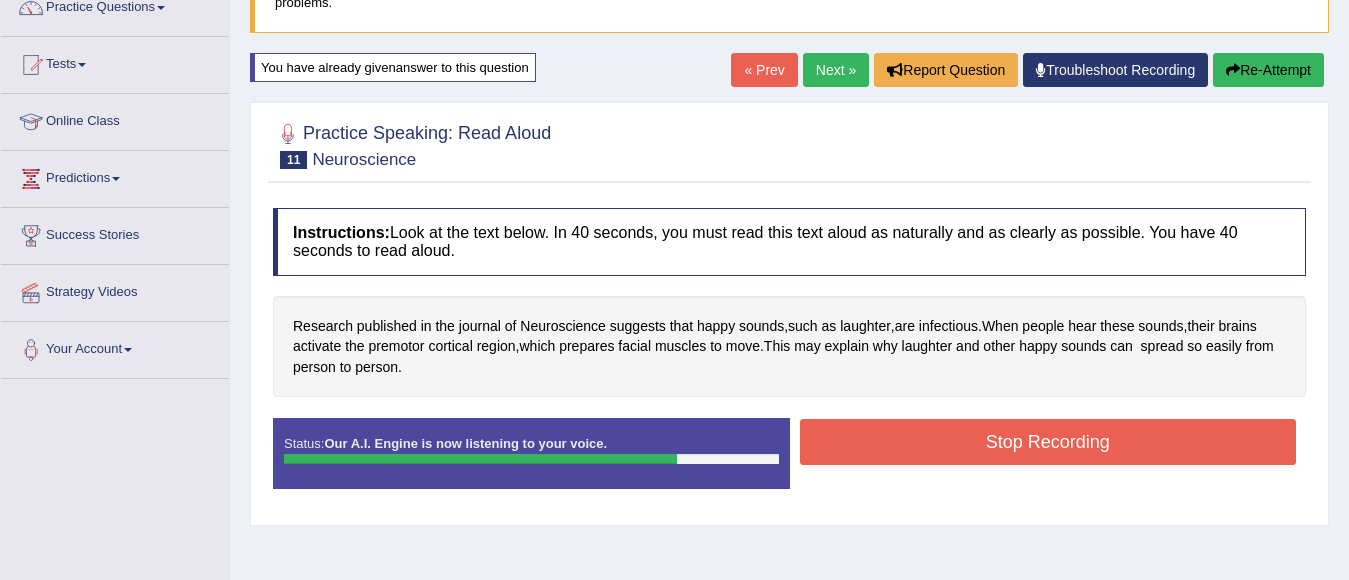 click on "Stop Recording" at bounding box center (1048, 442) 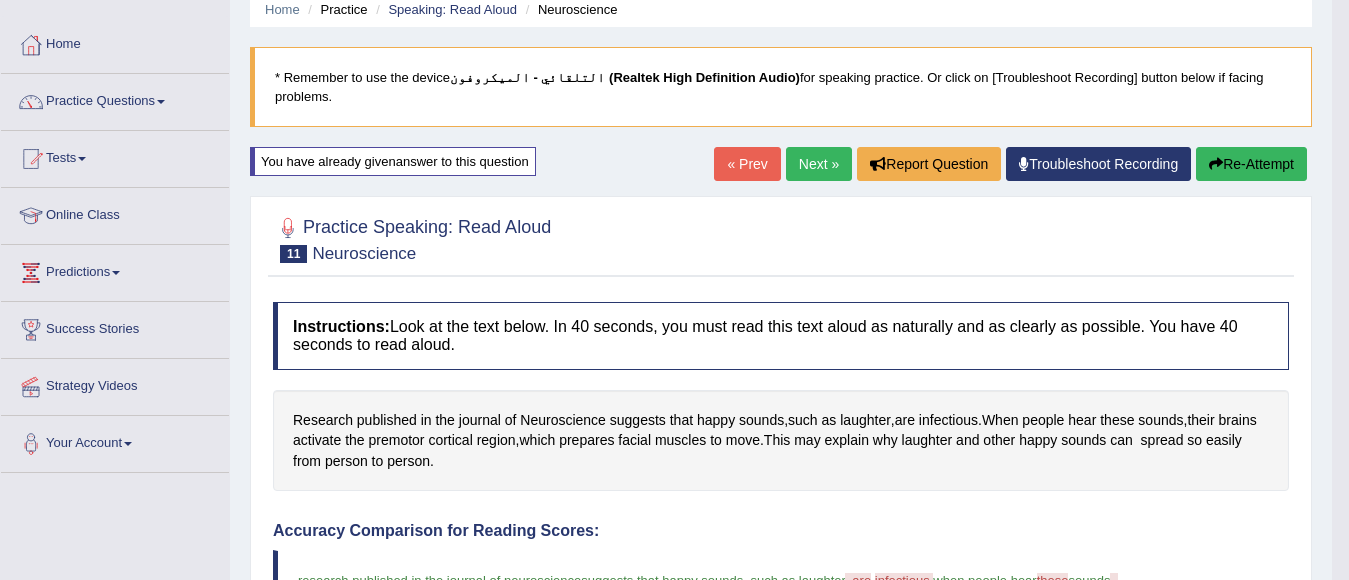 scroll, scrollTop: 76, scrollLeft: 0, axis: vertical 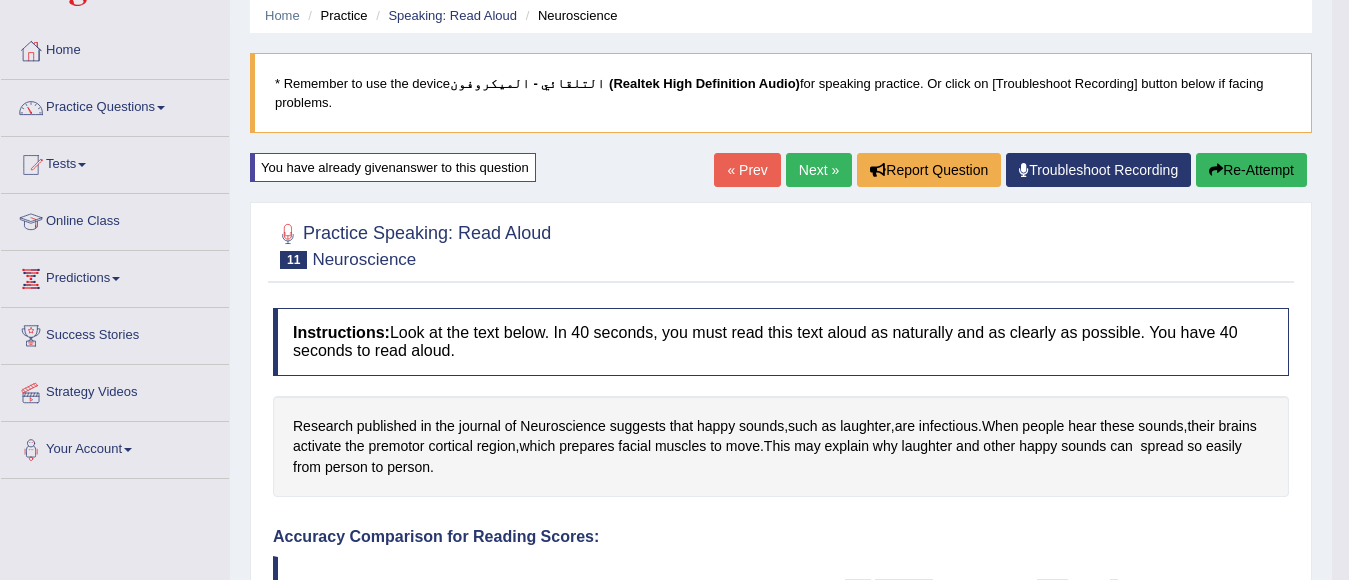click on "Re-Attempt" at bounding box center [1251, 170] 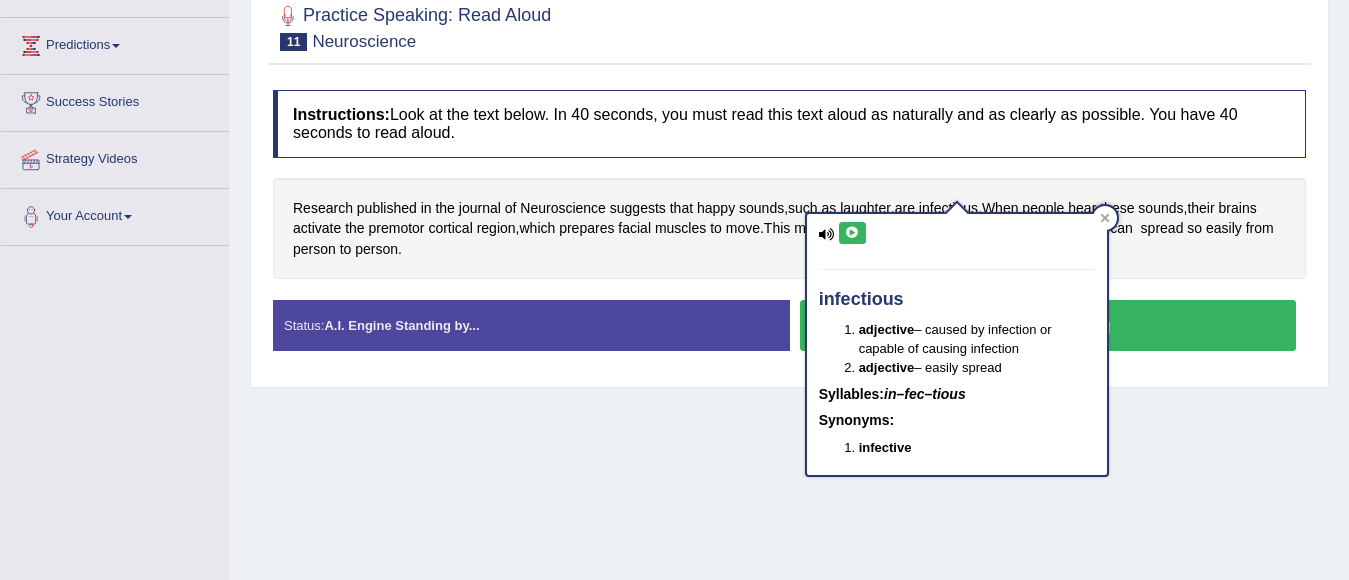 scroll, scrollTop: 309, scrollLeft: 0, axis: vertical 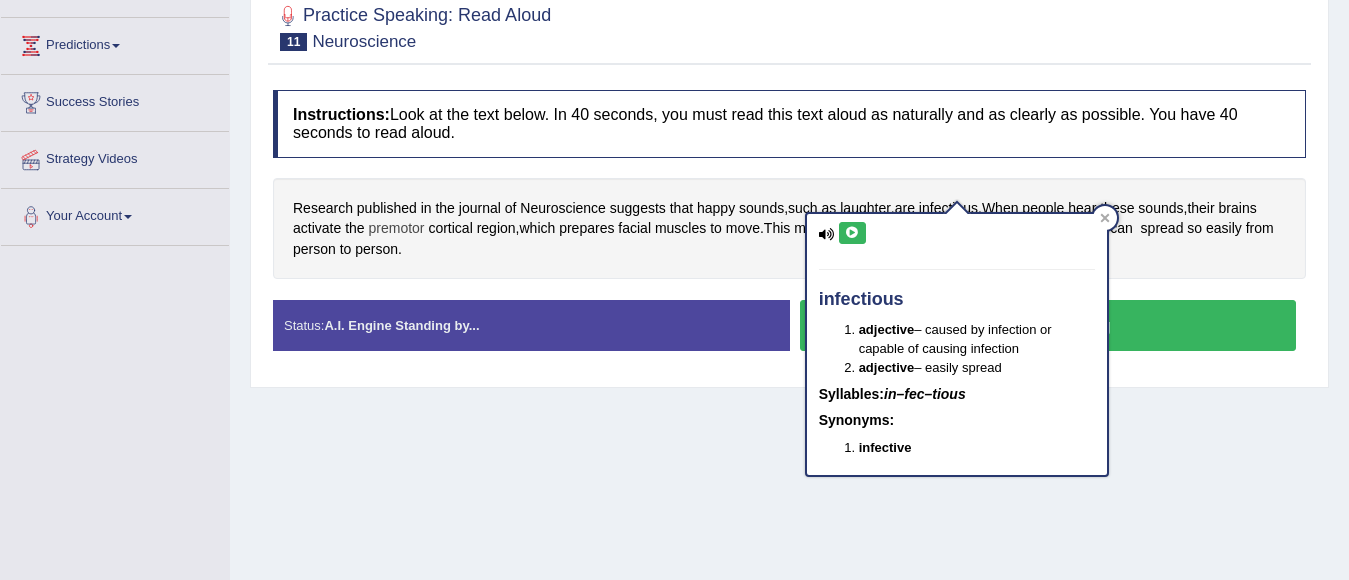 click on "premotor" at bounding box center (397, 228) 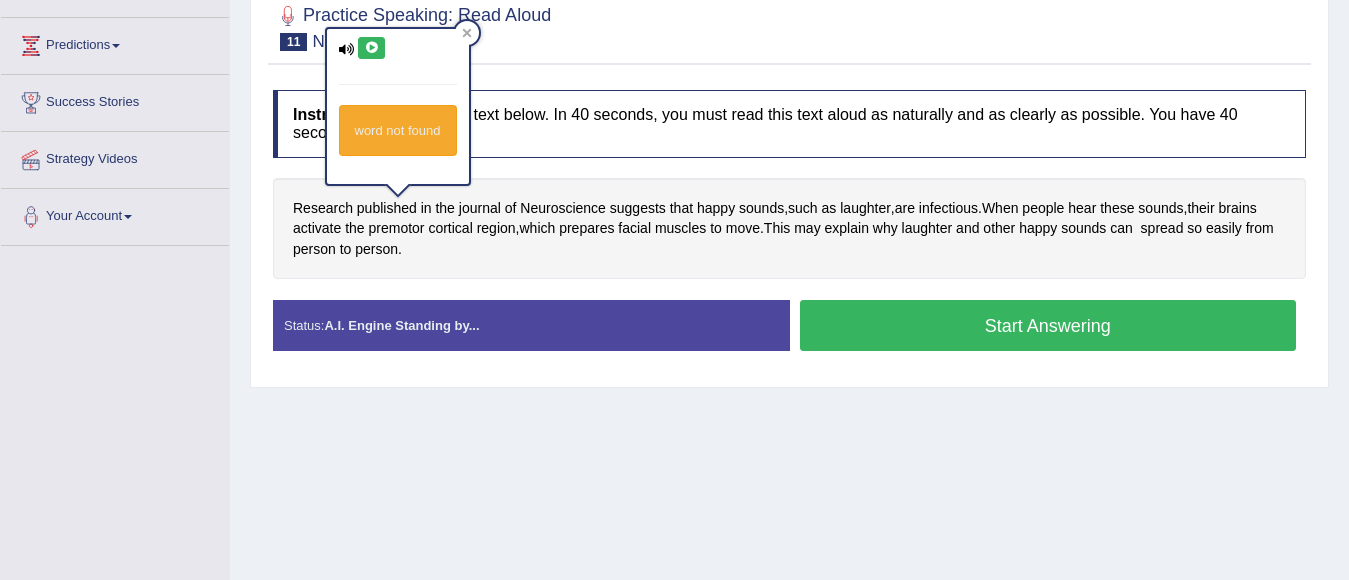 click at bounding box center [371, 48] 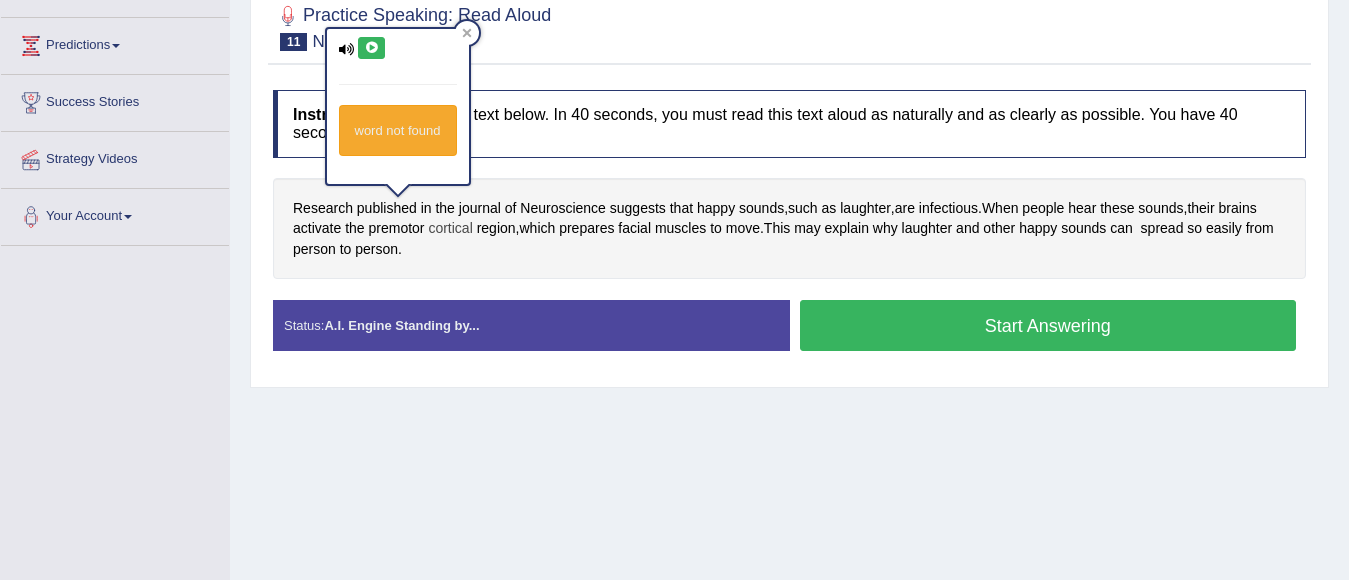 click on "cortical" at bounding box center (450, 228) 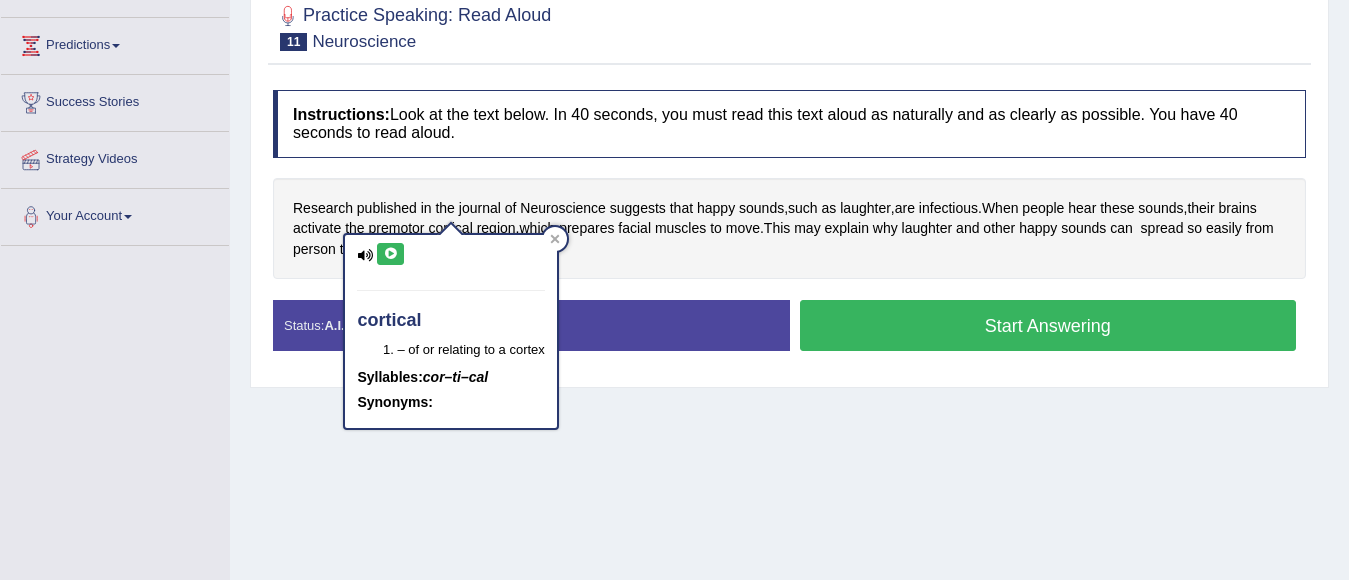 click at bounding box center [390, 254] 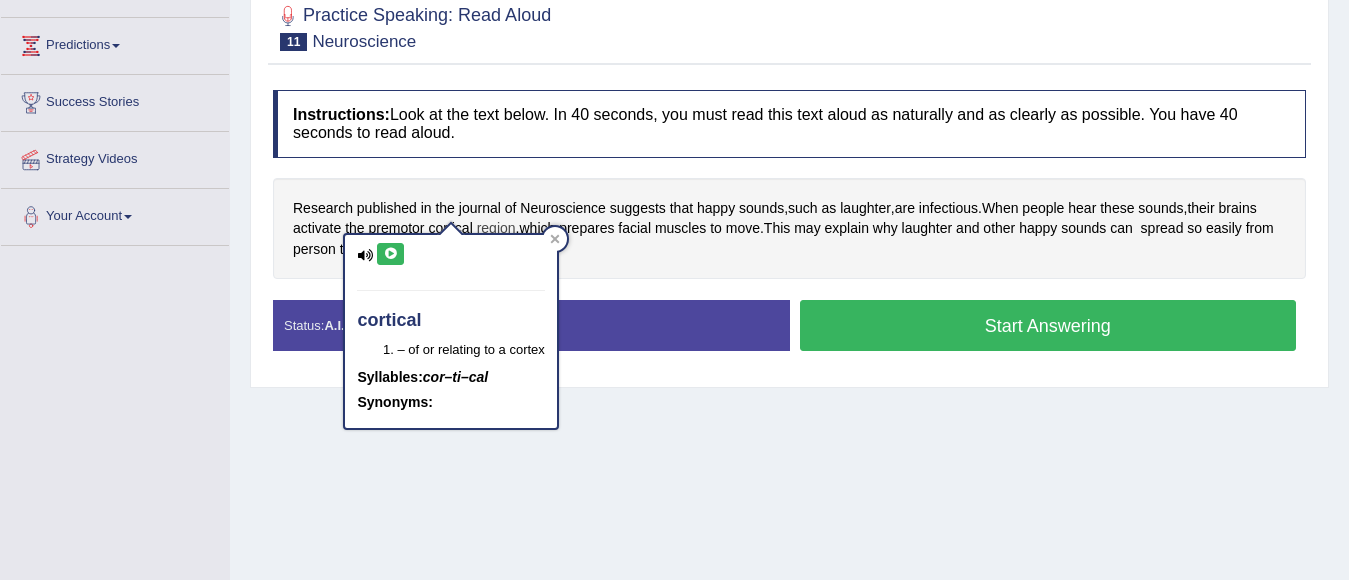 click on "region" at bounding box center (496, 228) 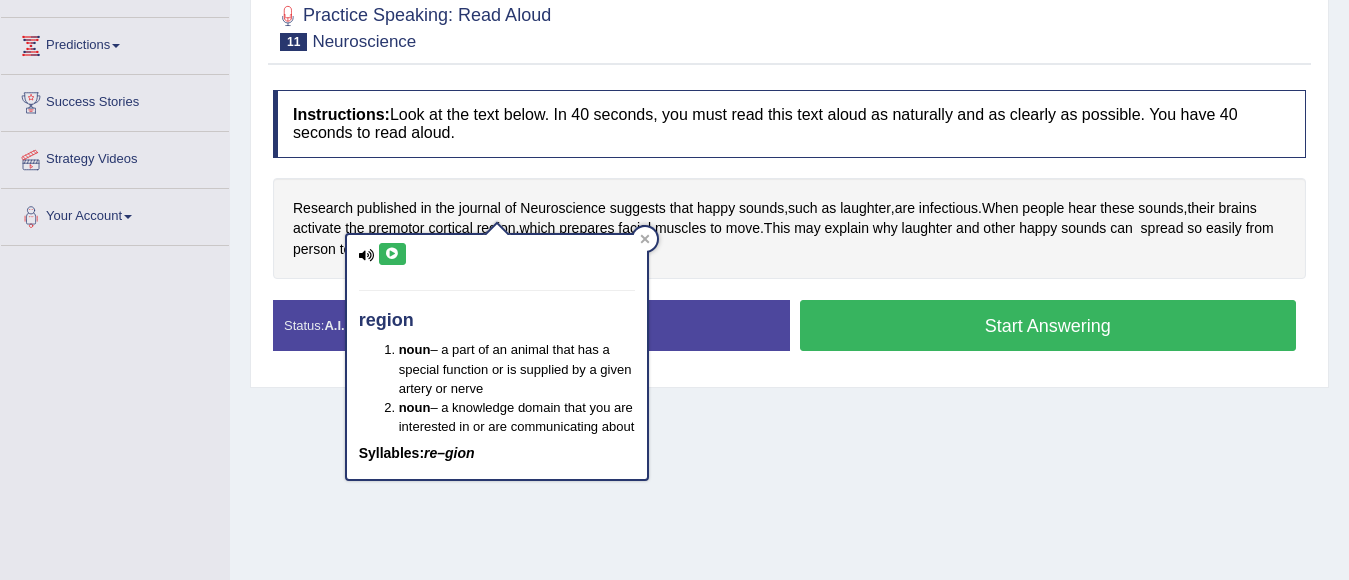 click at bounding box center [392, 254] 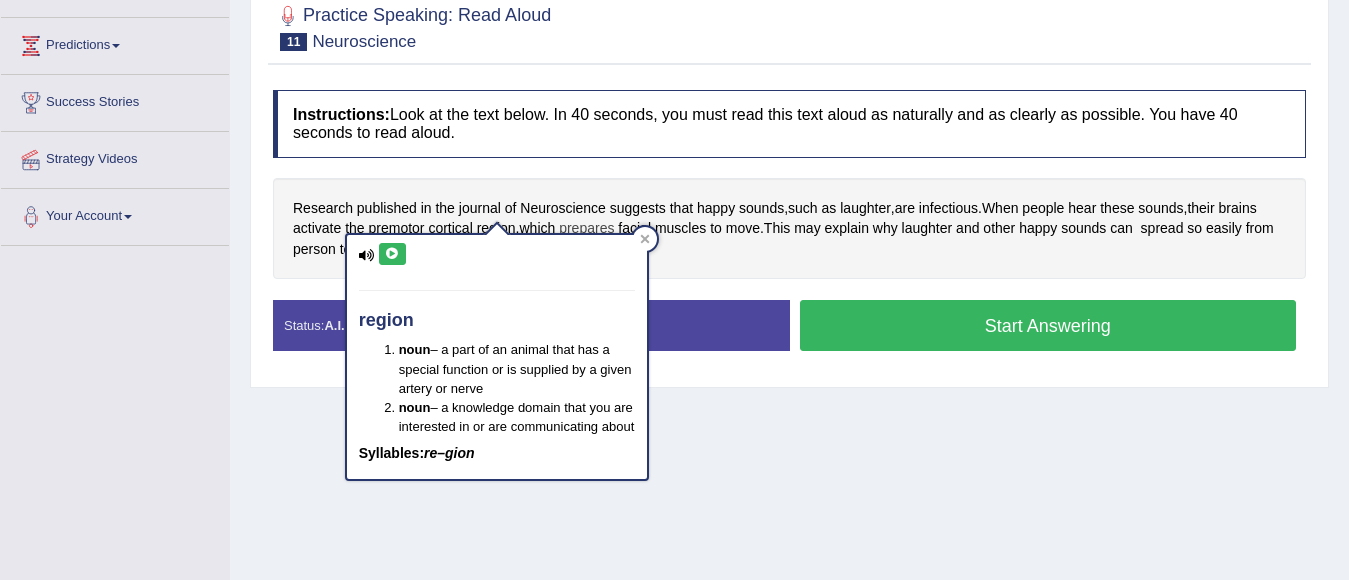 click on "prepares" at bounding box center (586, 228) 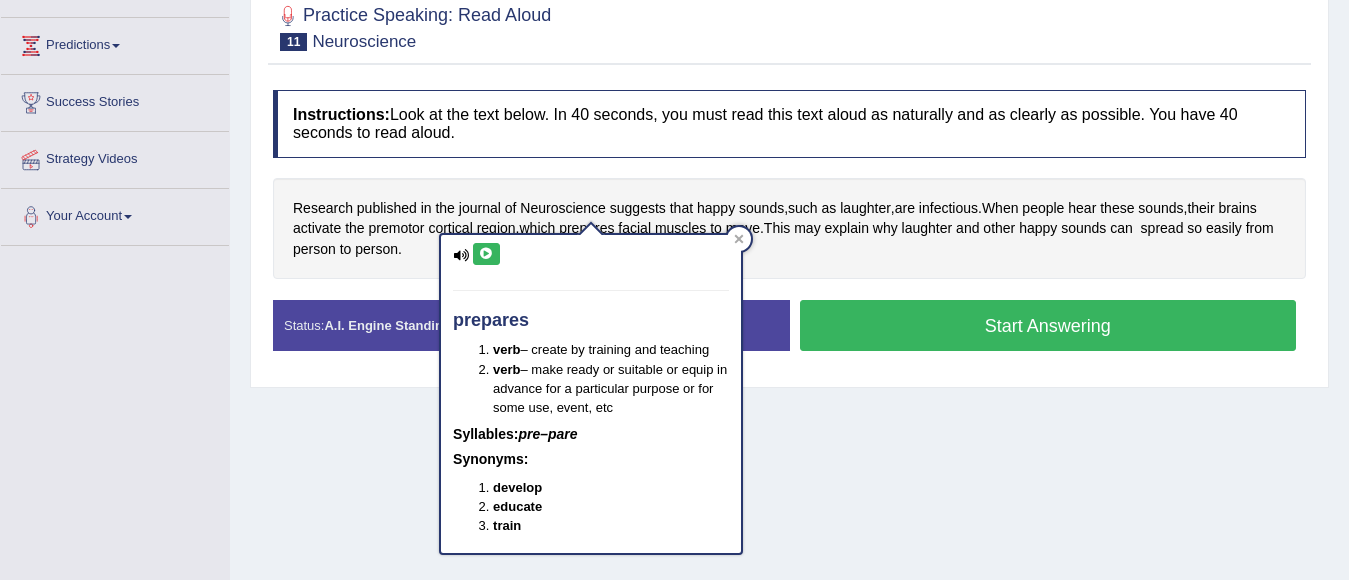 click at bounding box center [486, 254] 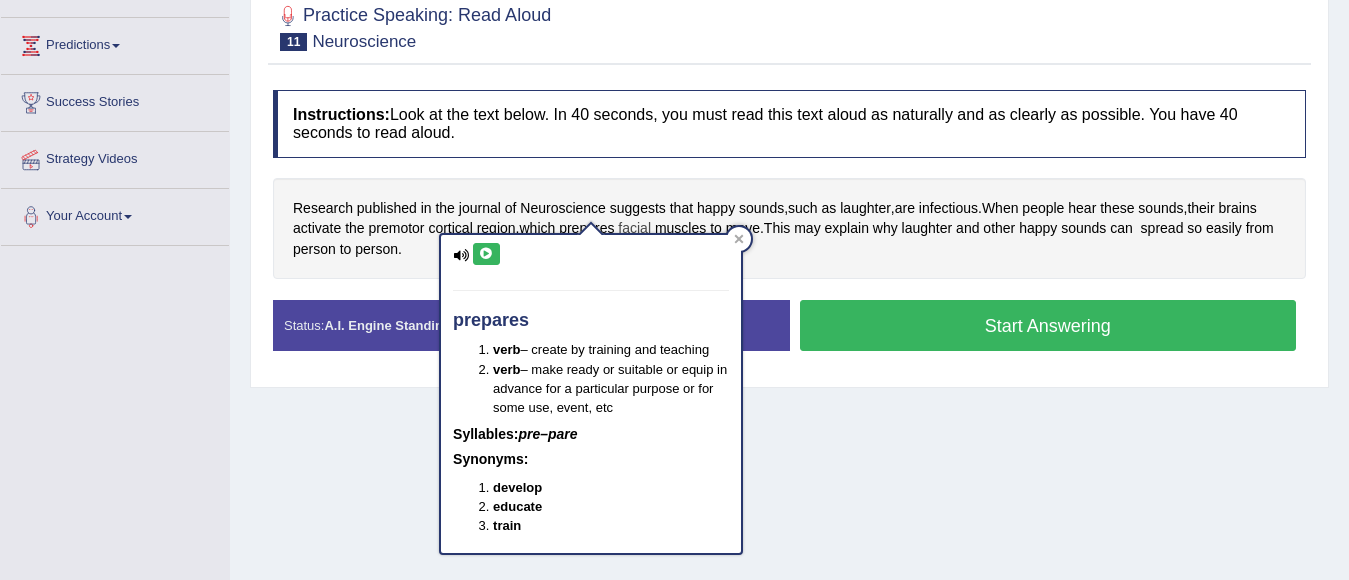 click on "facial" at bounding box center (634, 228) 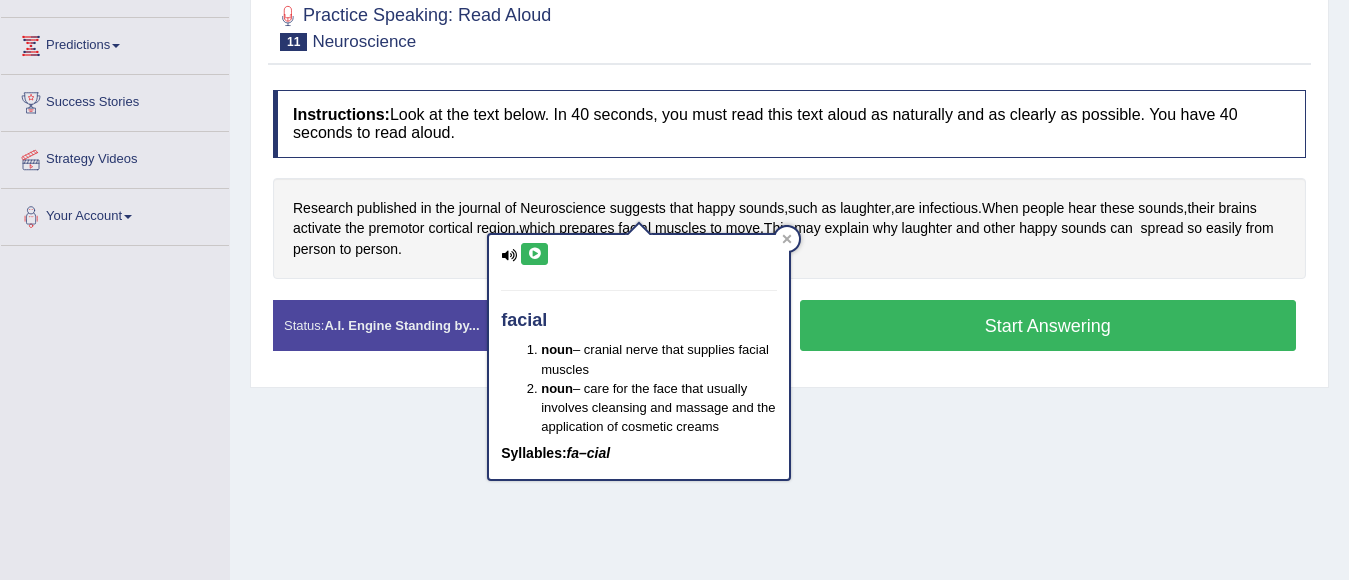 click at bounding box center [534, 254] 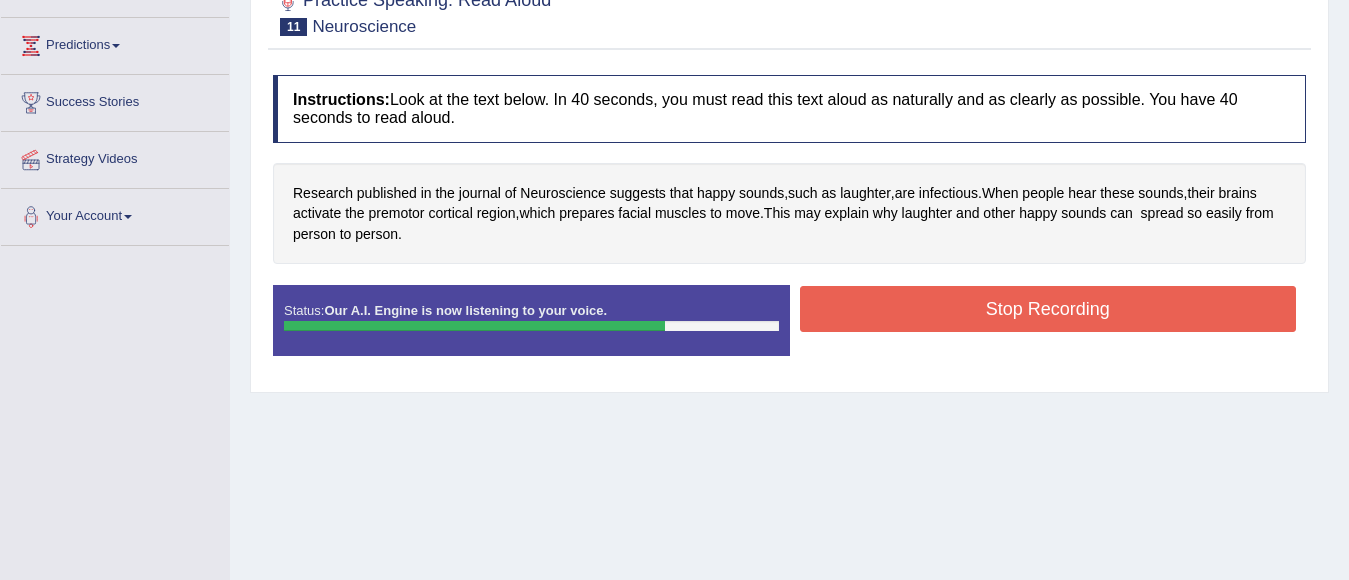 click on "Stop Recording" at bounding box center (1048, 309) 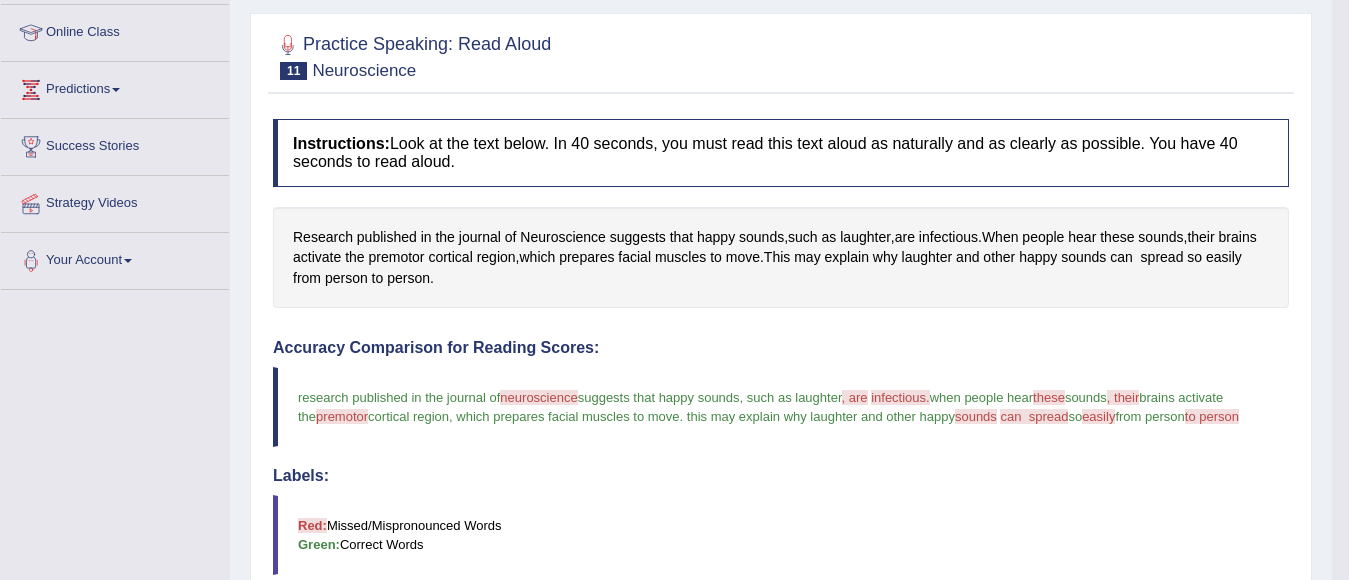 scroll, scrollTop: 196, scrollLeft: 0, axis: vertical 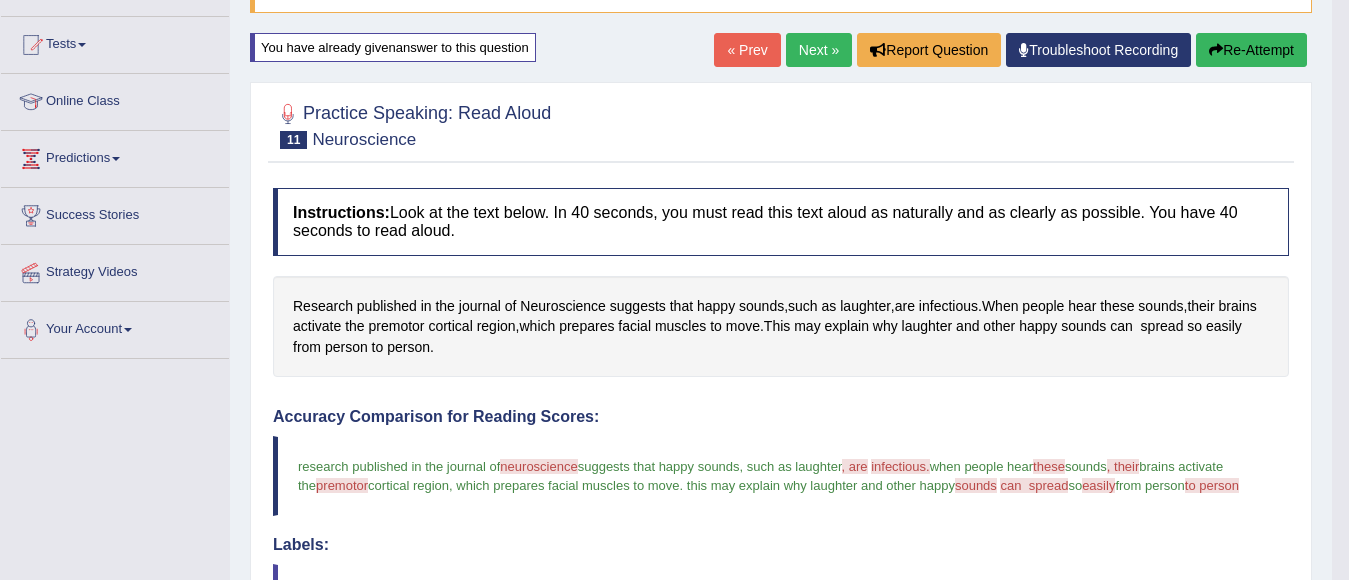 click on "Re-Attempt" at bounding box center [1251, 50] 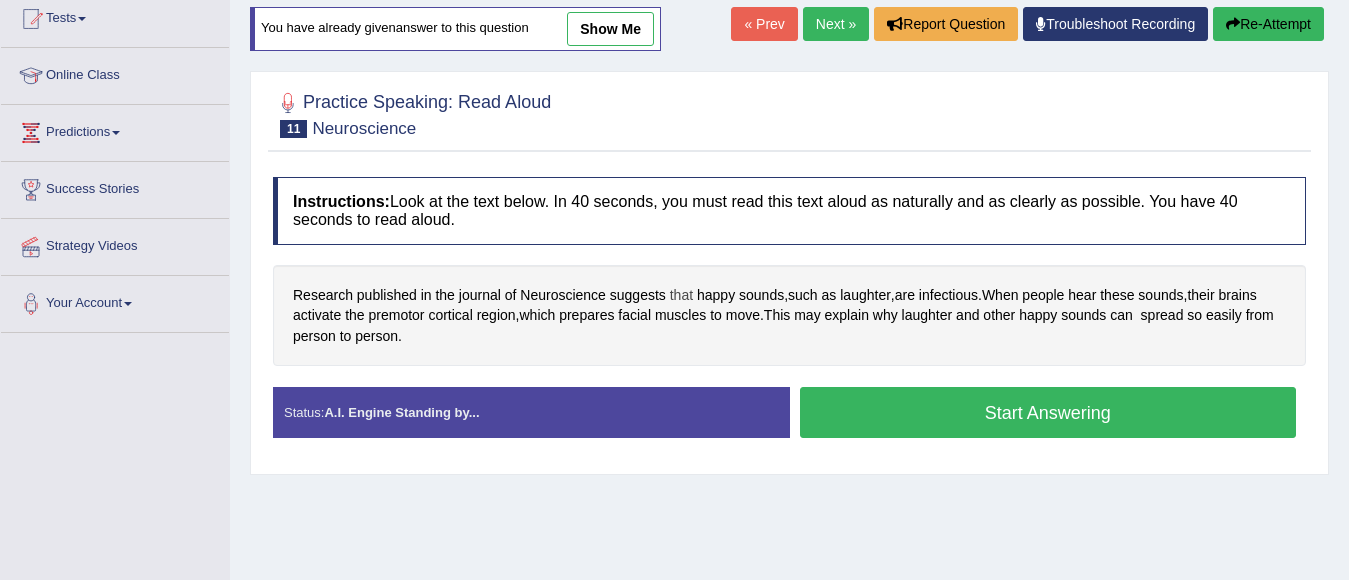 scroll, scrollTop: 196, scrollLeft: 0, axis: vertical 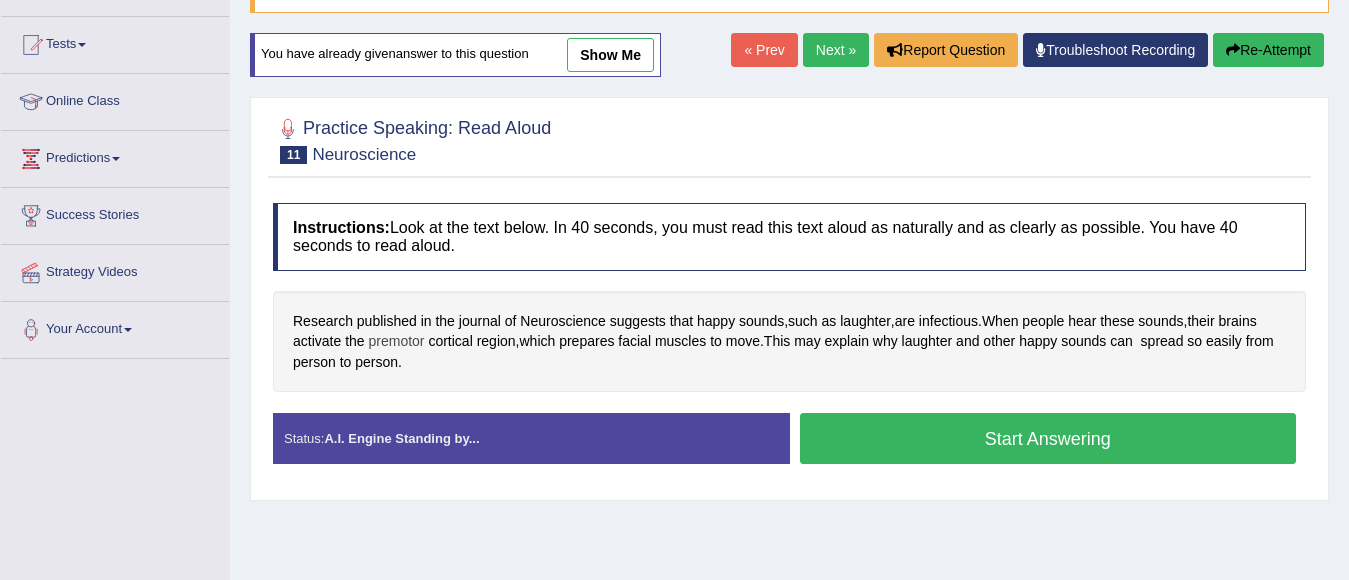 click on "premotor" at bounding box center [397, 341] 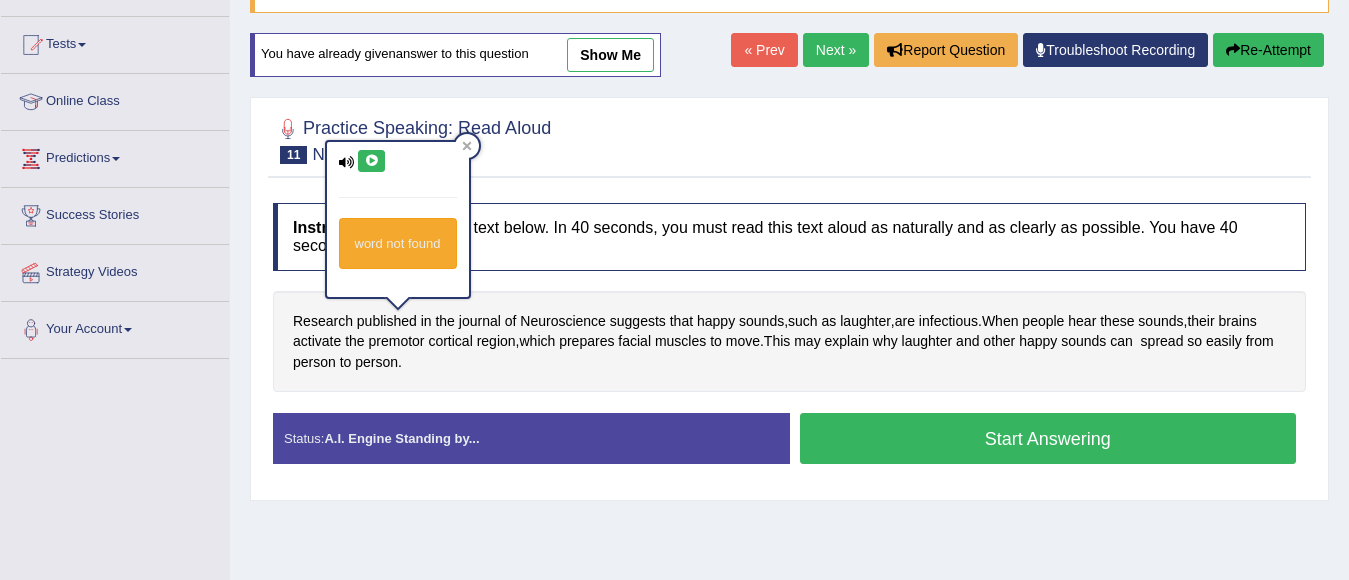 click at bounding box center (371, 161) 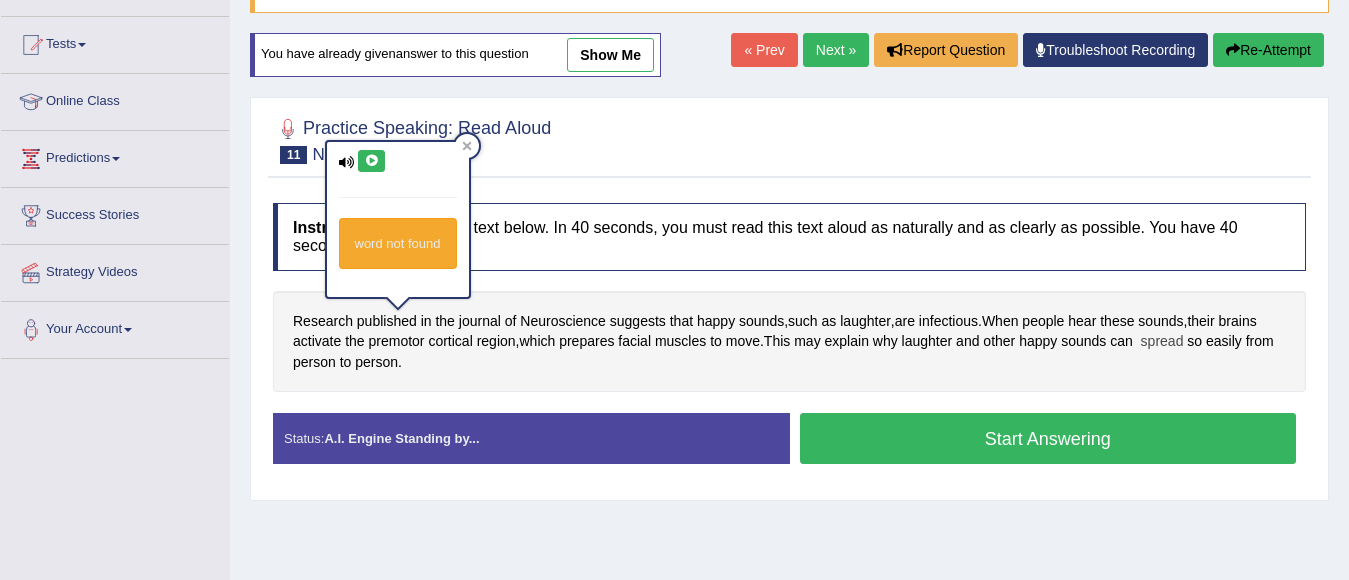 click on "spread" at bounding box center [1162, 341] 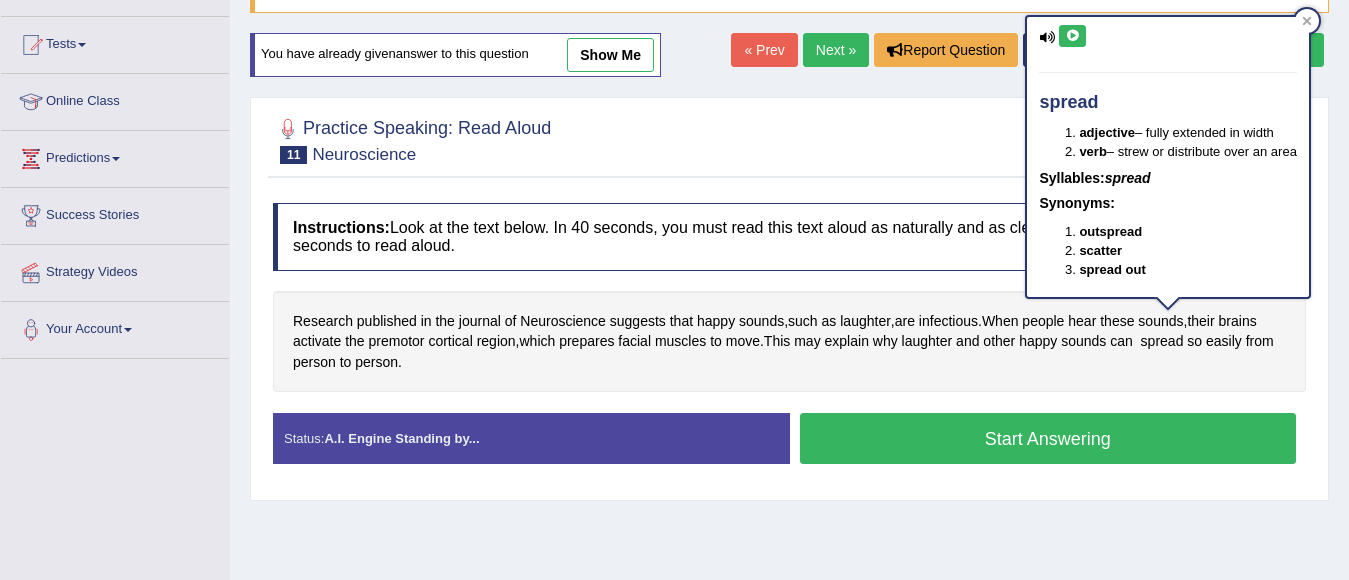 click at bounding box center (1072, 36) 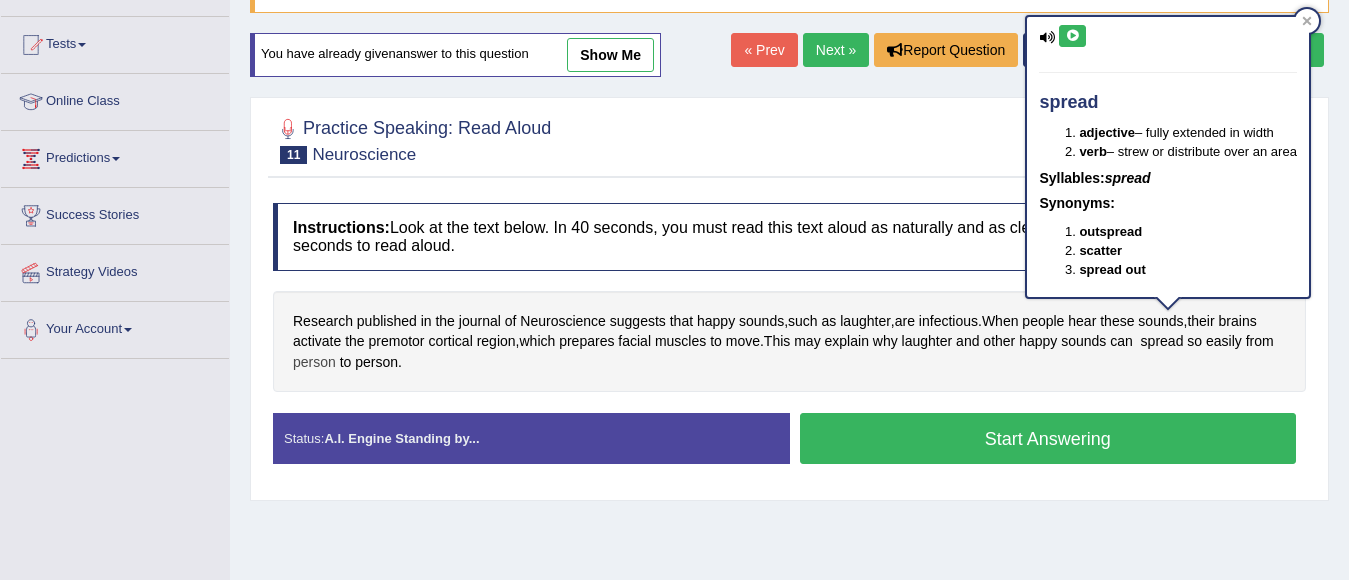 click on "person" at bounding box center [314, 362] 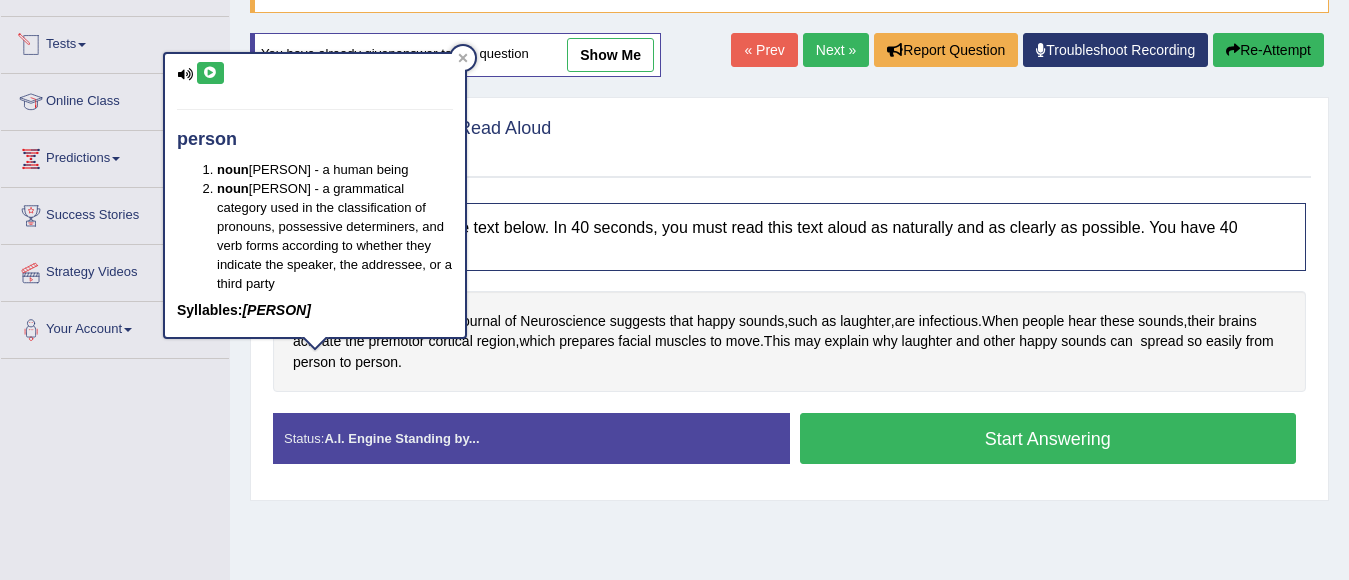 click at bounding box center (210, 73) 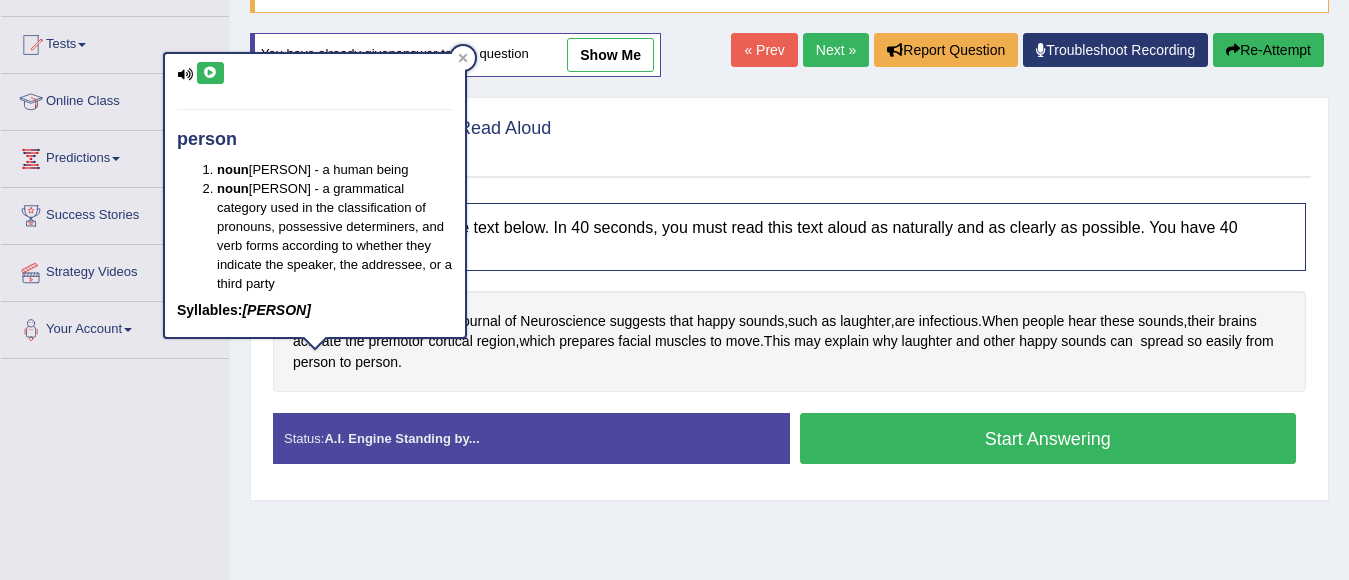 click on "Start Answering" at bounding box center [1048, 438] 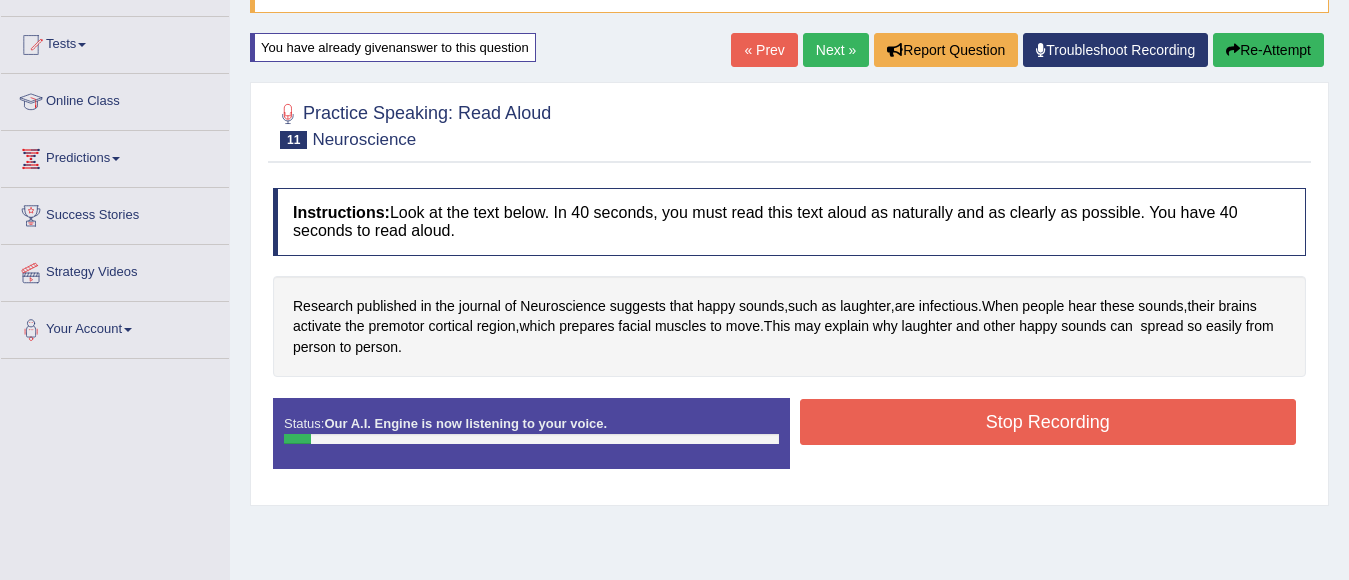 click on "Re-Attempt" at bounding box center [1268, 50] 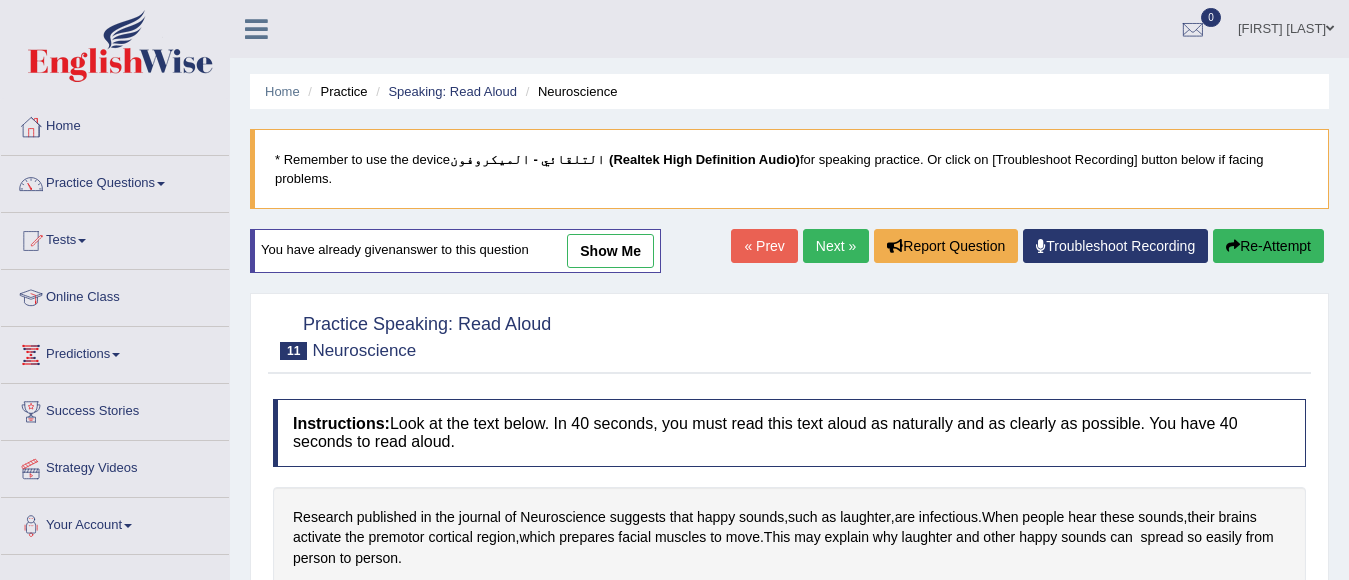 click on "Start Answering" at bounding box center (1048, 634) 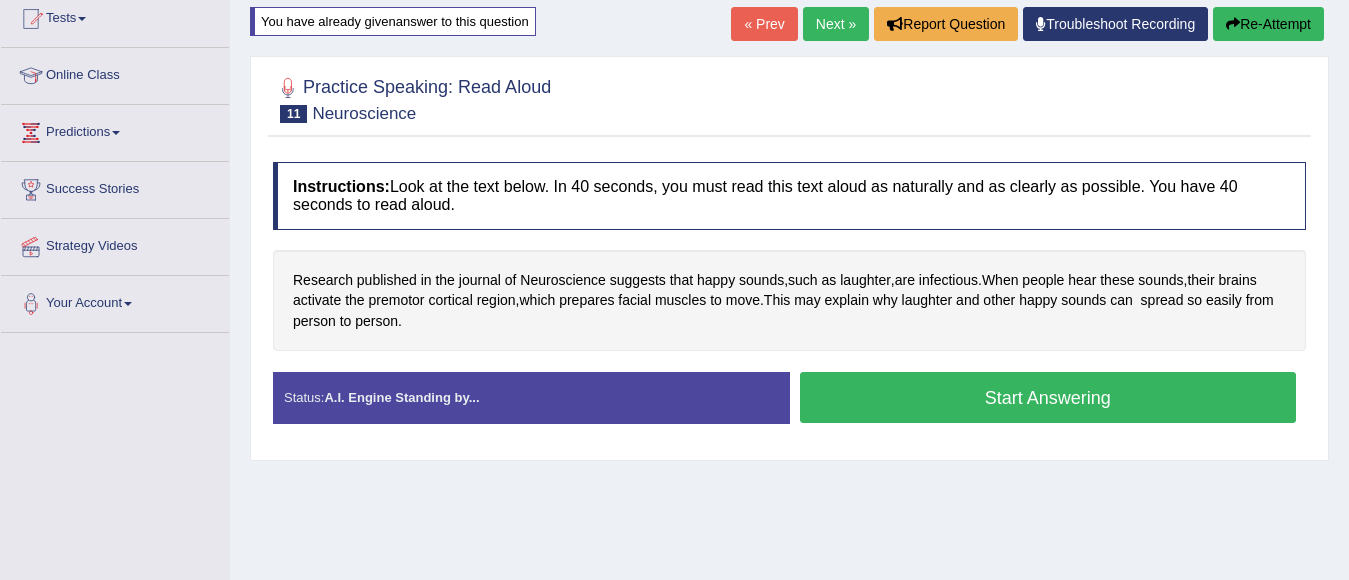 scroll, scrollTop: 196, scrollLeft: 0, axis: vertical 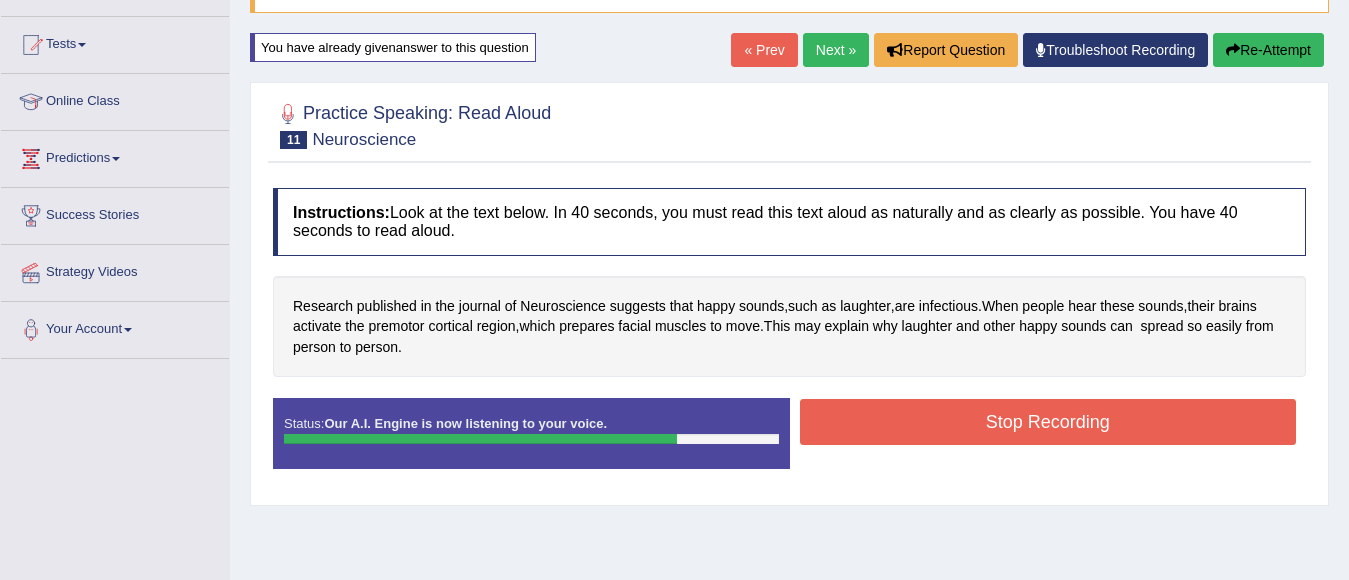 click on "Stop Recording" at bounding box center (1048, 422) 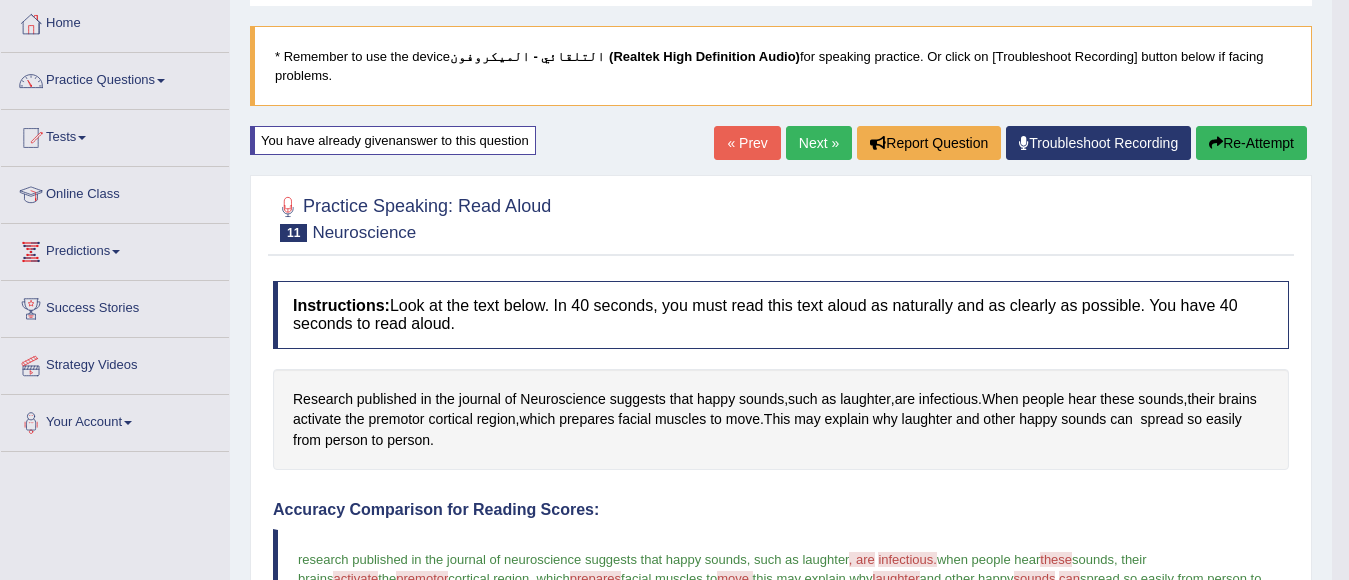 scroll, scrollTop: 96, scrollLeft: 0, axis: vertical 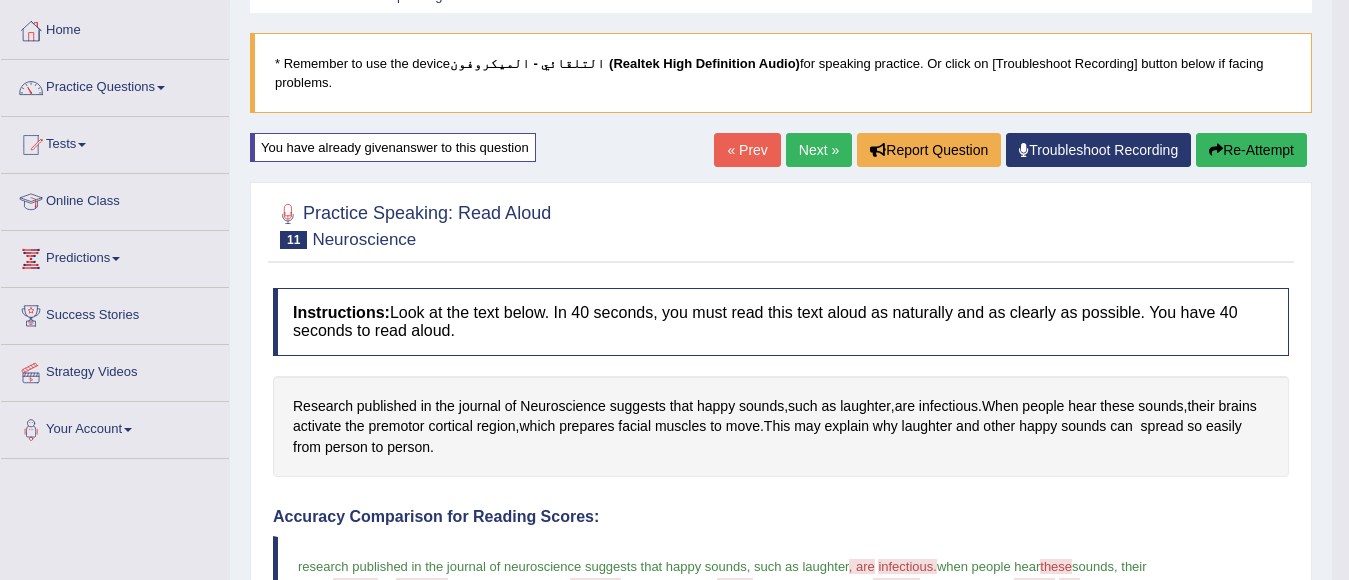 click on "Re-Attempt" at bounding box center [1251, 150] 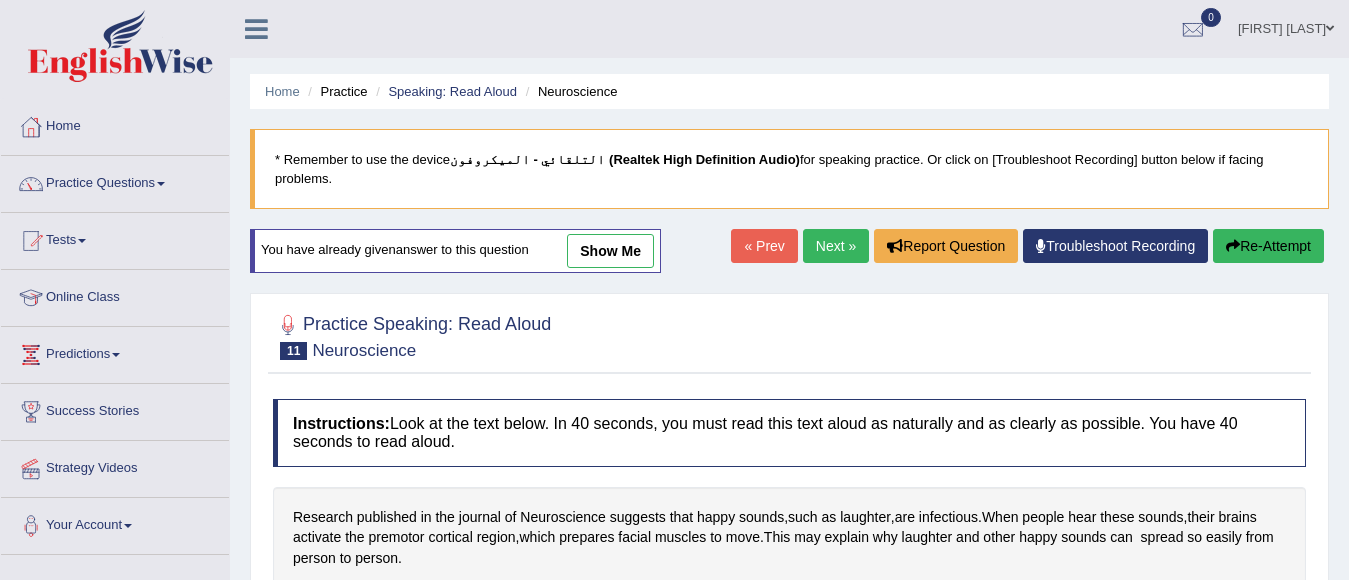 click on "infectious" at bounding box center (948, 517) 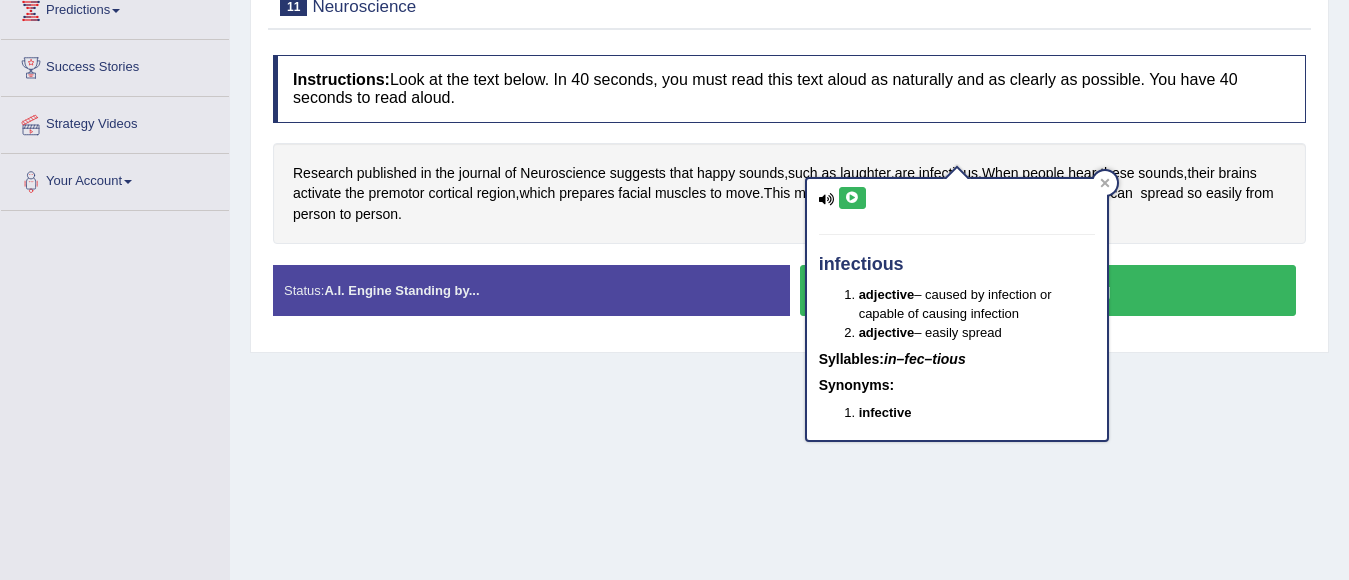 scroll, scrollTop: 344, scrollLeft: 0, axis: vertical 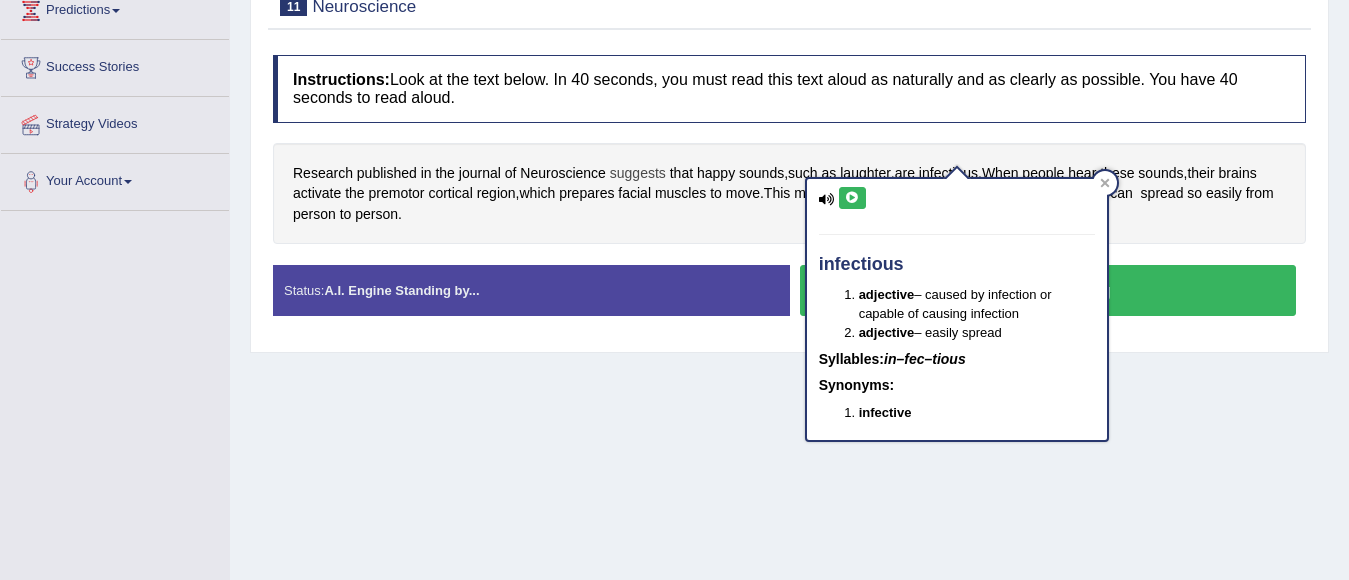 click on "suggests" at bounding box center [638, 173] 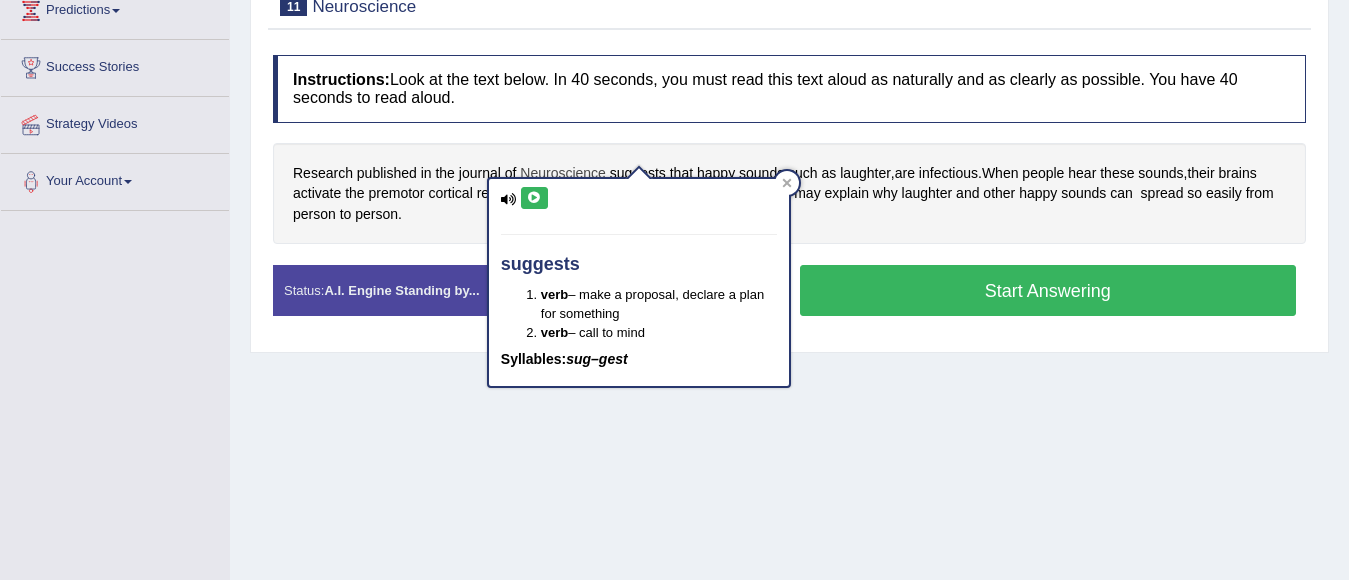 click on "Neuroscience" at bounding box center (563, 173) 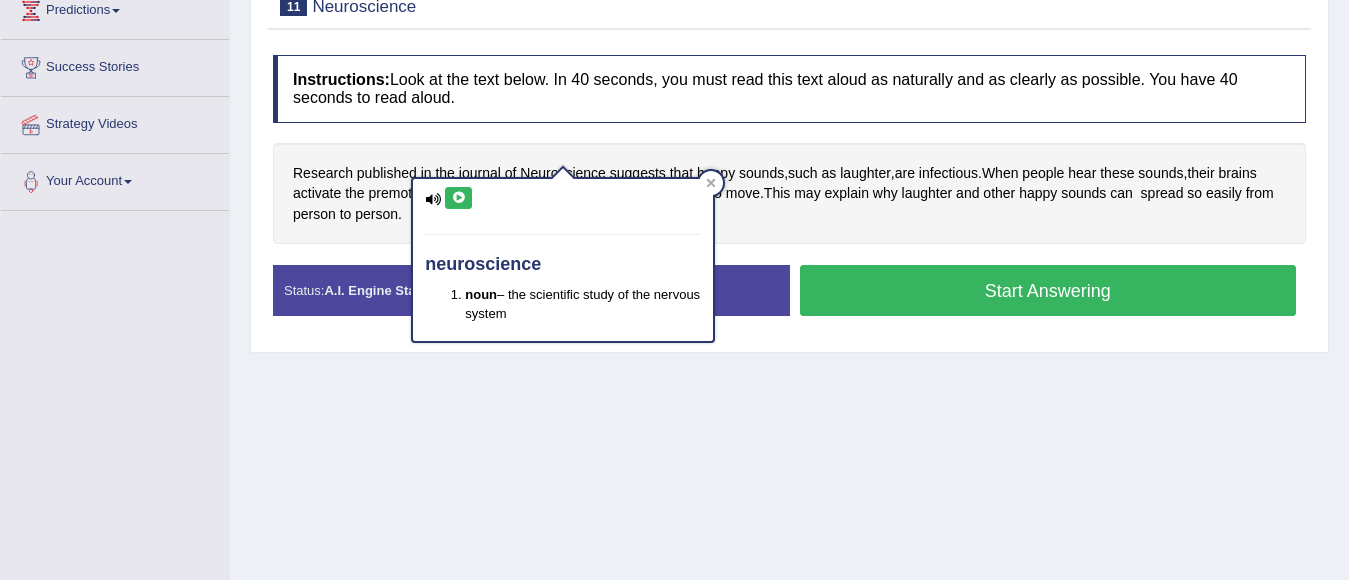 click at bounding box center [458, 198] 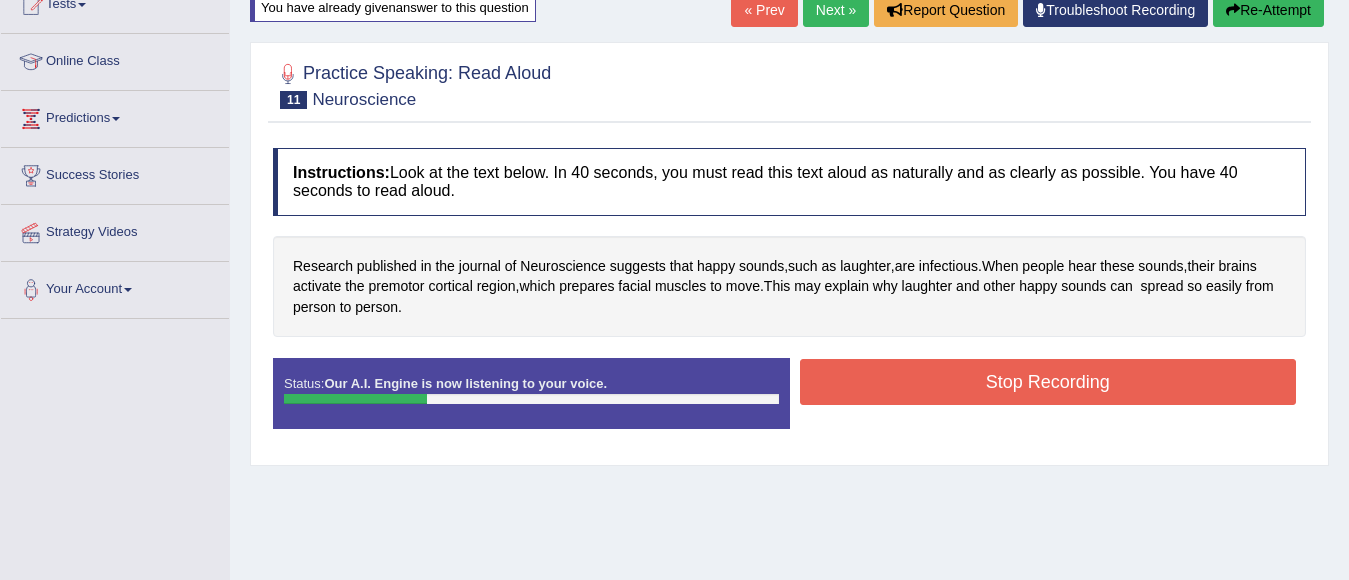 scroll, scrollTop: 44, scrollLeft: 0, axis: vertical 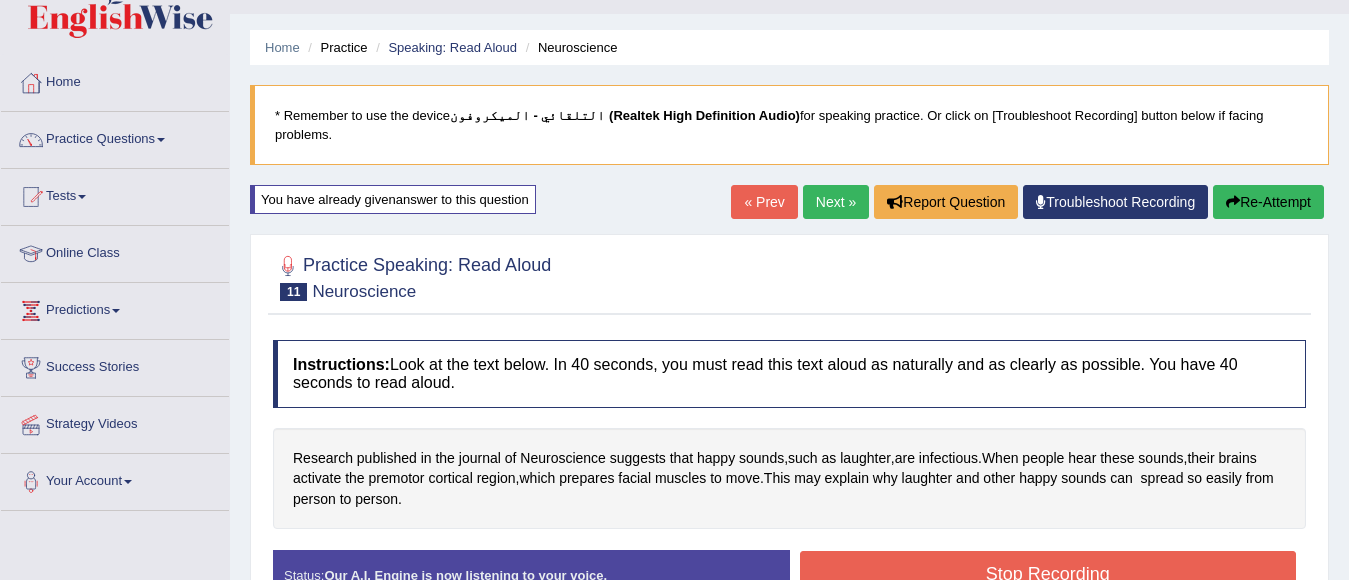 click on "Re-Attempt" at bounding box center (1268, 202) 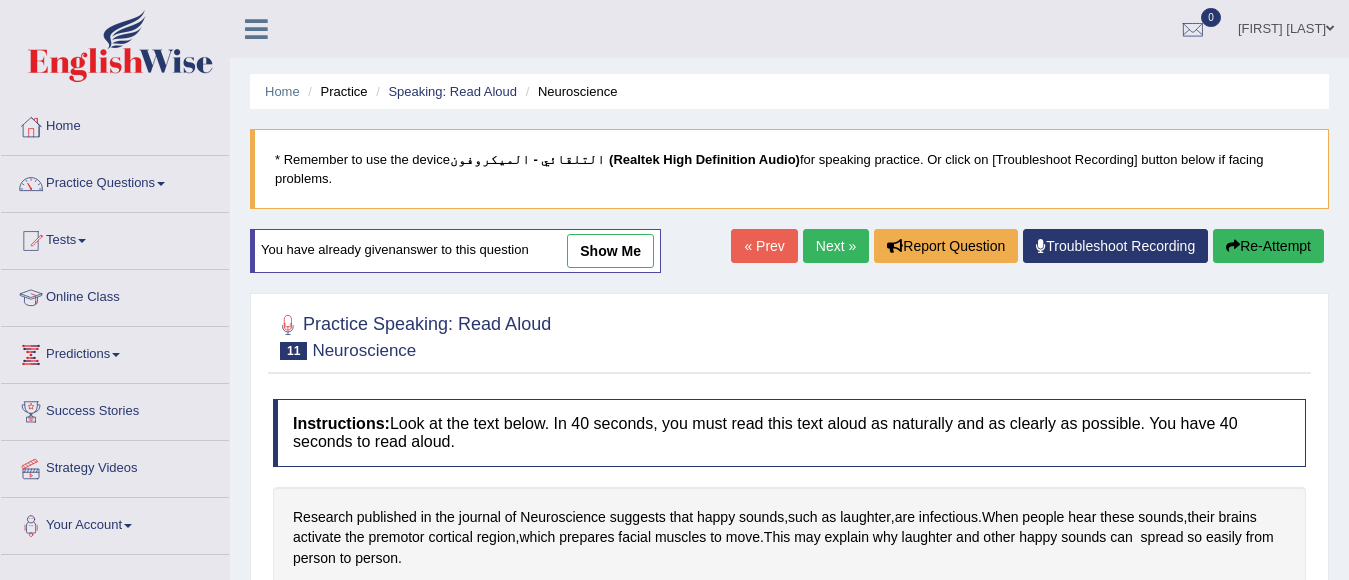 click on "Start Answering" at bounding box center [1048, 634] 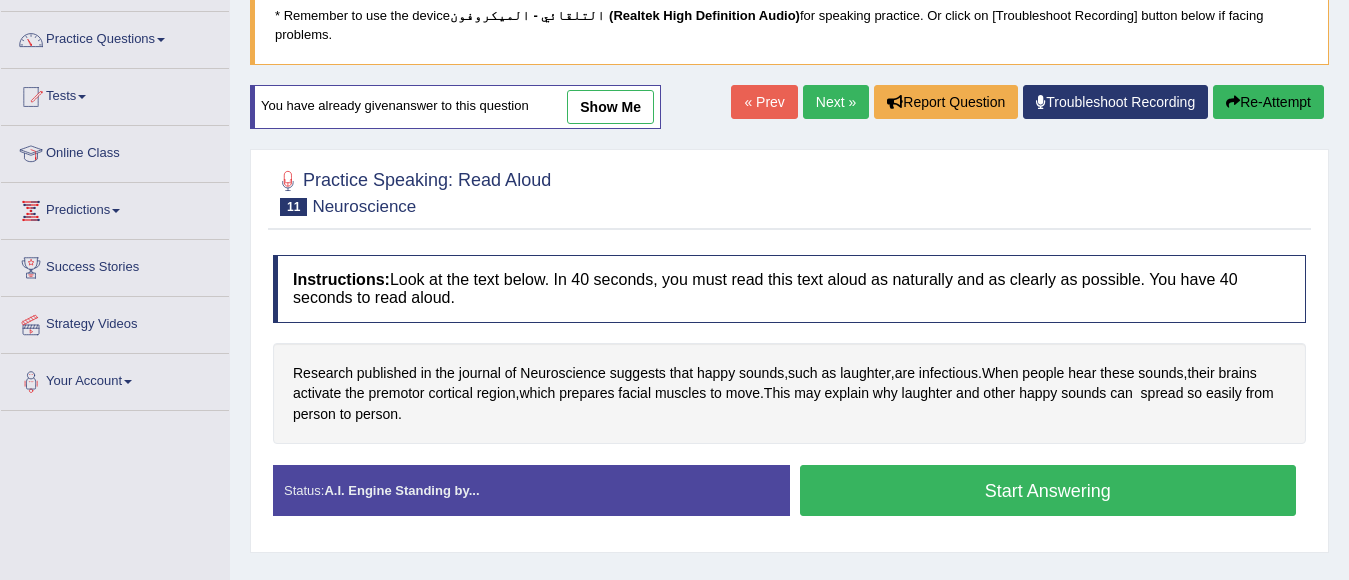 scroll, scrollTop: 0, scrollLeft: 0, axis: both 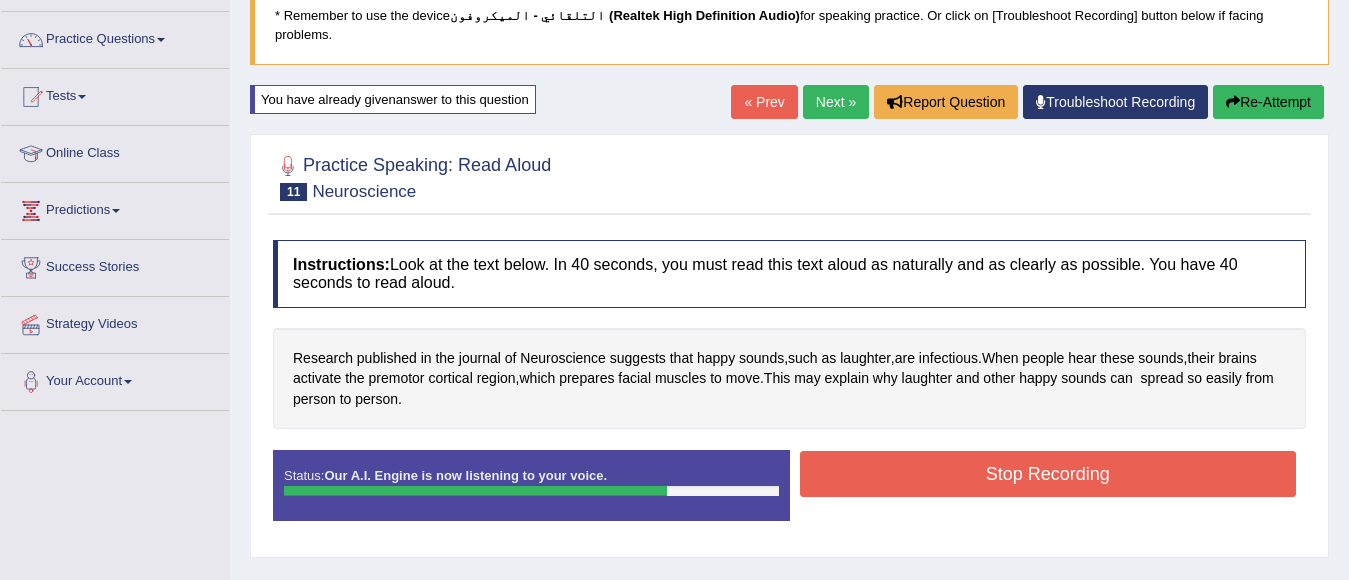 click on "Stop Recording" at bounding box center [1048, 474] 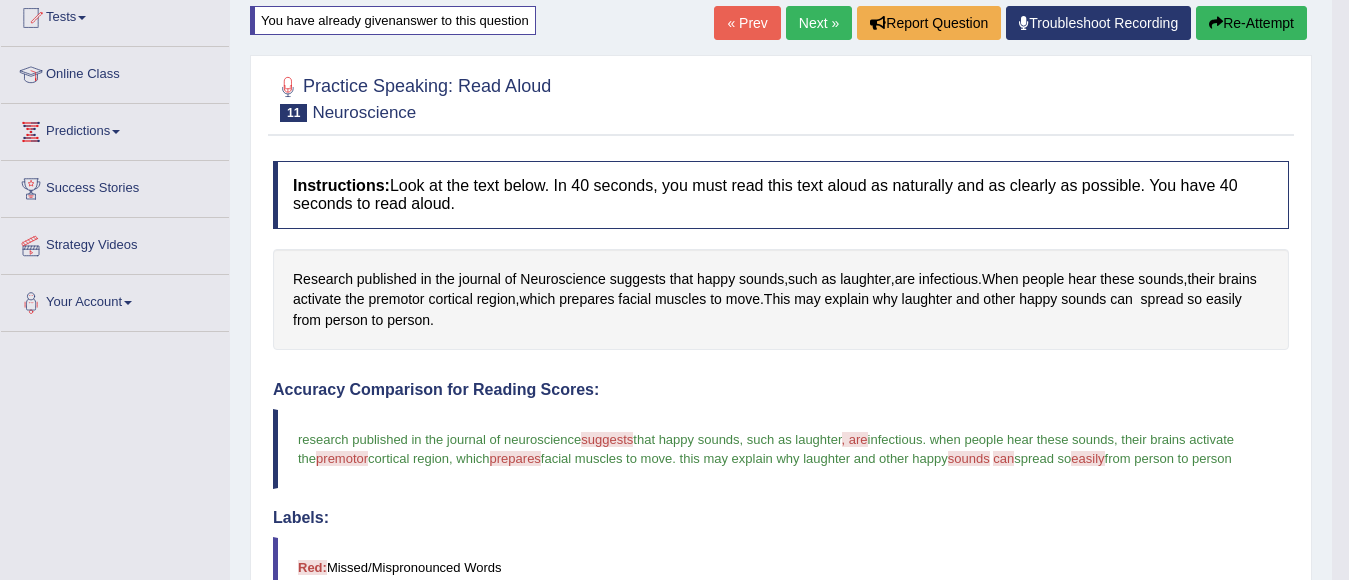scroll, scrollTop: 44, scrollLeft: 0, axis: vertical 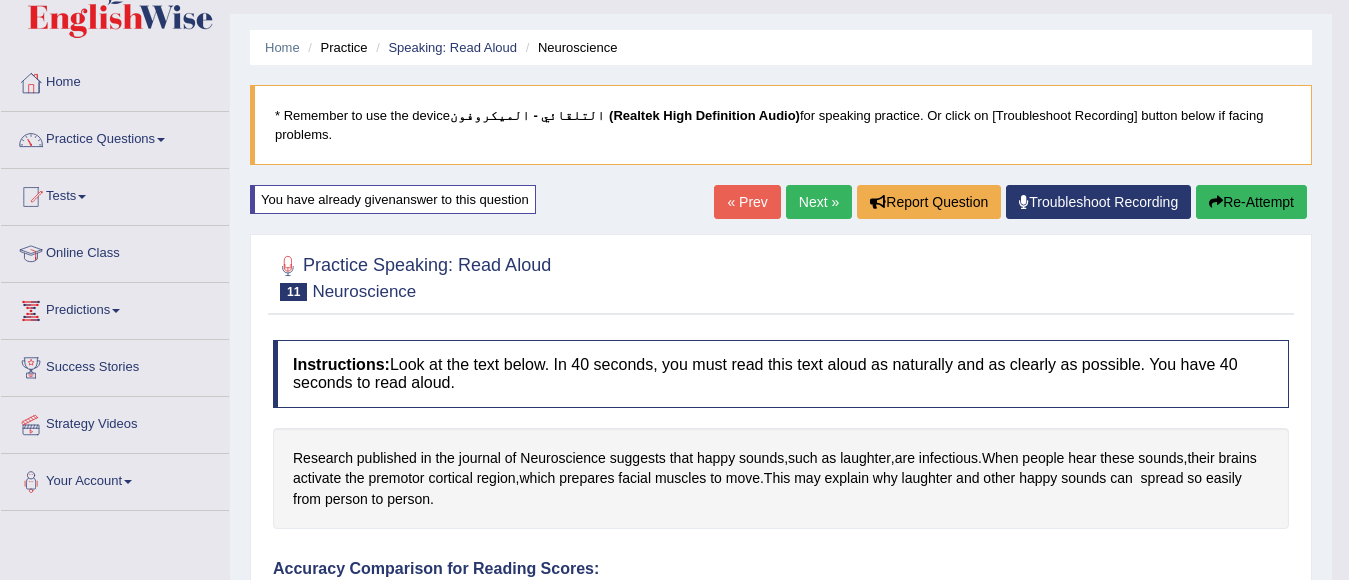 click on "Re-Attempt" at bounding box center [1251, 202] 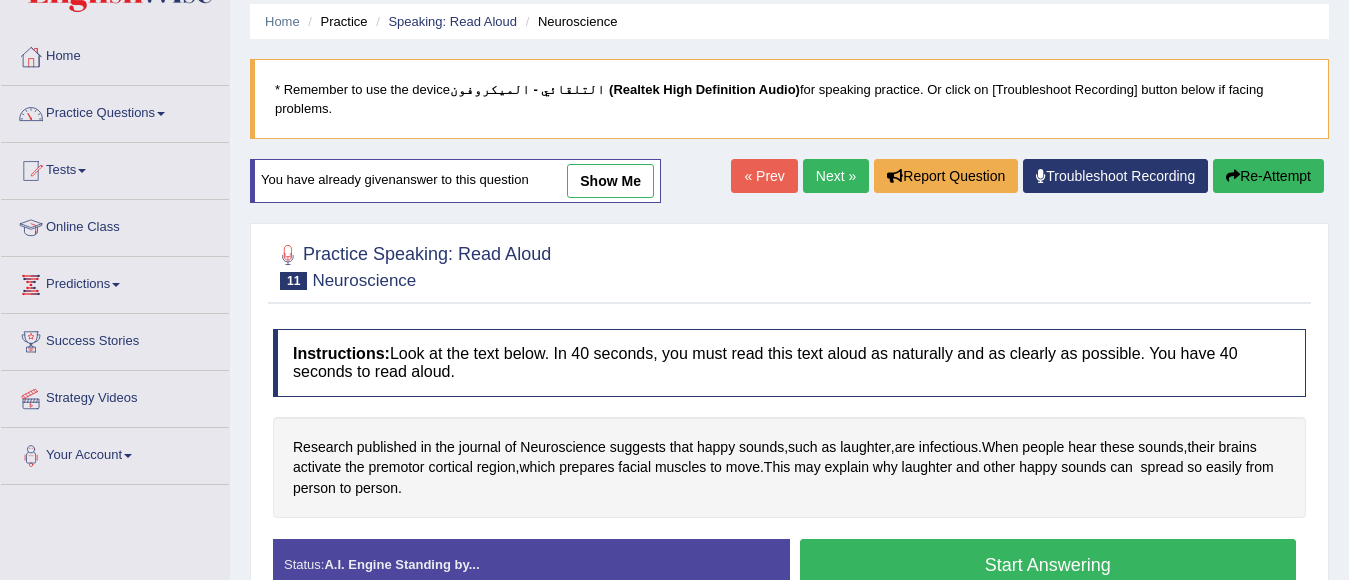 scroll, scrollTop: 70, scrollLeft: 0, axis: vertical 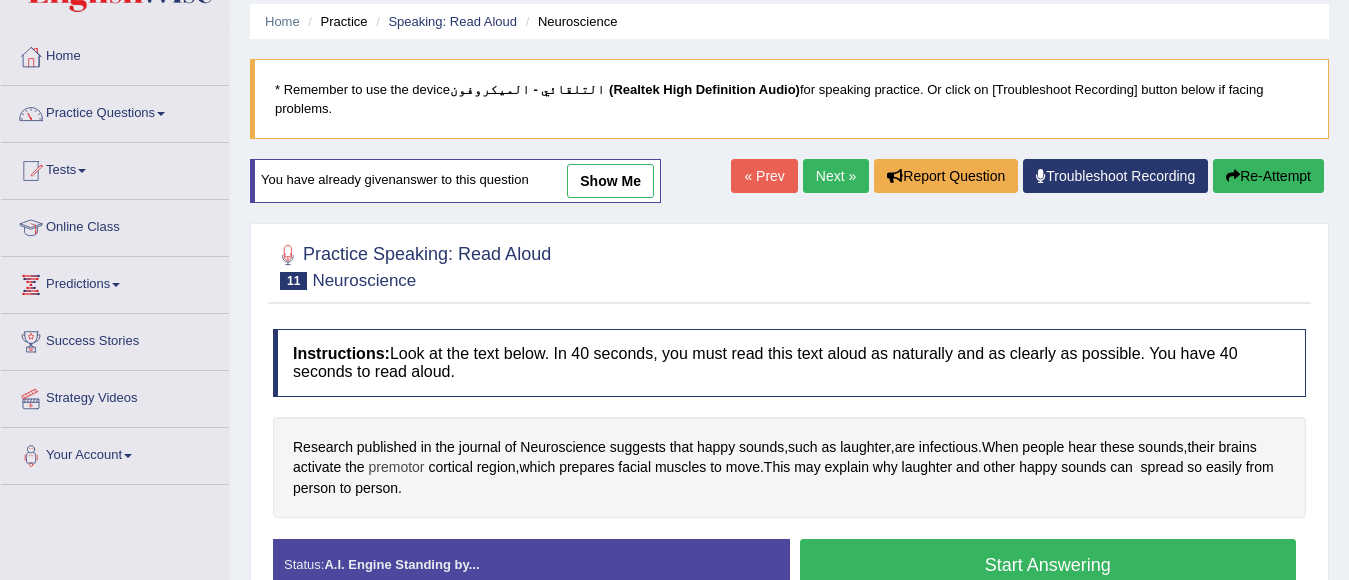 click on "premotor" at bounding box center [397, 467] 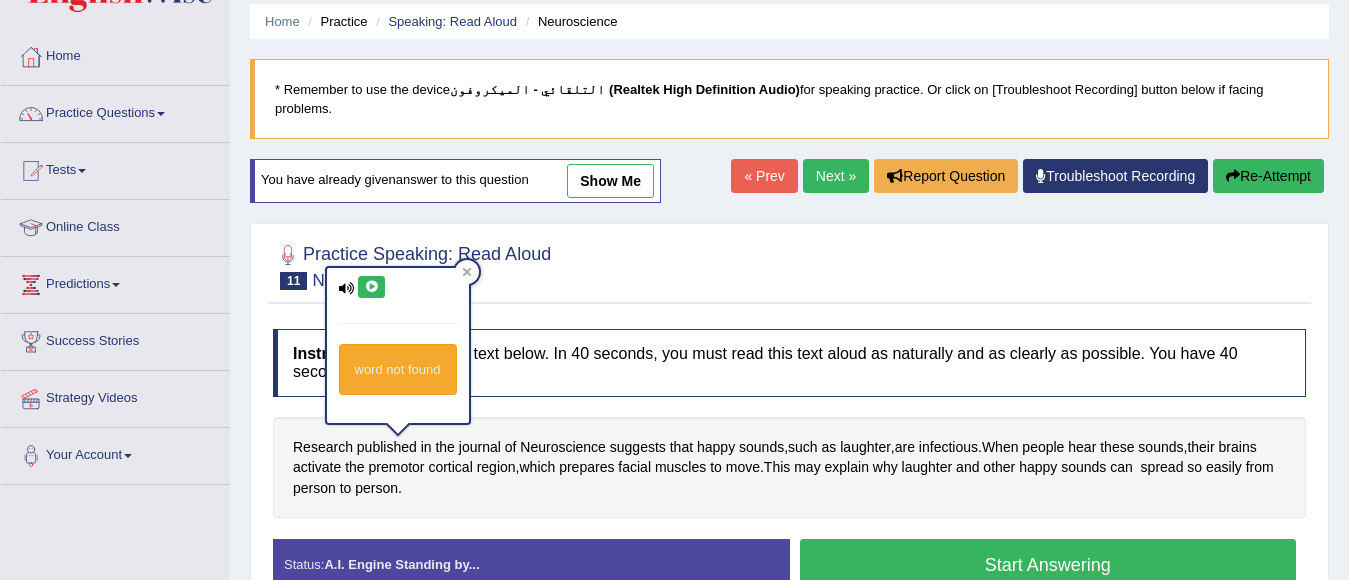 click at bounding box center (371, 287) 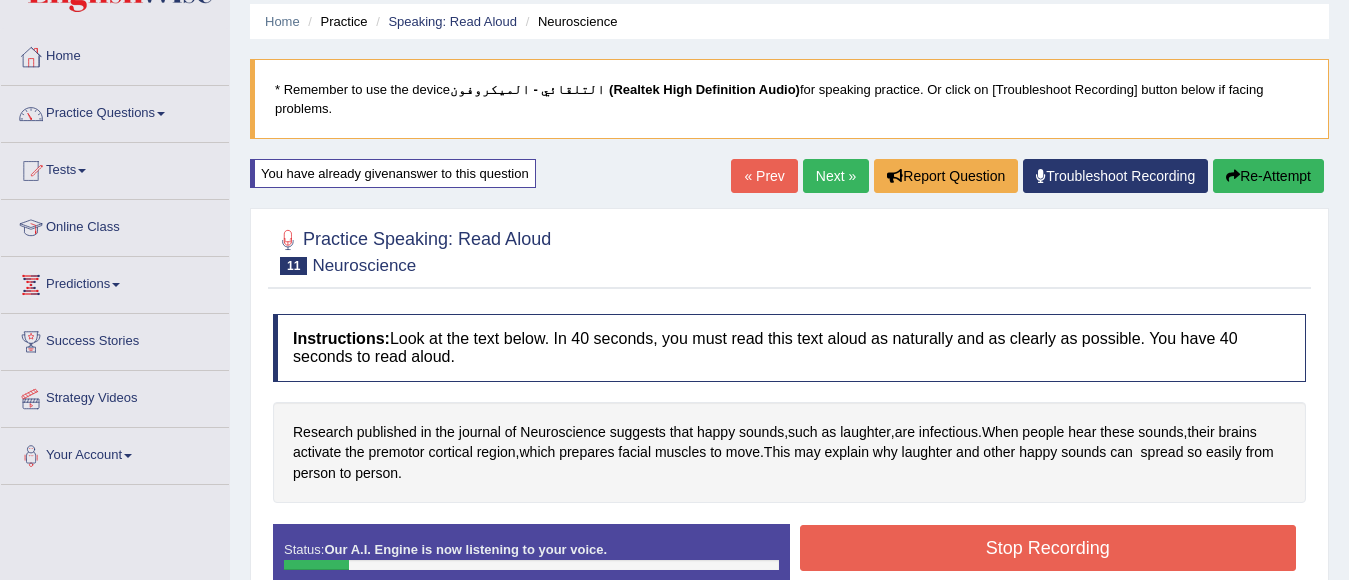 click on "Re-Attempt" at bounding box center (1268, 176) 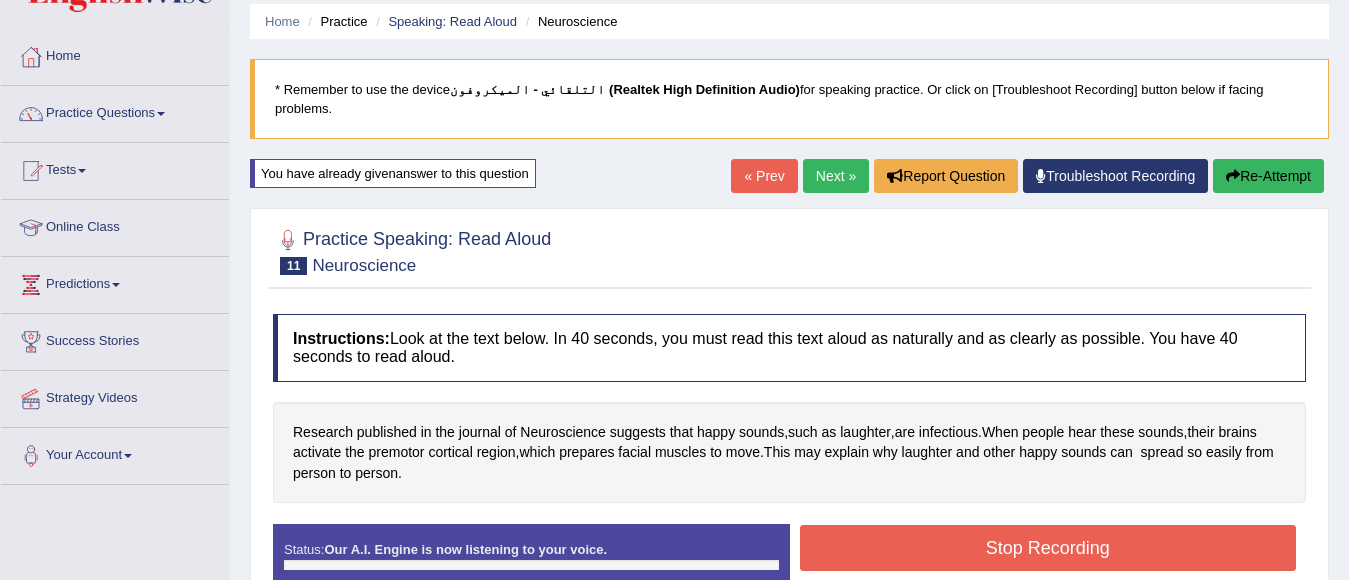 scroll, scrollTop: 70, scrollLeft: 0, axis: vertical 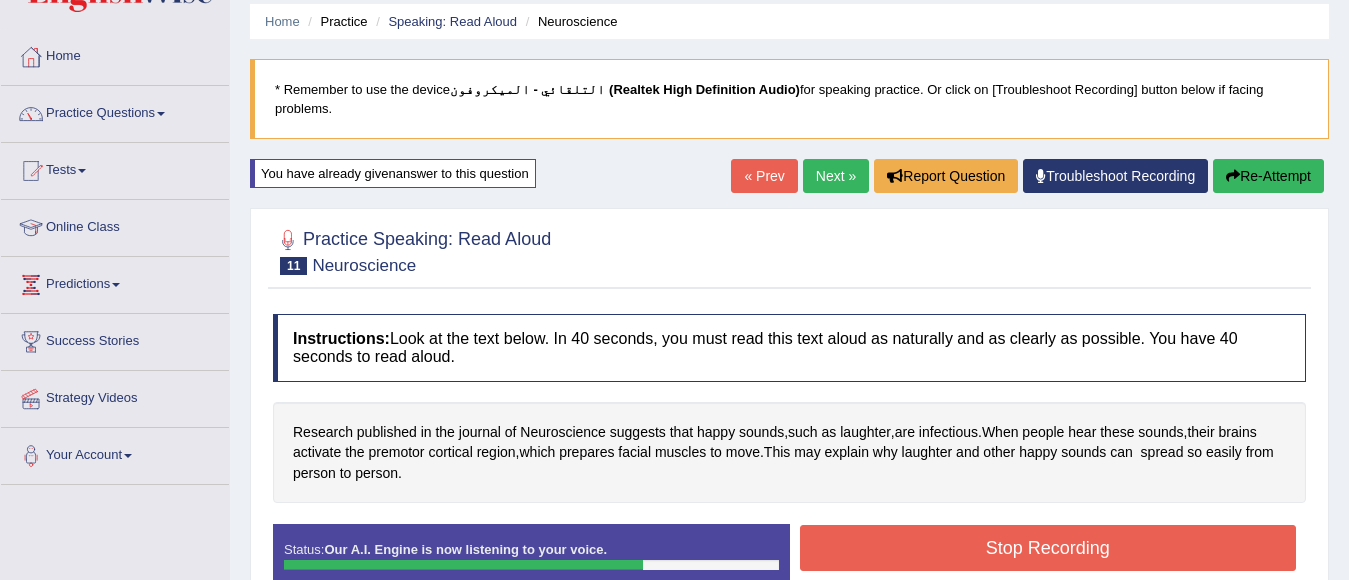 click on "Stop Recording" at bounding box center (1048, 548) 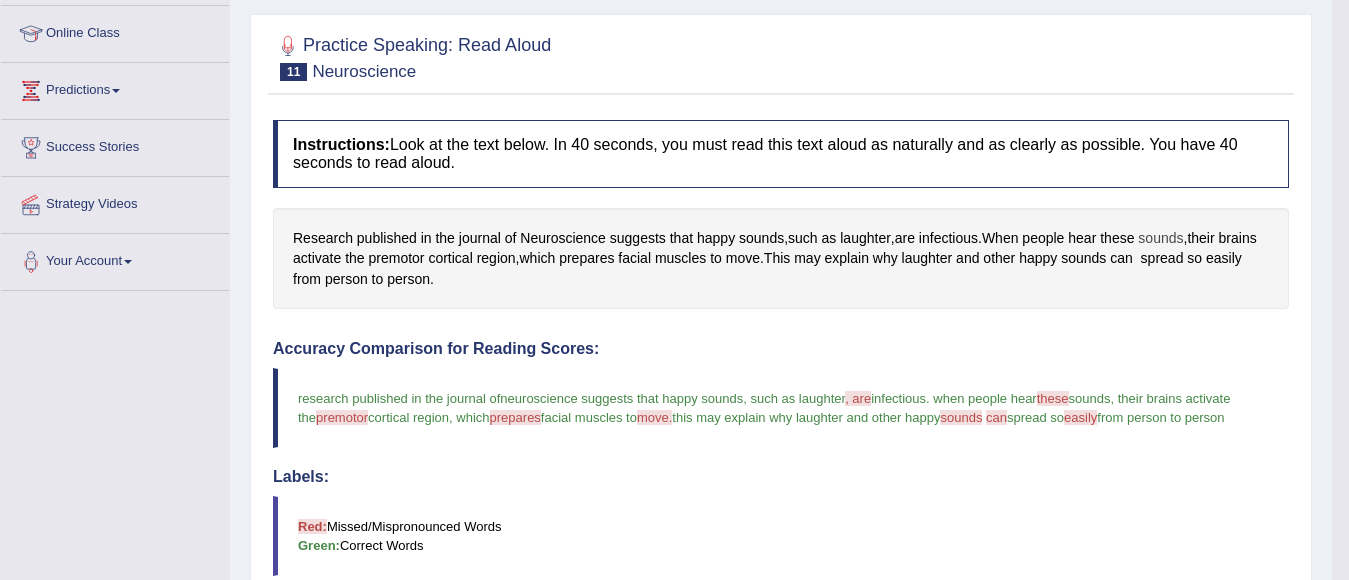 scroll, scrollTop: 170, scrollLeft: 0, axis: vertical 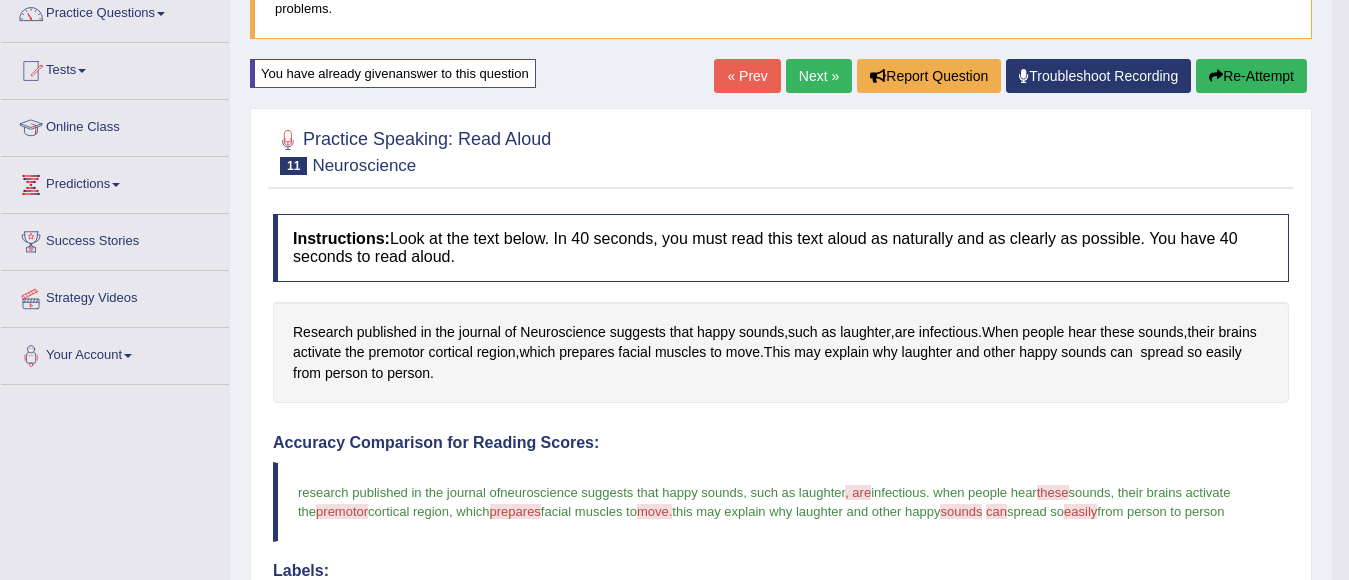 click on "Re-Attempt" at bounding box center (1251, 76) 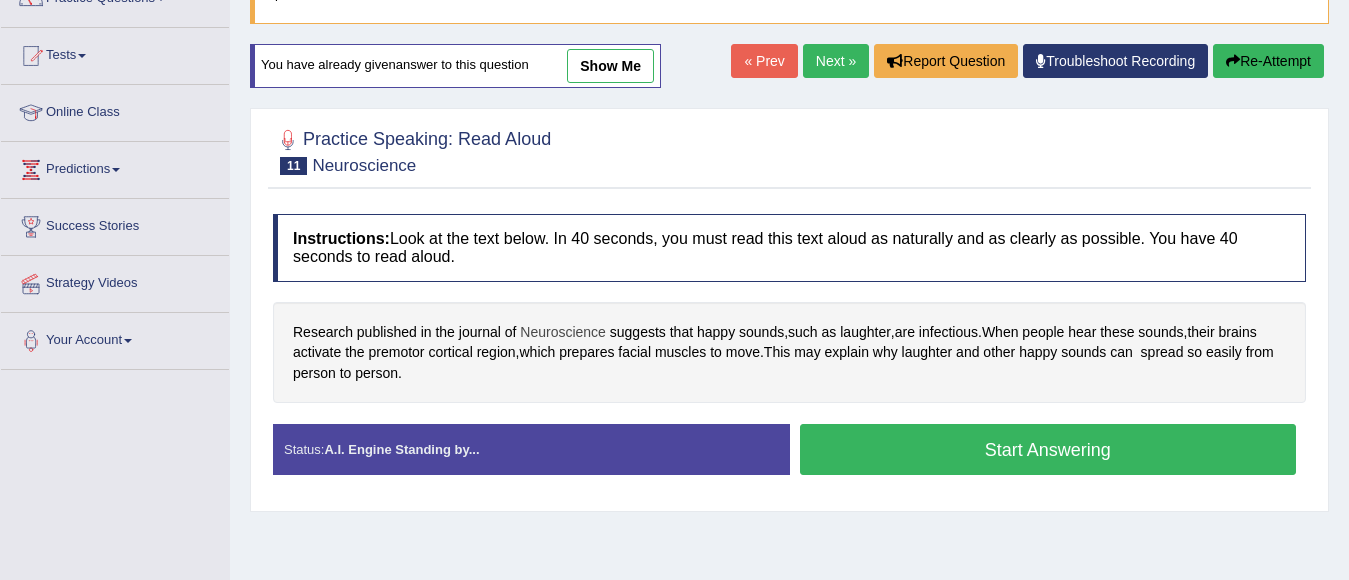 click on "Neuroscience" at bounding box center (563, 332) 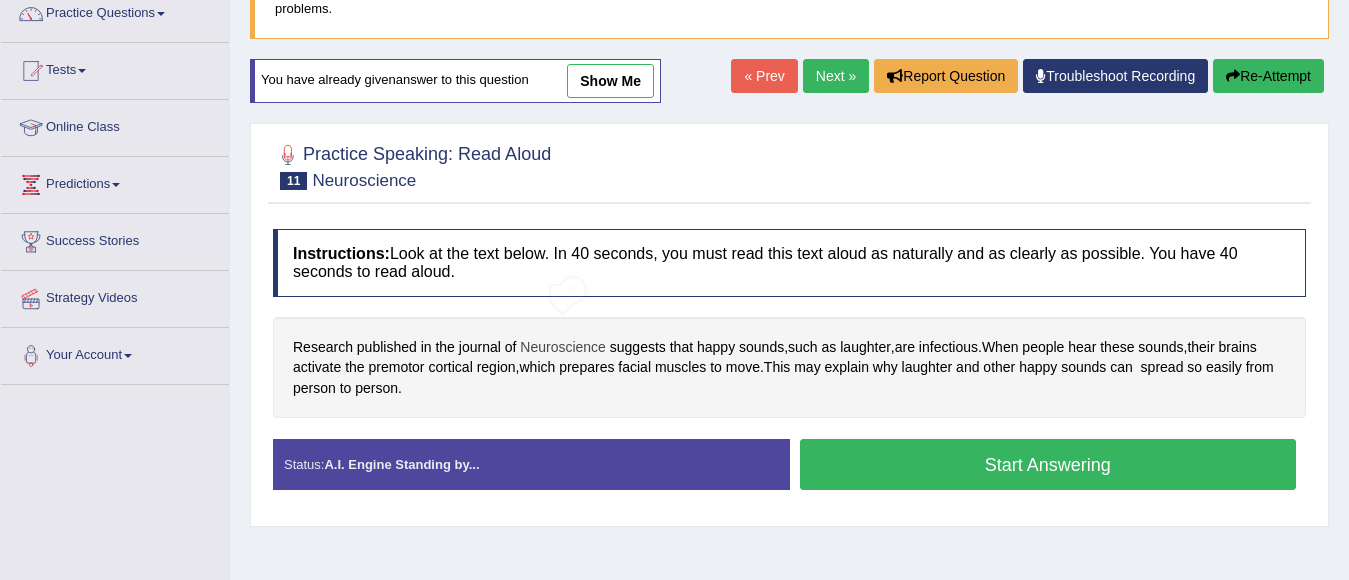 scroll, scrollTop: 0, scrollLeft: 0, axis: both 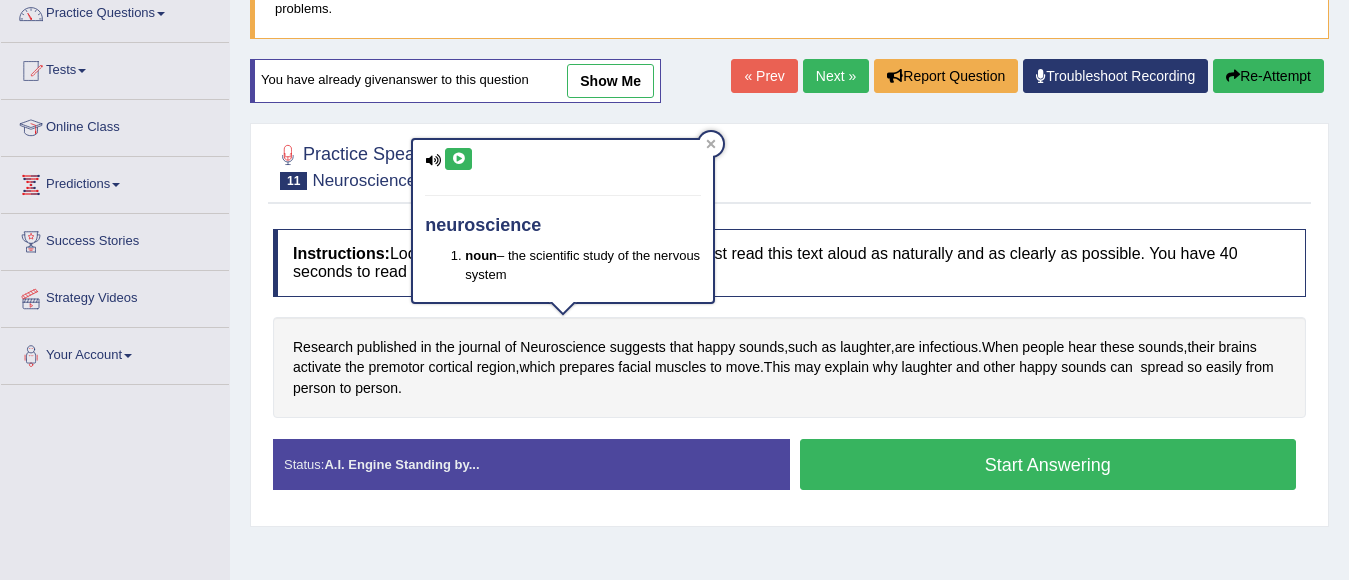 click at bounding box center (458, 159) 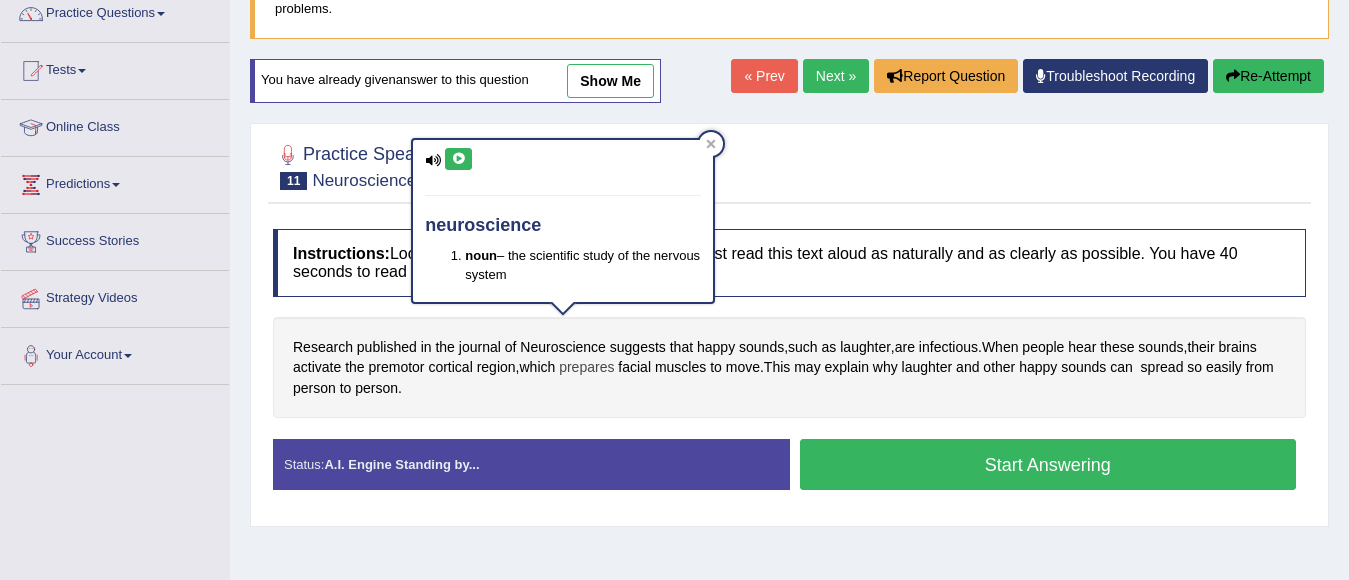 click on "prepares" at bounding box center (586, 367) 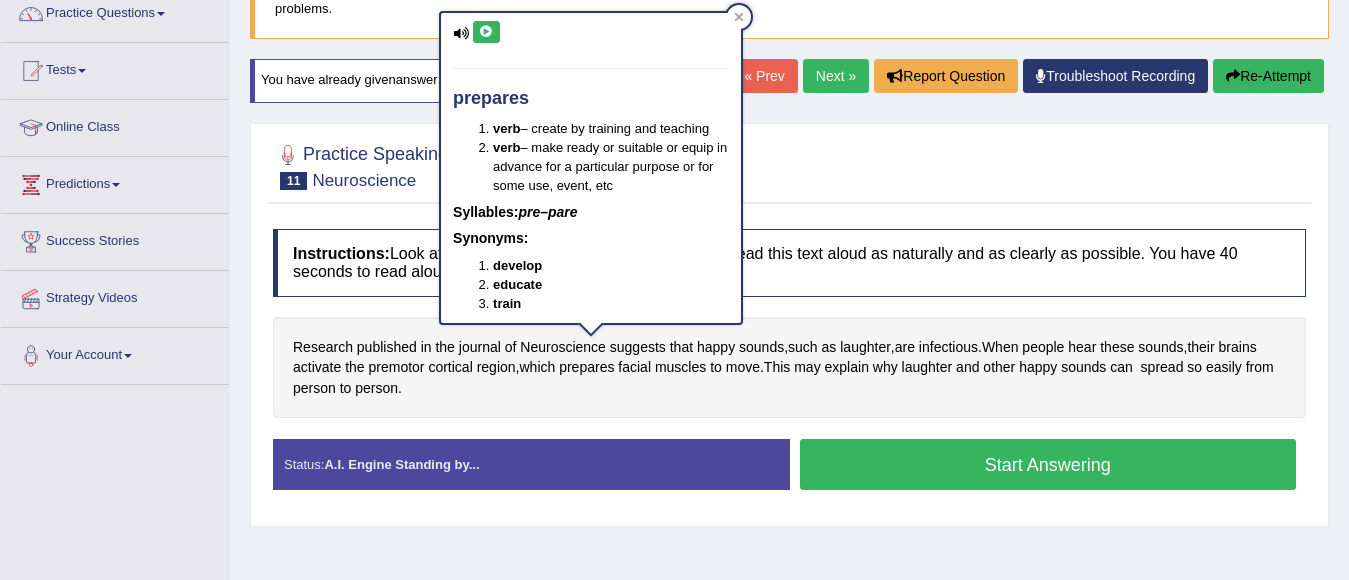 click at bounding box center [486, 32] 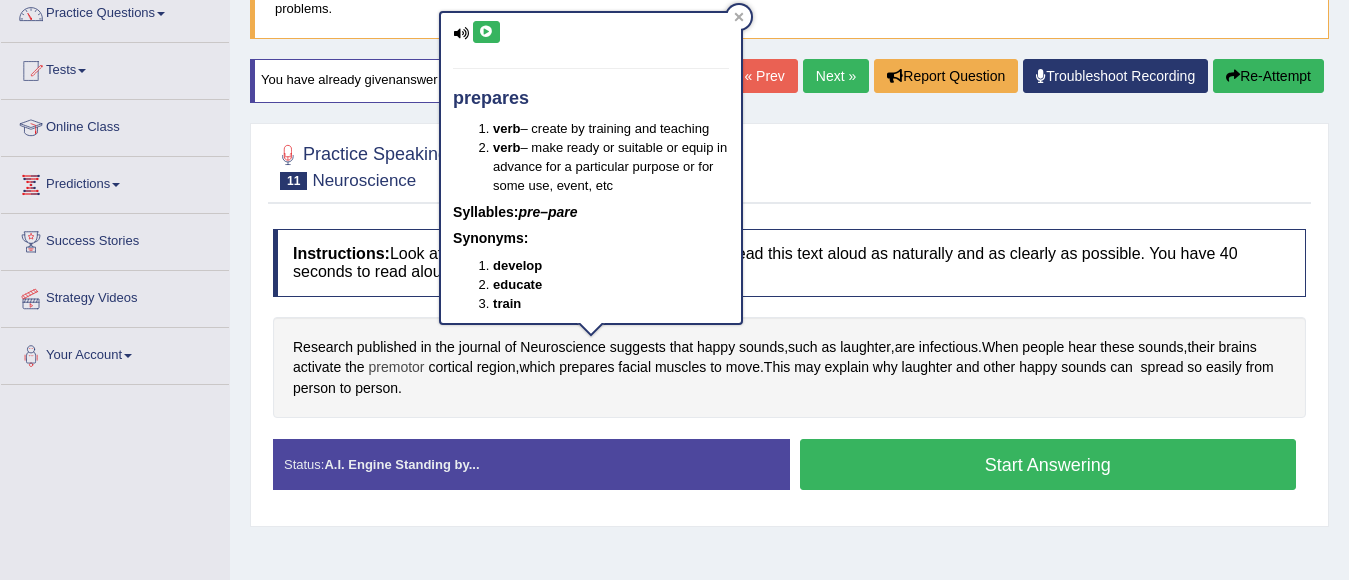 click on "premotor" at bounding box center [397, 367] 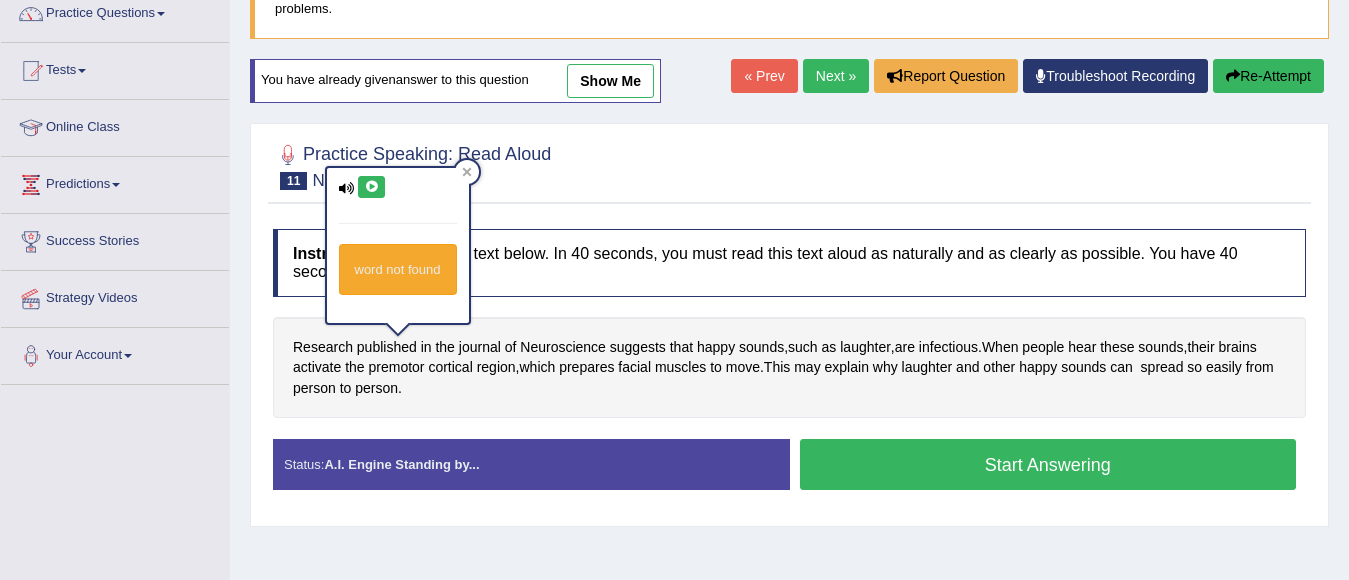 click at bounding box center (371, 187) 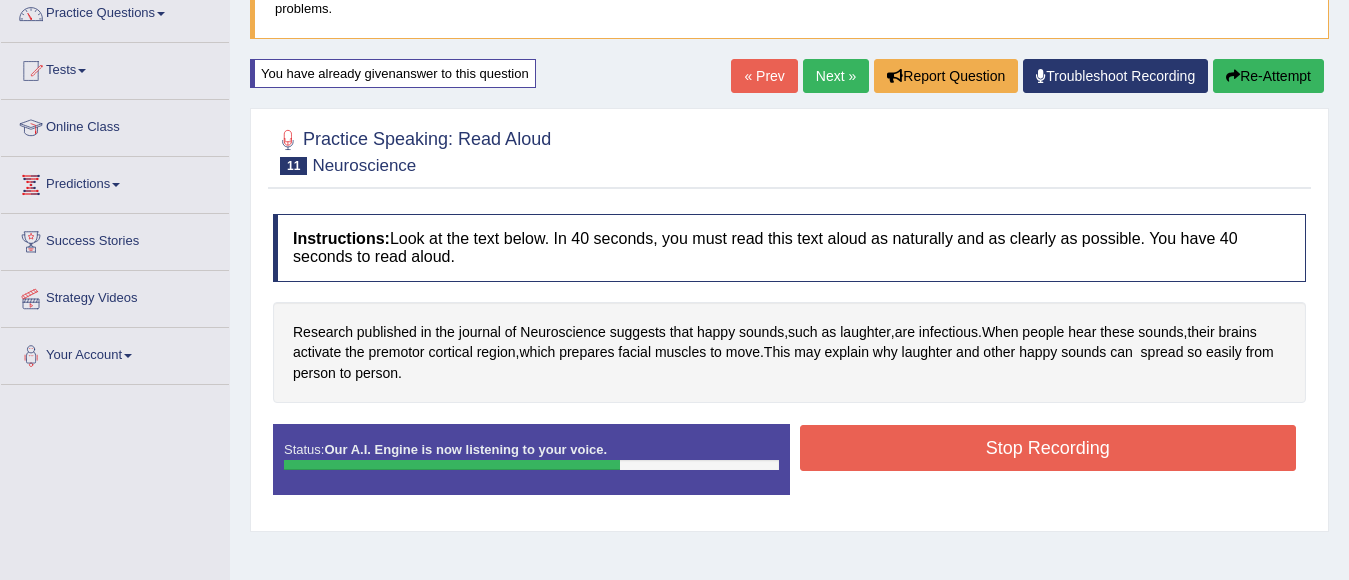 click on "Stop Recording" at bounding box center [1048, 448] 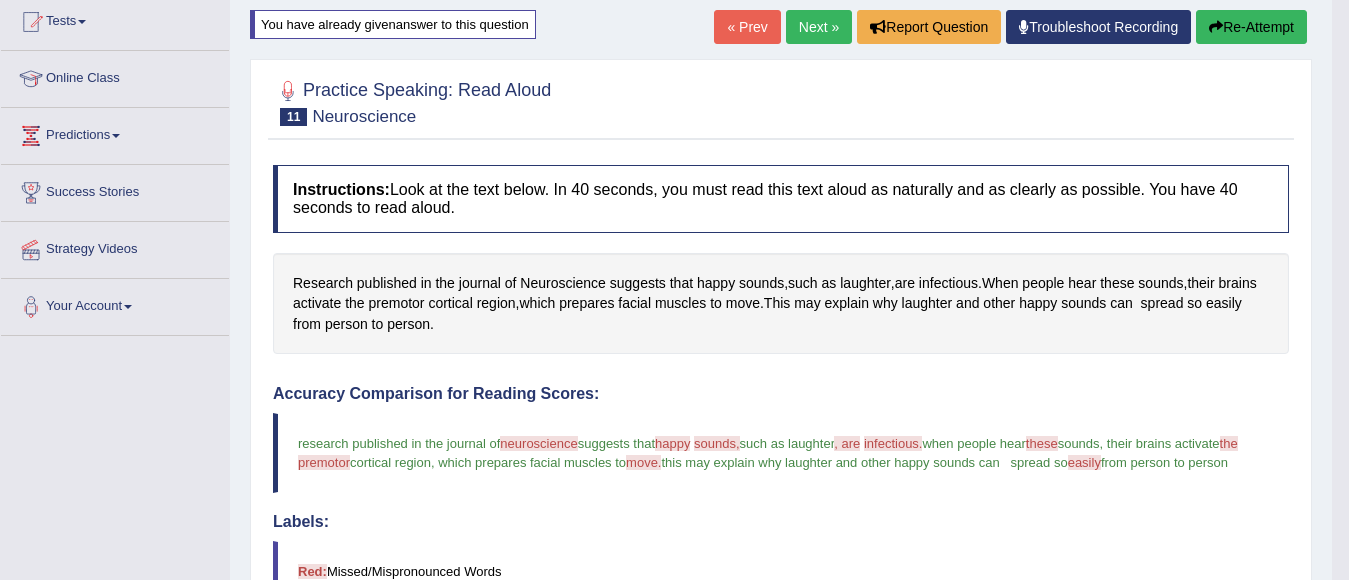 scroll, scrollTop: 170, scrollLeft: 0, axis: vertical 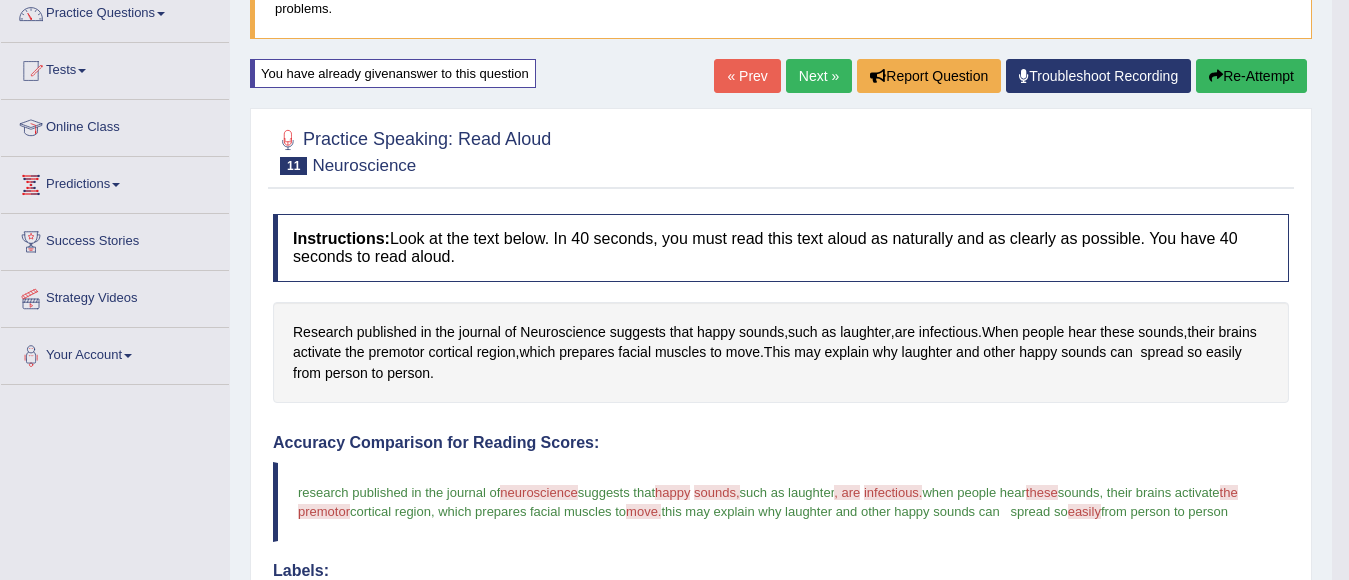 click on "Re-Attempt" at bounding box center [1251, 76] 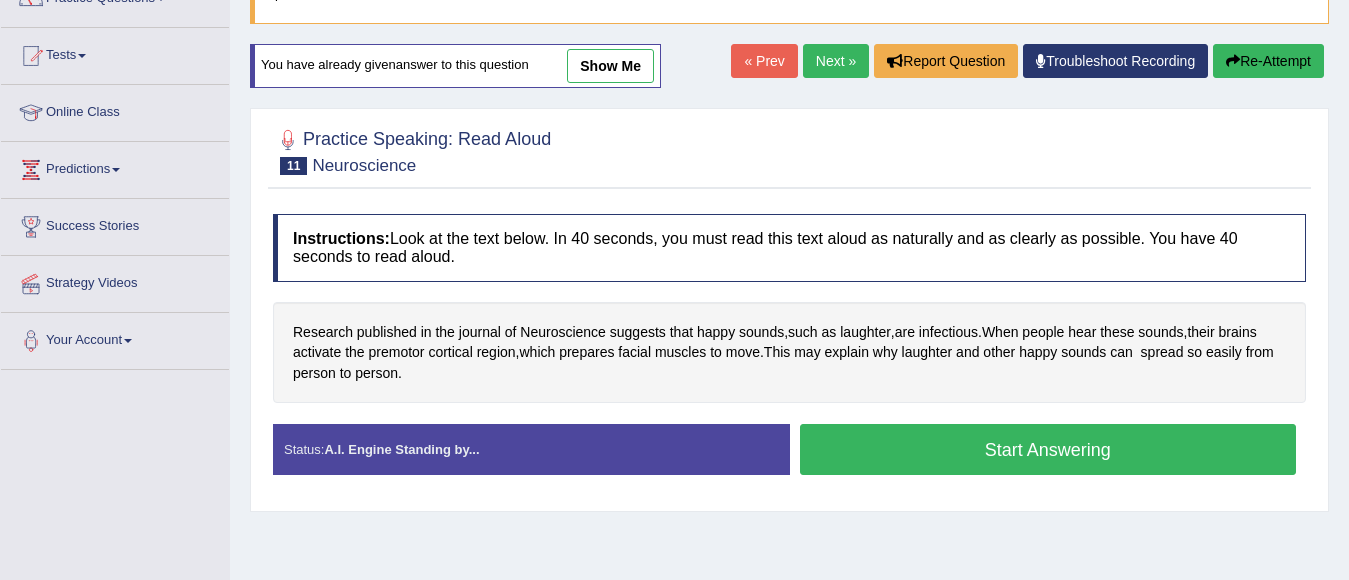 scroll, scrollTop: 170, scrollLeft: 0, axis: vertical 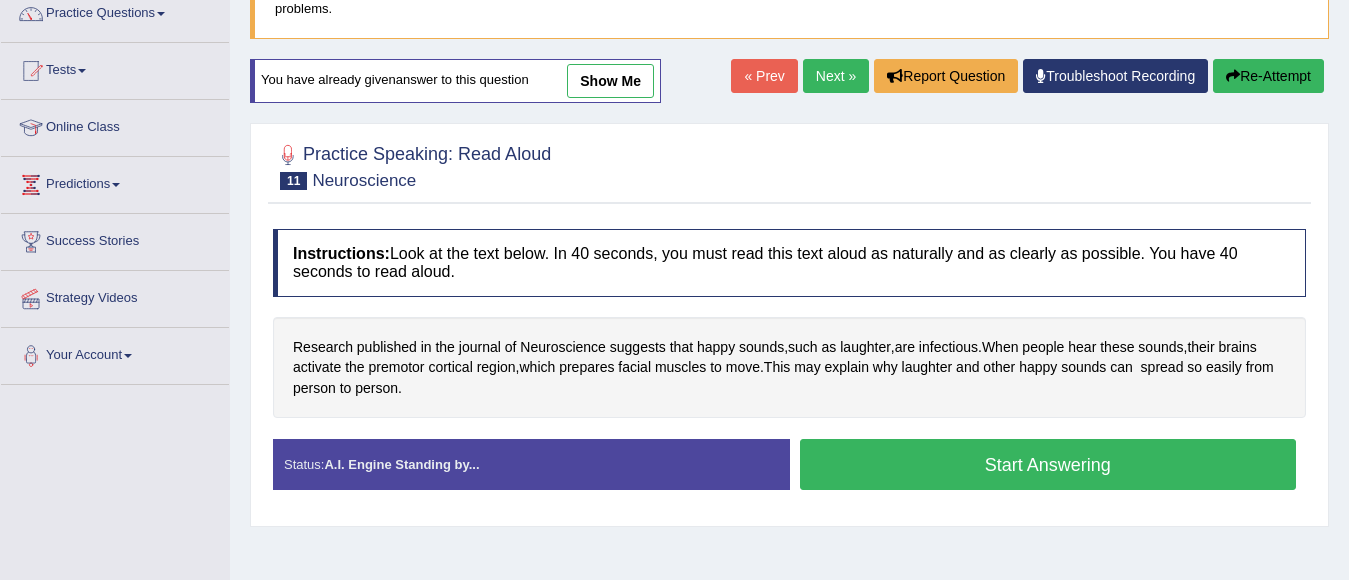 click on "Start Answering" at bounding box center [1048, 464] 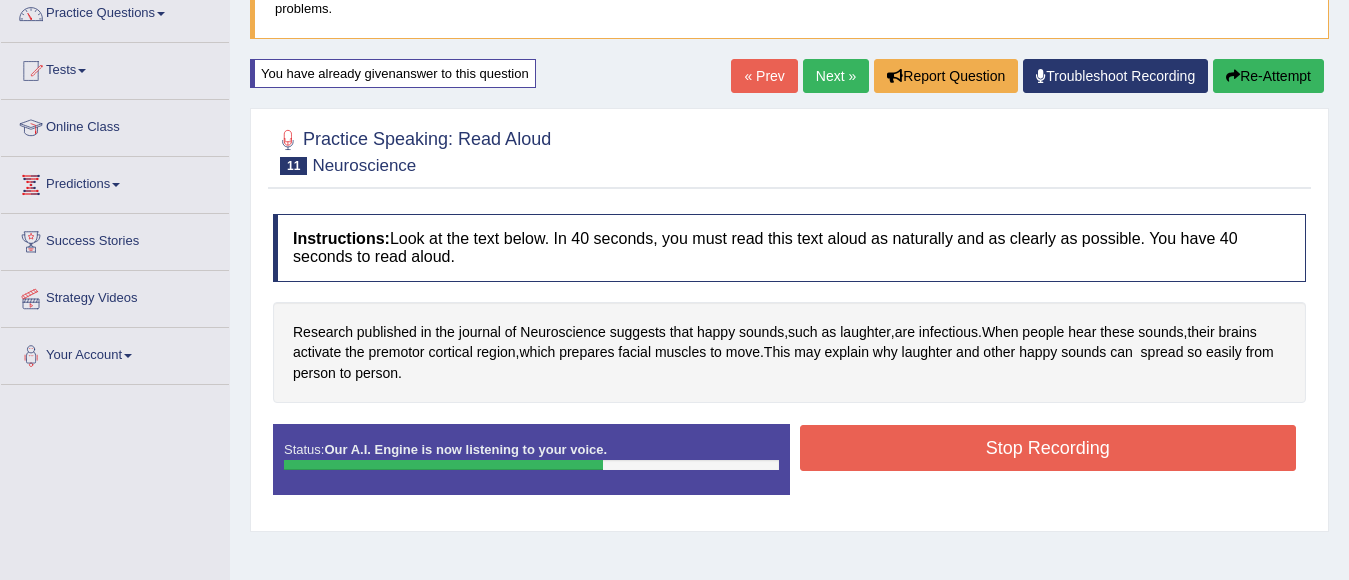 click on "Stop Recording" at bounding box center [1048, 448] 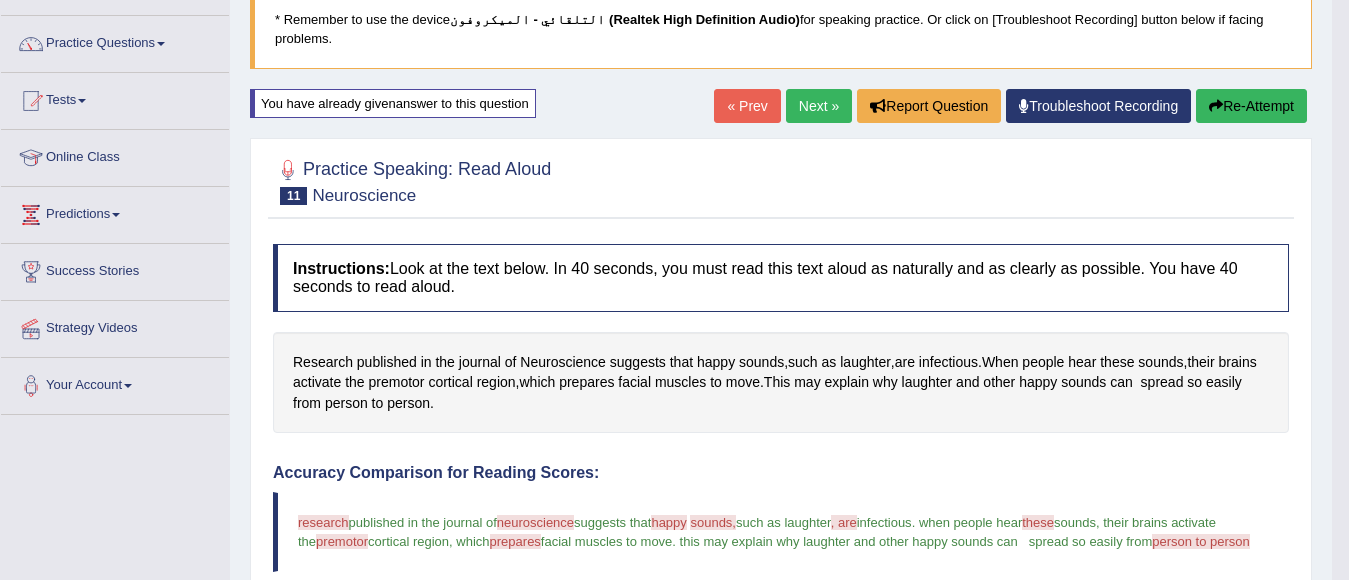 scroll, scrollTop: 0, scrollLeft: 0, axis: both 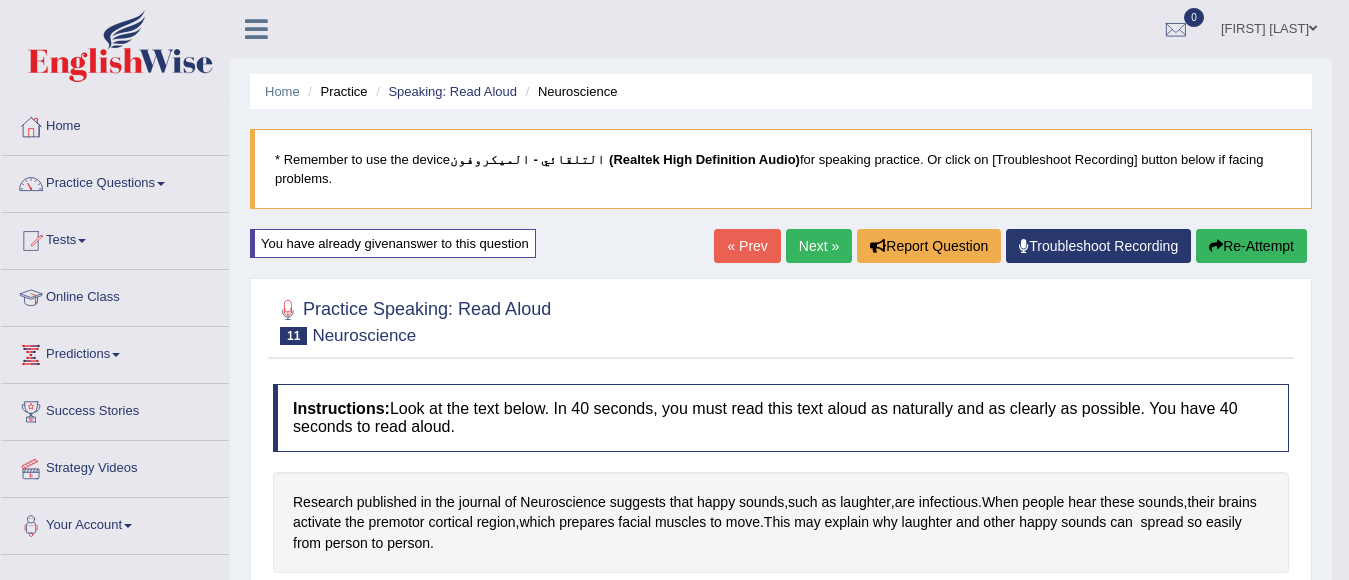 click on "Re-Attempt" at bounding box center [1251, 246] 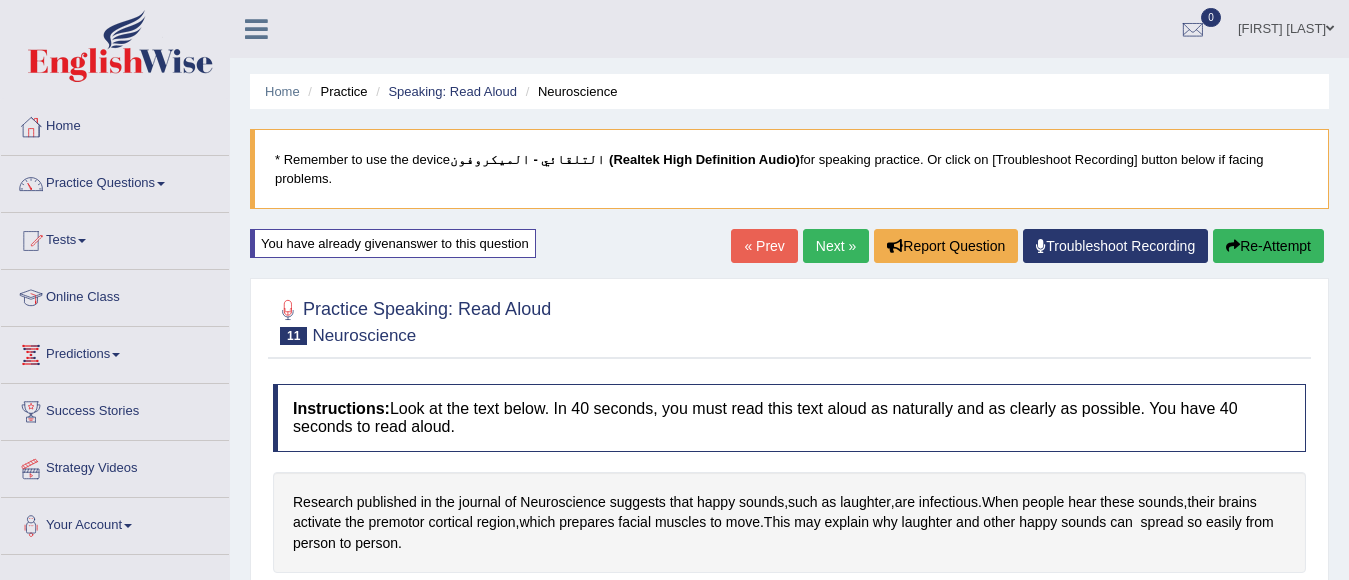 scroll, scrollTop: 226, scrollLeft: 0, axis: vertical 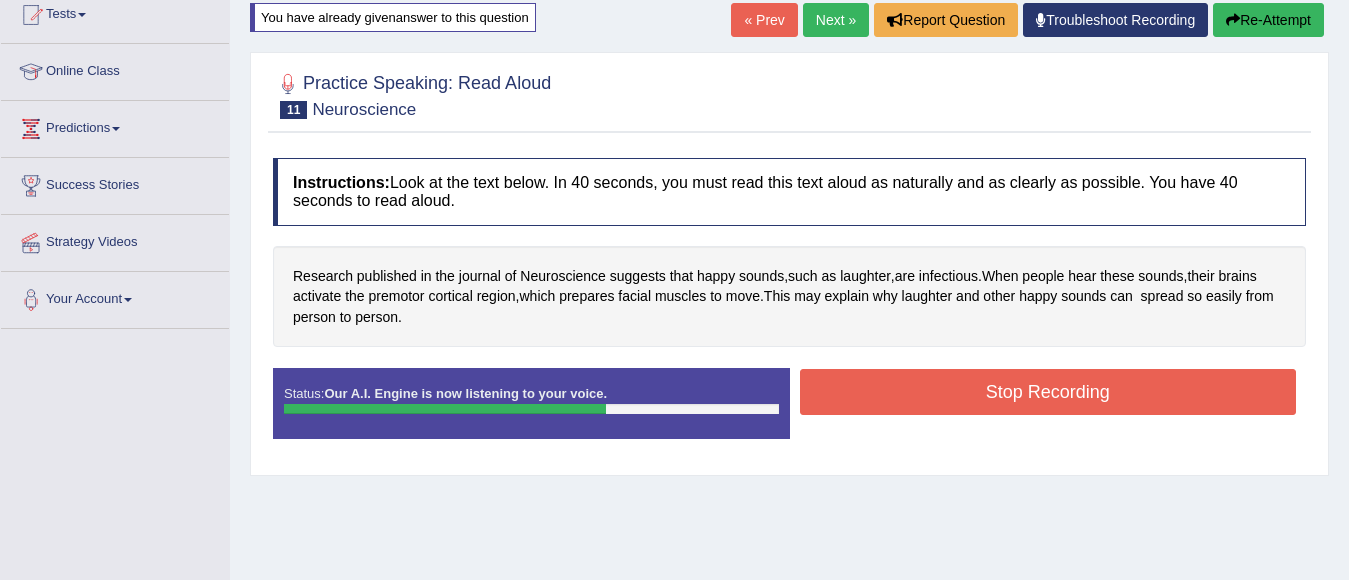 click on "Stop Recording" at bounding box center (1048, 392) 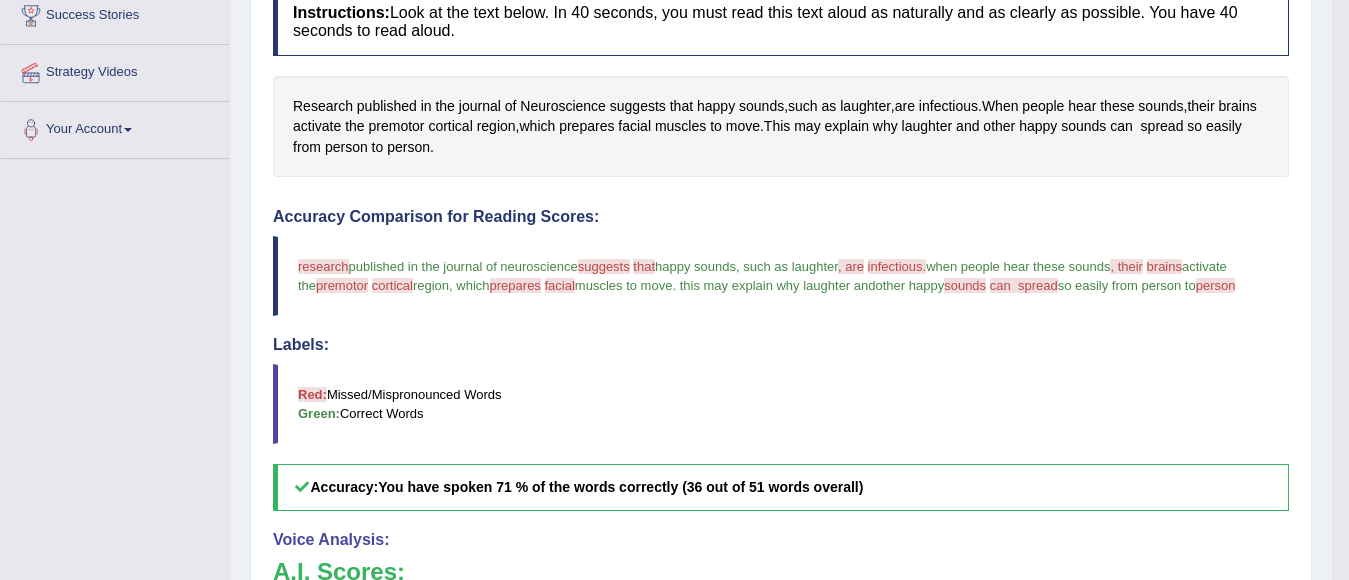 scroll, scrollTop: 196, scrollLeft: 0, axis: vertical 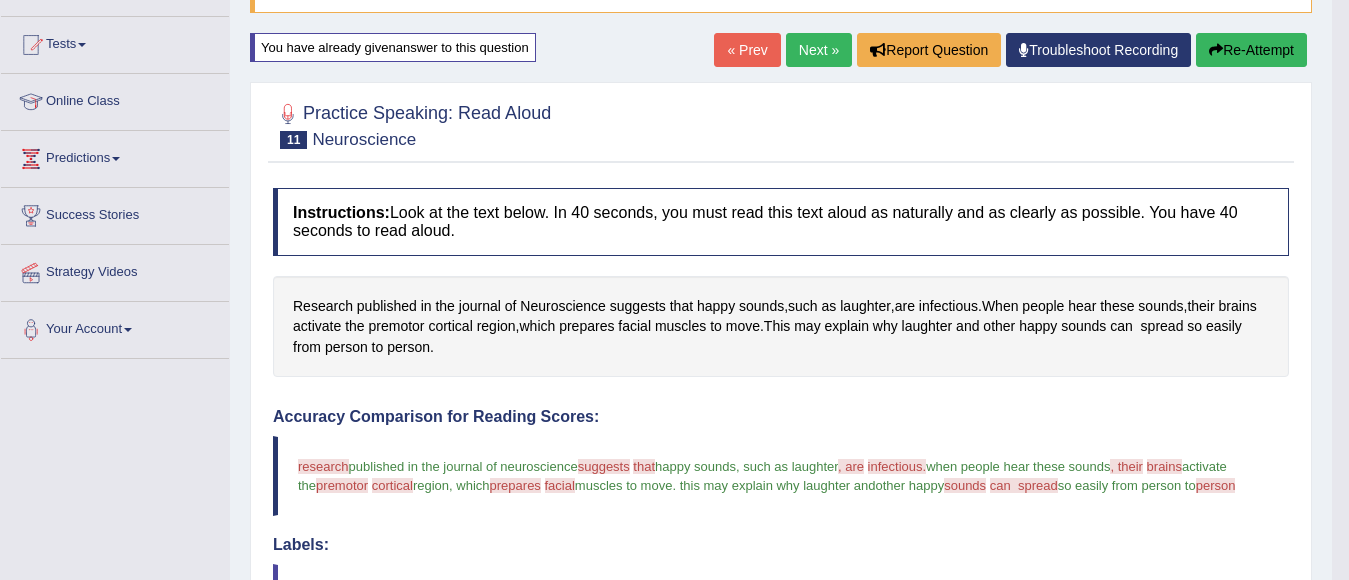 click on "Re-Attempt" at bounding box center [1251, 50] 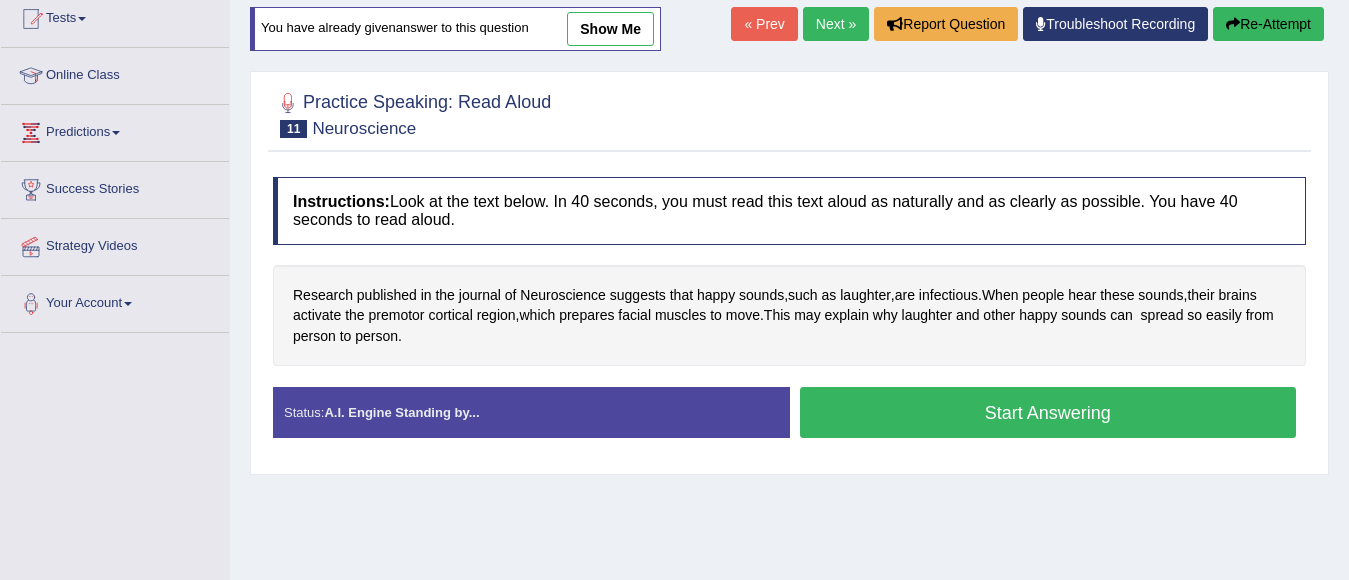 scroll, scrollTop: 196, scrollLeft: 0, axis: vertical 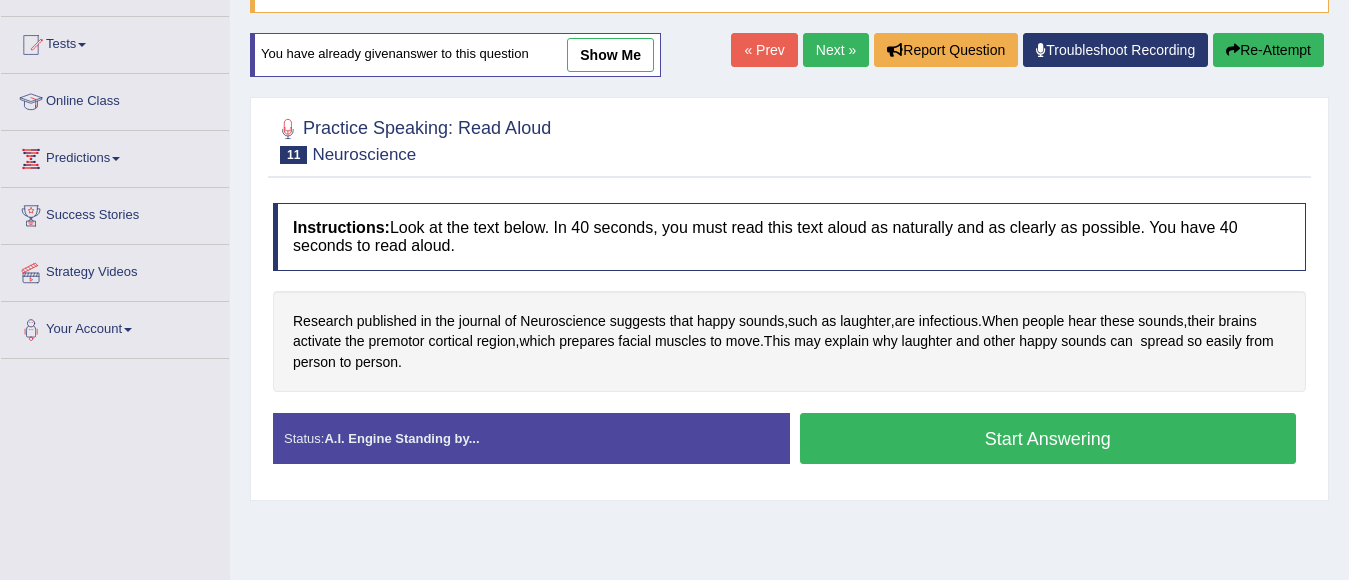 click on "Start Answering" at bounding box center [1048, 438] 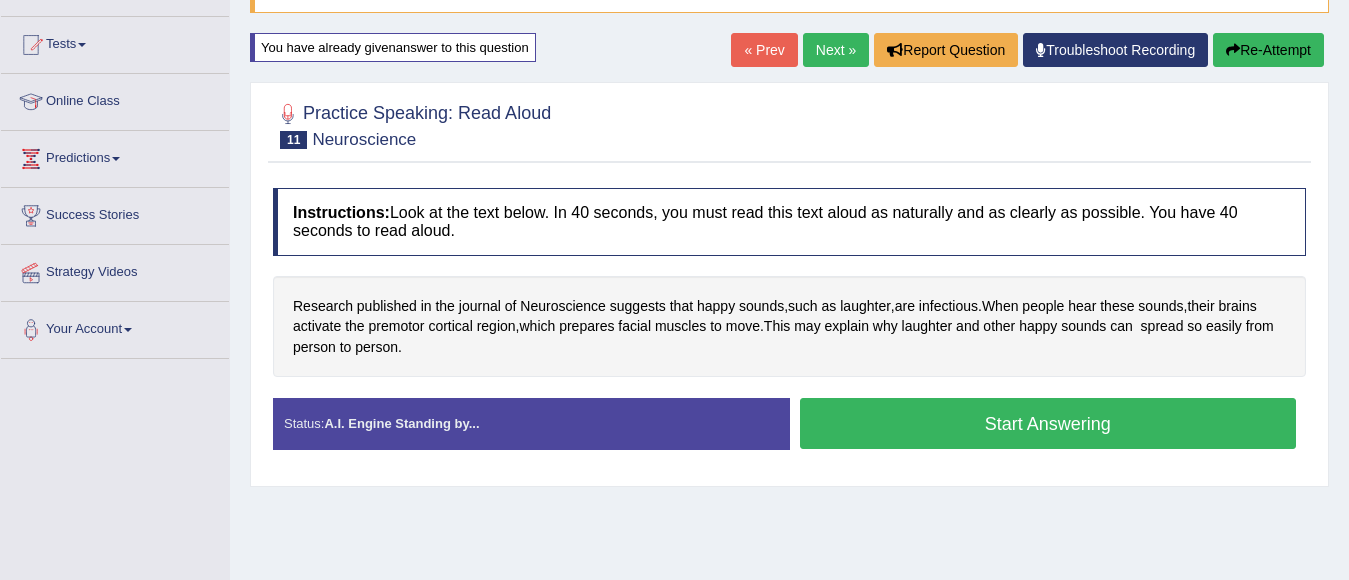 scroll, scrollTop: 0, scrollLeft: 0, axis: both 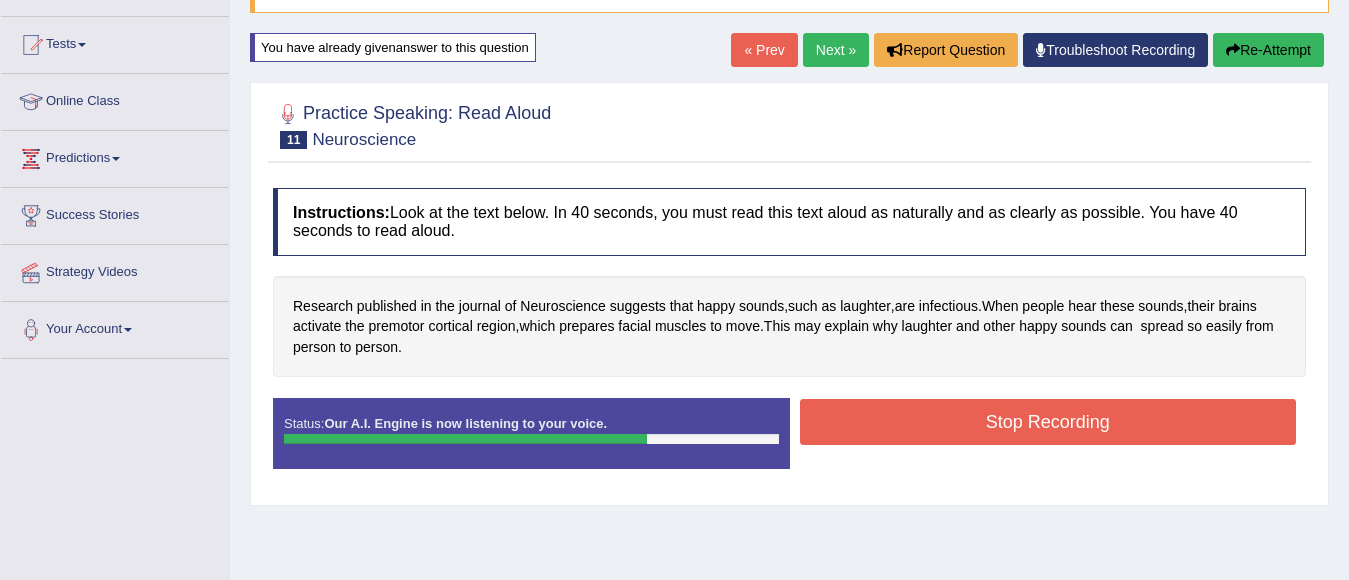 click on "Stop Recording" at bounding box center (1048, 422) 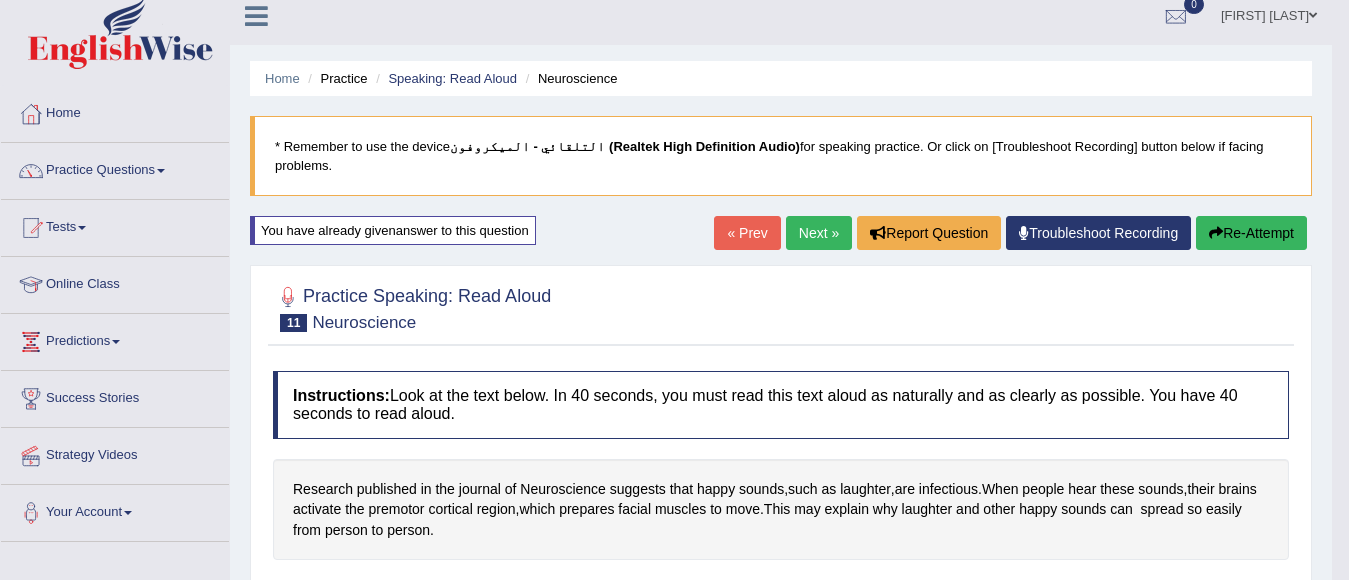 scroll, scrollTop: 0, scrollLeft: 0, axis: both 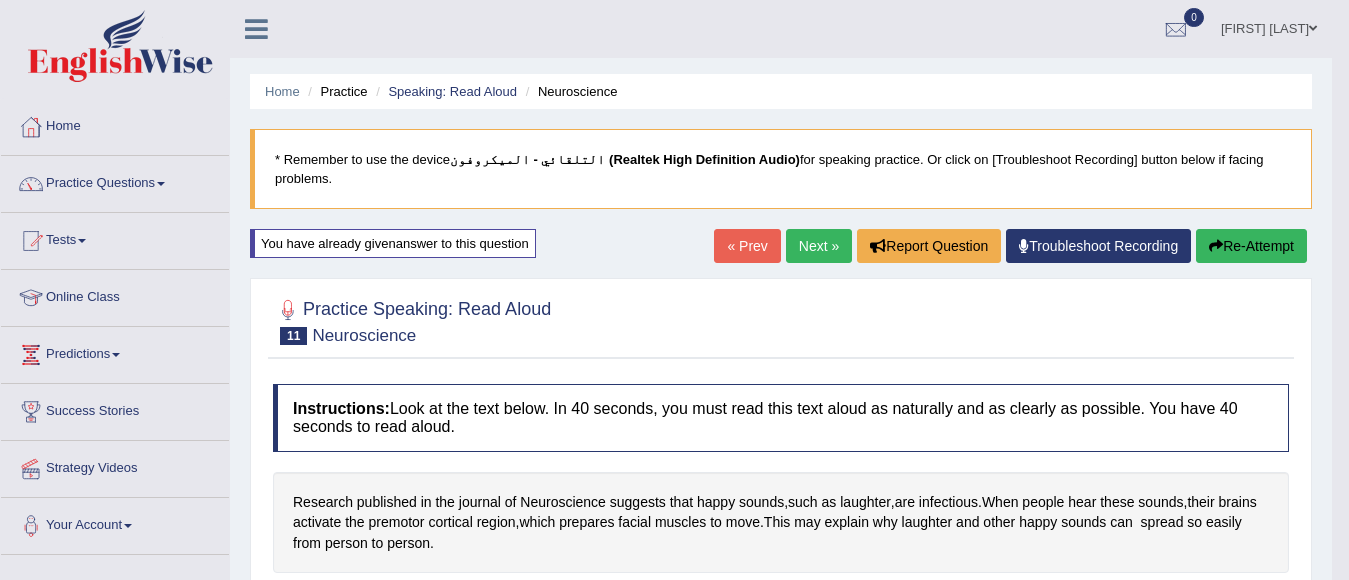 click on "Re-Attempt" at bounding box center [1251, 246] 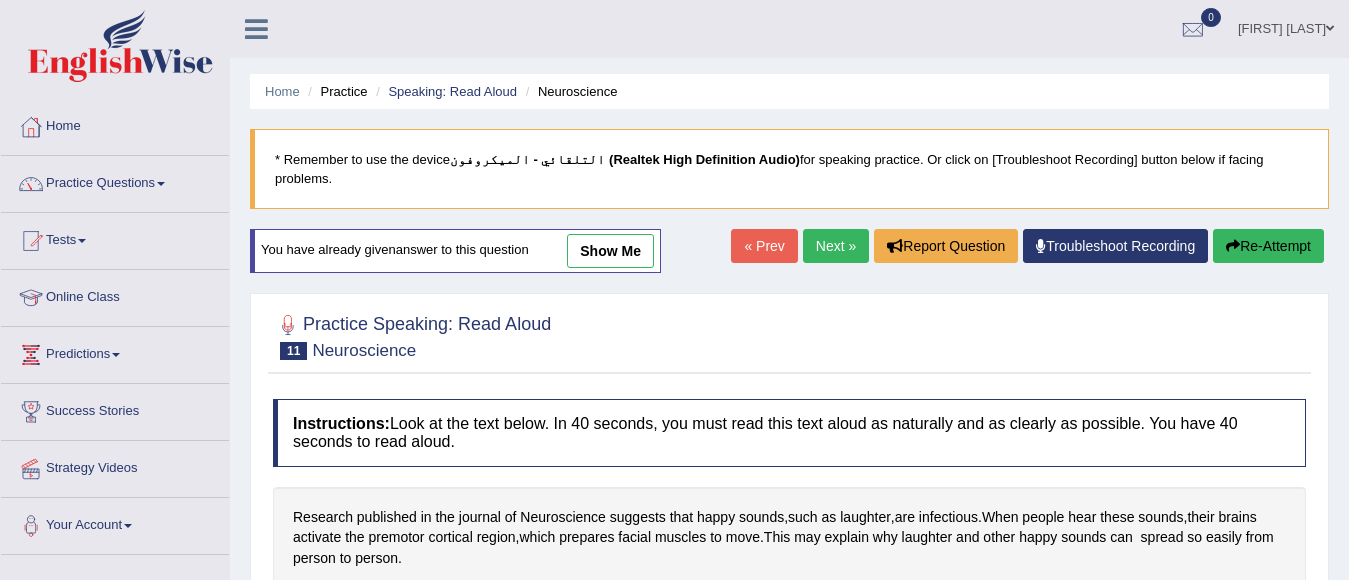 scroll, scrollTop: 0, scrollLeft: 0, axis: both 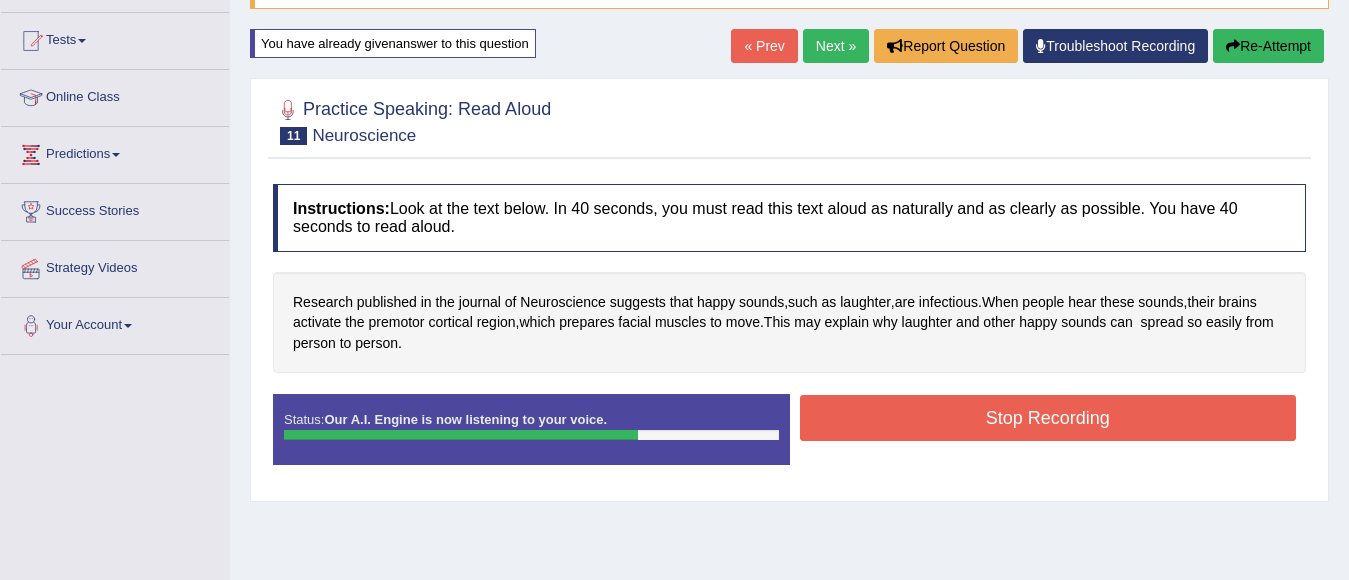 click on "Stop Recording" at bounding box center [1048, 418] 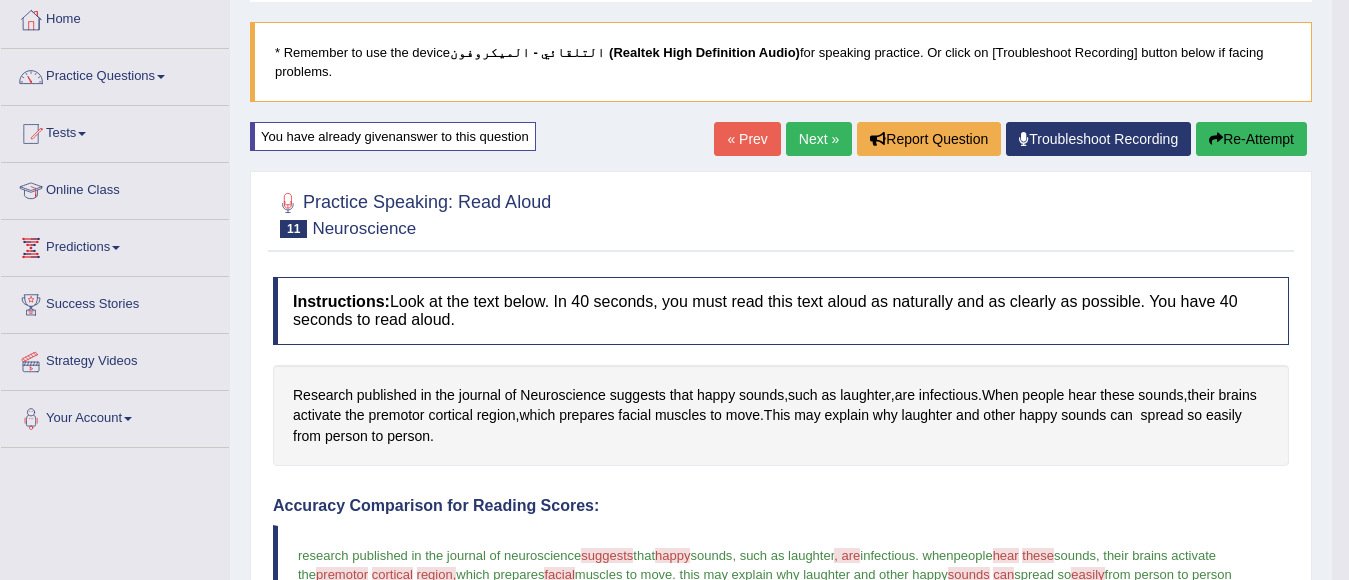 scroll, scrollTop: 100, scrollLeft: 0, axis: vertical 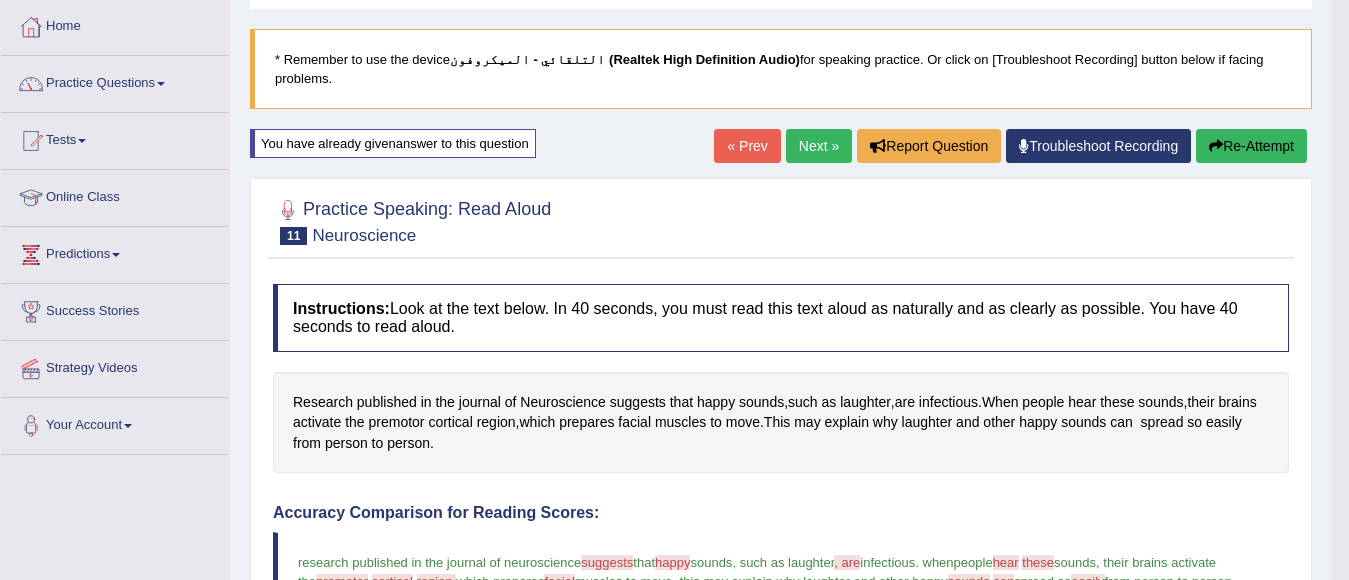 click on "Re-Attempt" at bounding box center [1251, 146] 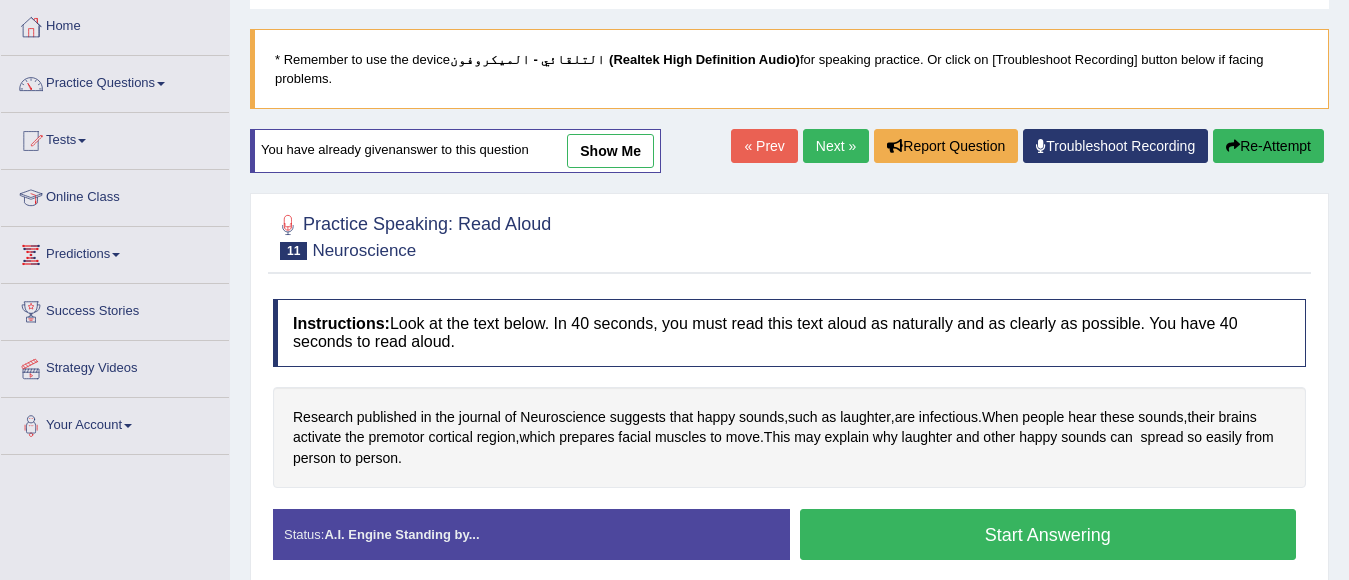 scroll, scrollTop: 100, scrollLeft: 0, axis: vertical 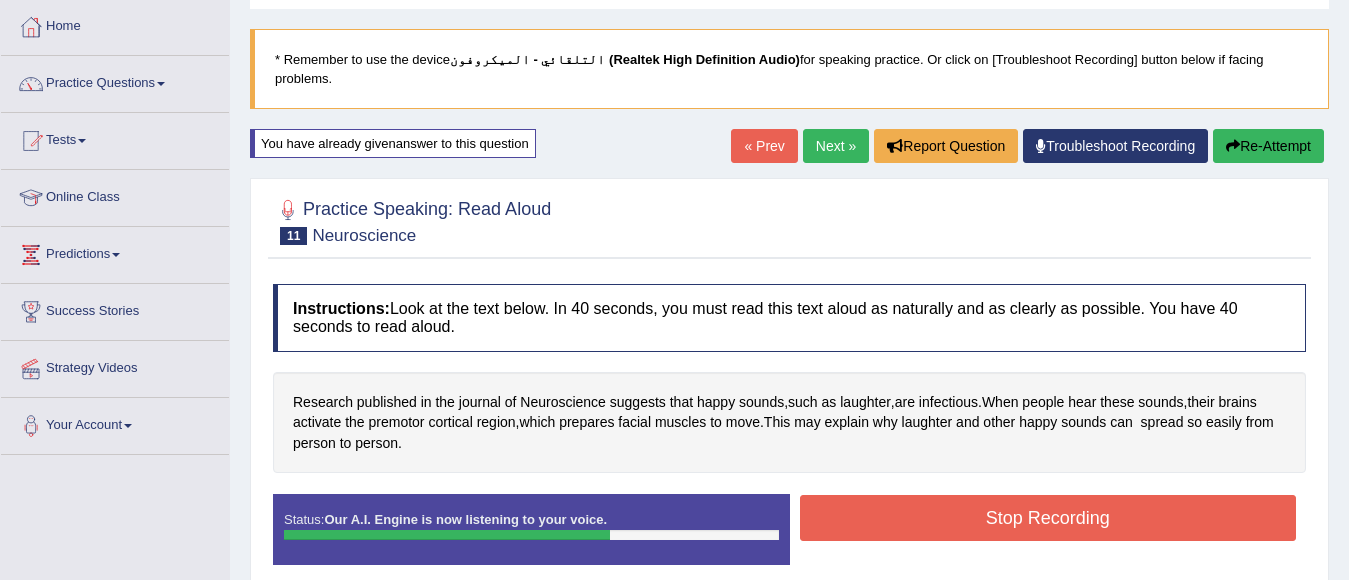 click on "Stop Recording" at bounding box center [1048, 518] 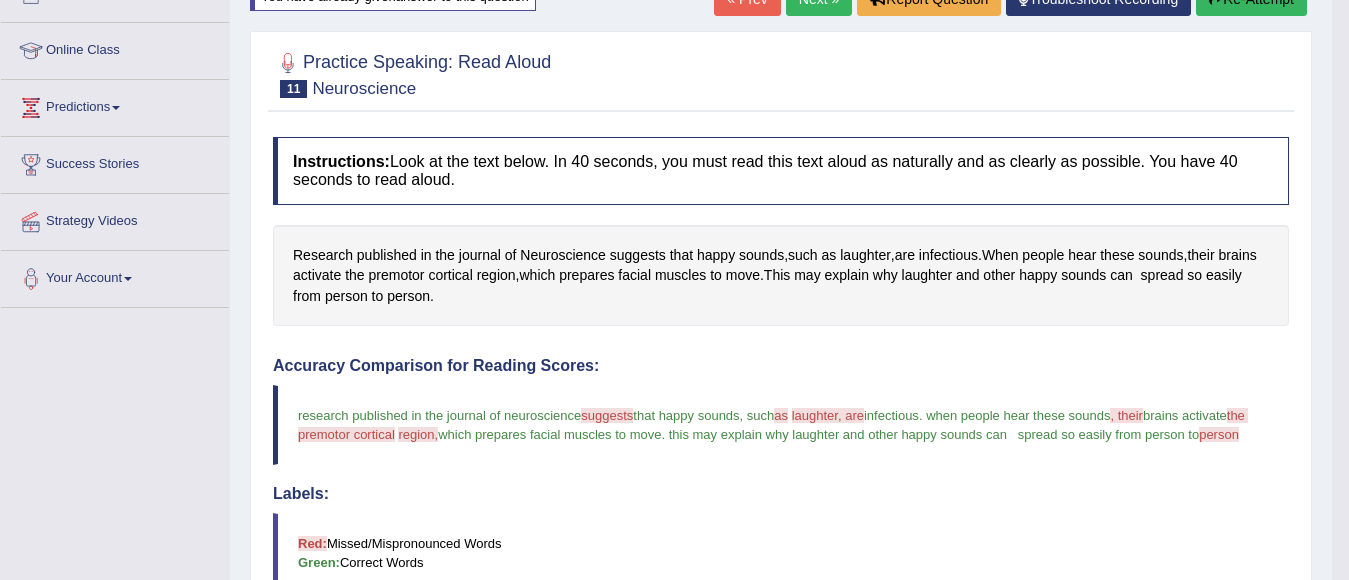 scroll, scrollTop: 0, scrollLeft: 0, axis: both 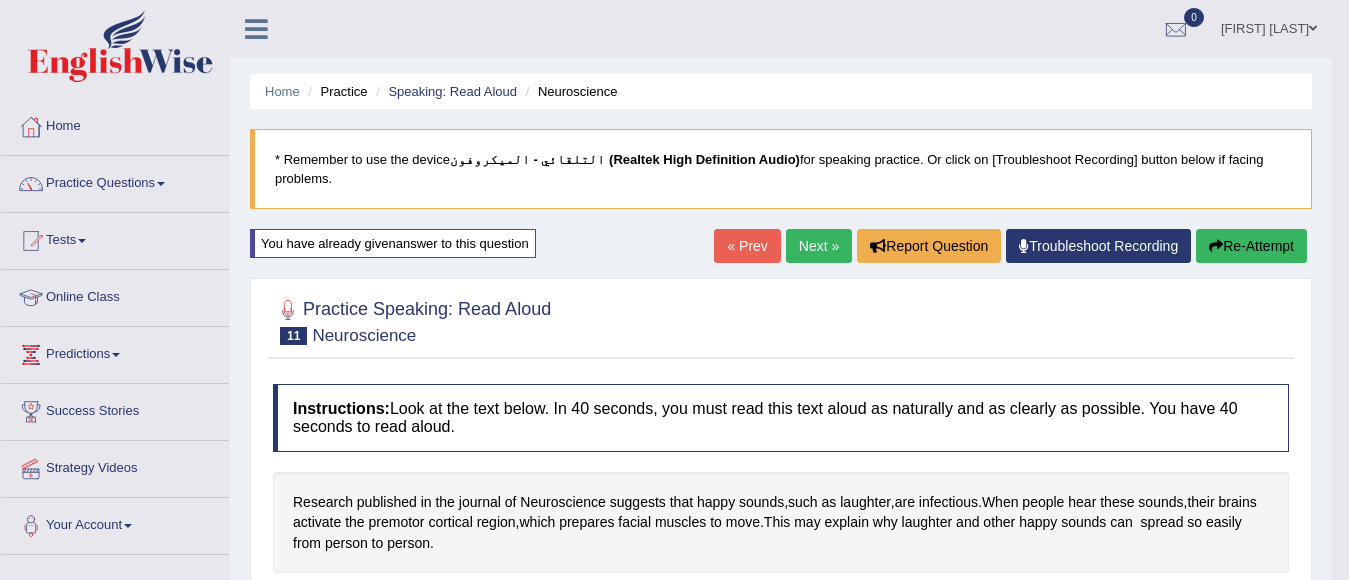 click on "Re-Attempt" at bounding box center (1251, 246) 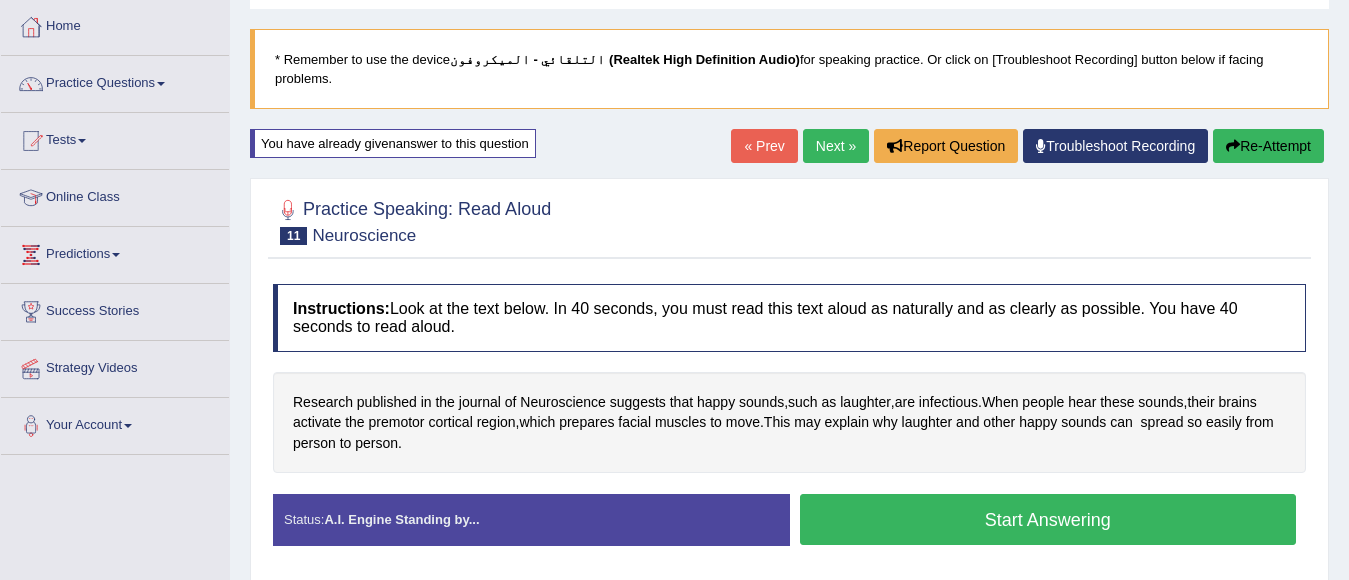 scroll, scrollTop: 100, scrollLeft: 0, axis: vertical 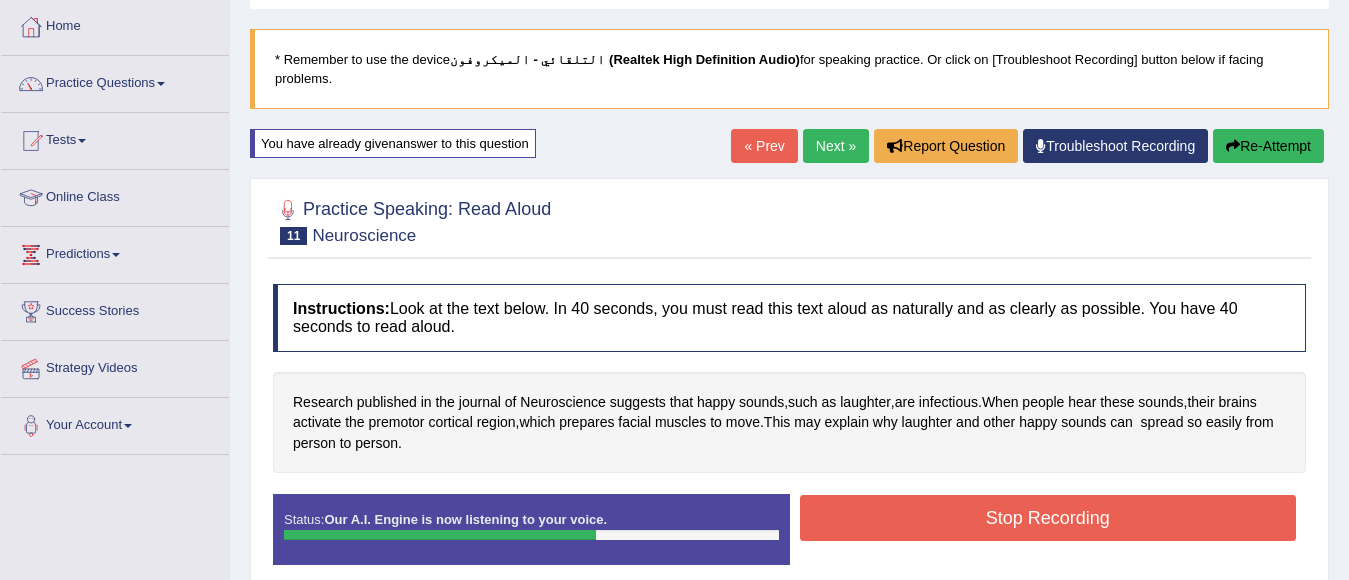 click on "Stop Recording" at bounding box center [1048, 518] 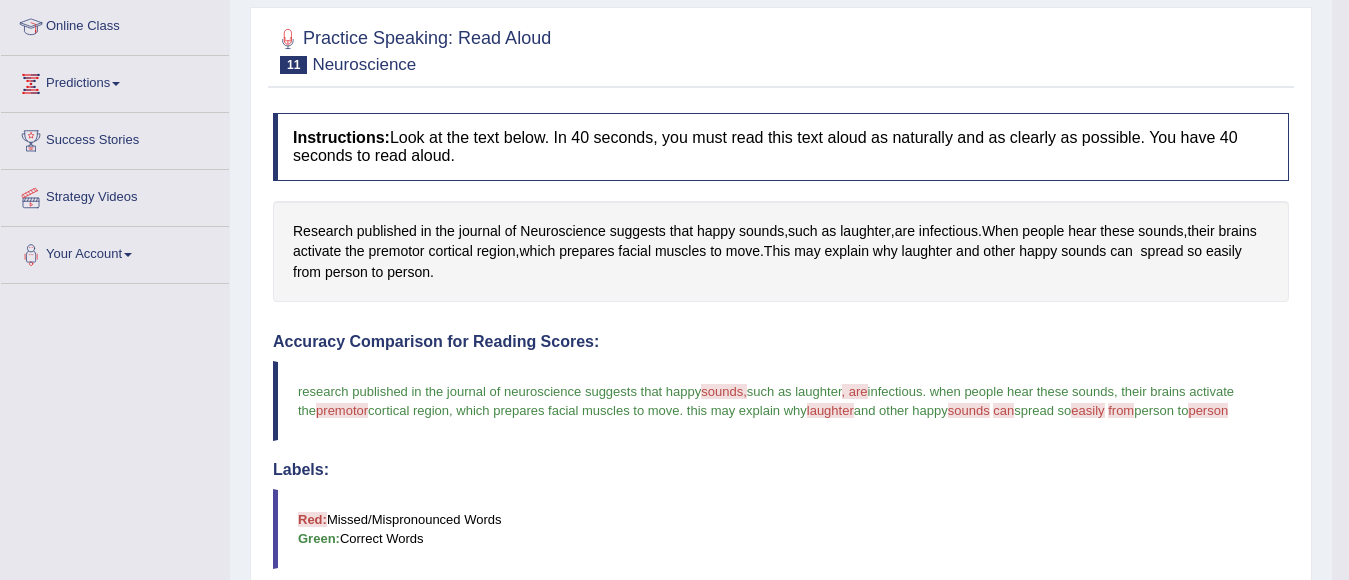 scroll, scrollTop: 300, scrollLeft: 0, axis: vertical 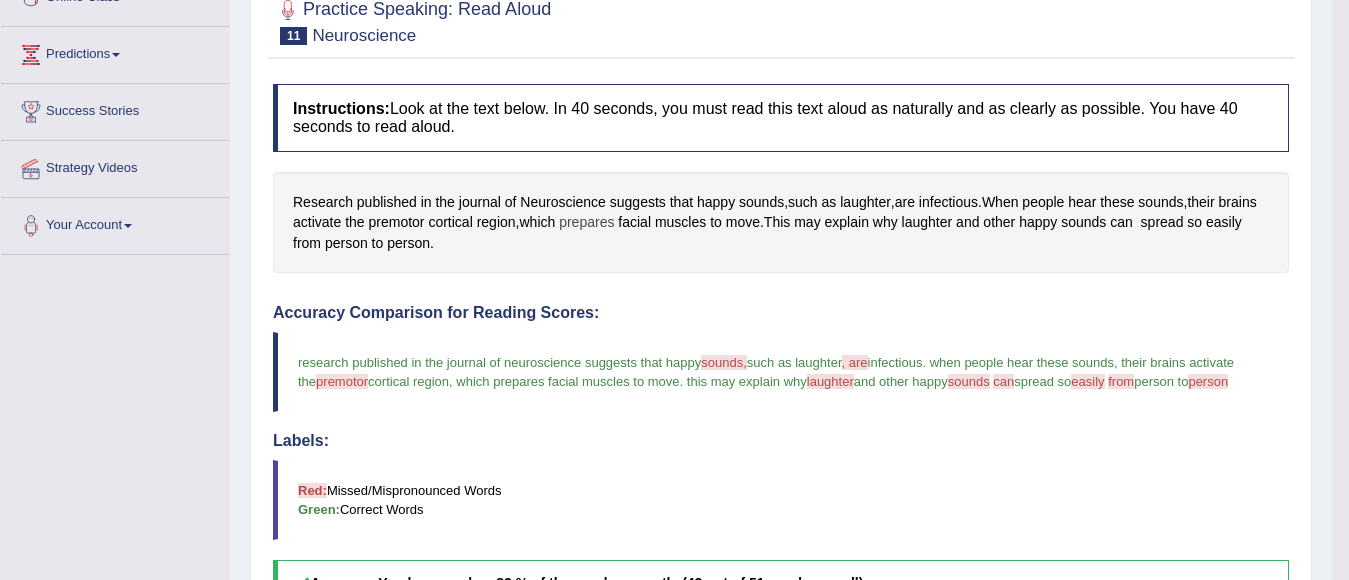 click on "prepares" at bounding box center (586, 222) 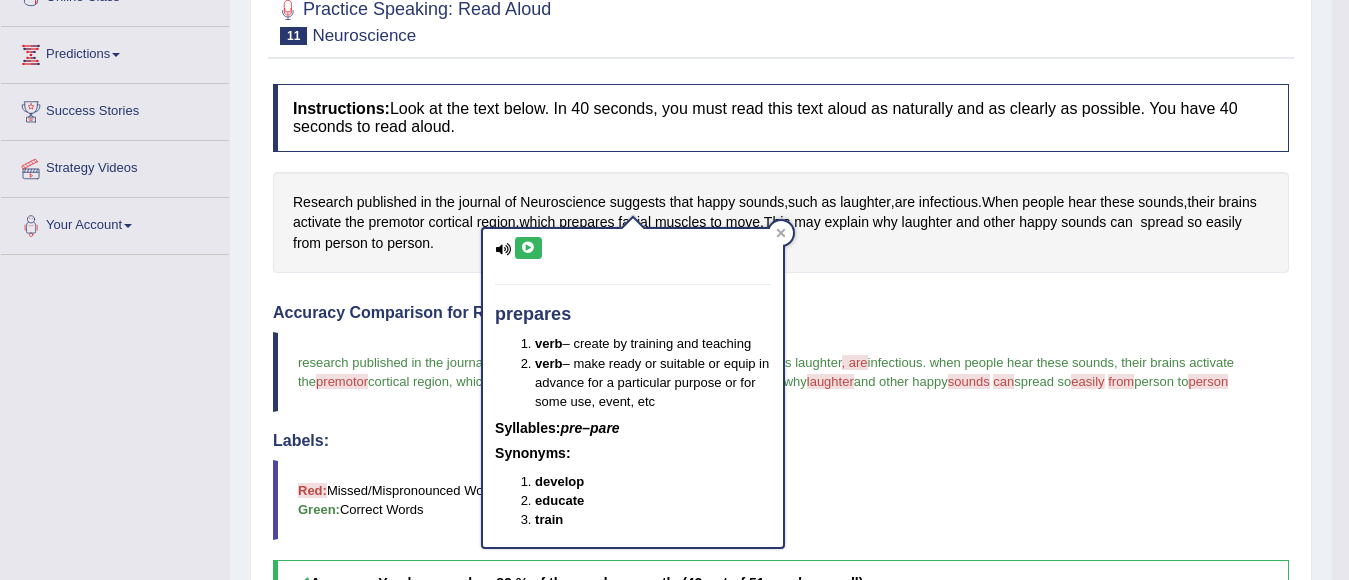 click at bounding box center (528, 248) 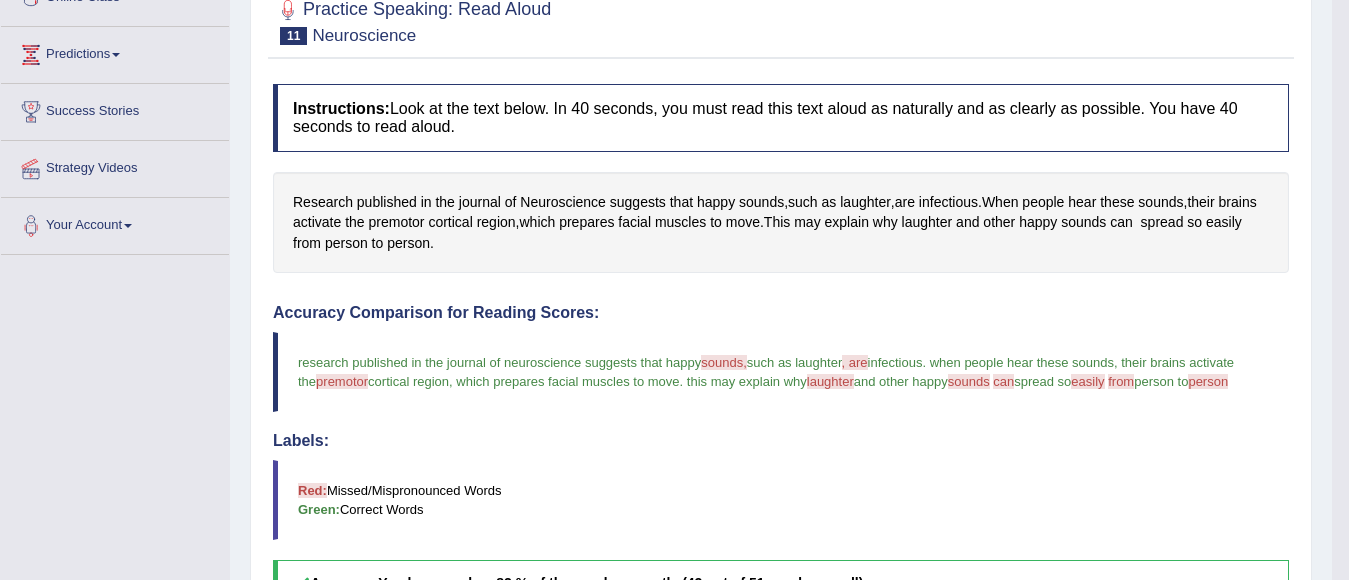 click on "premotor" at bounding box center [342, 381] 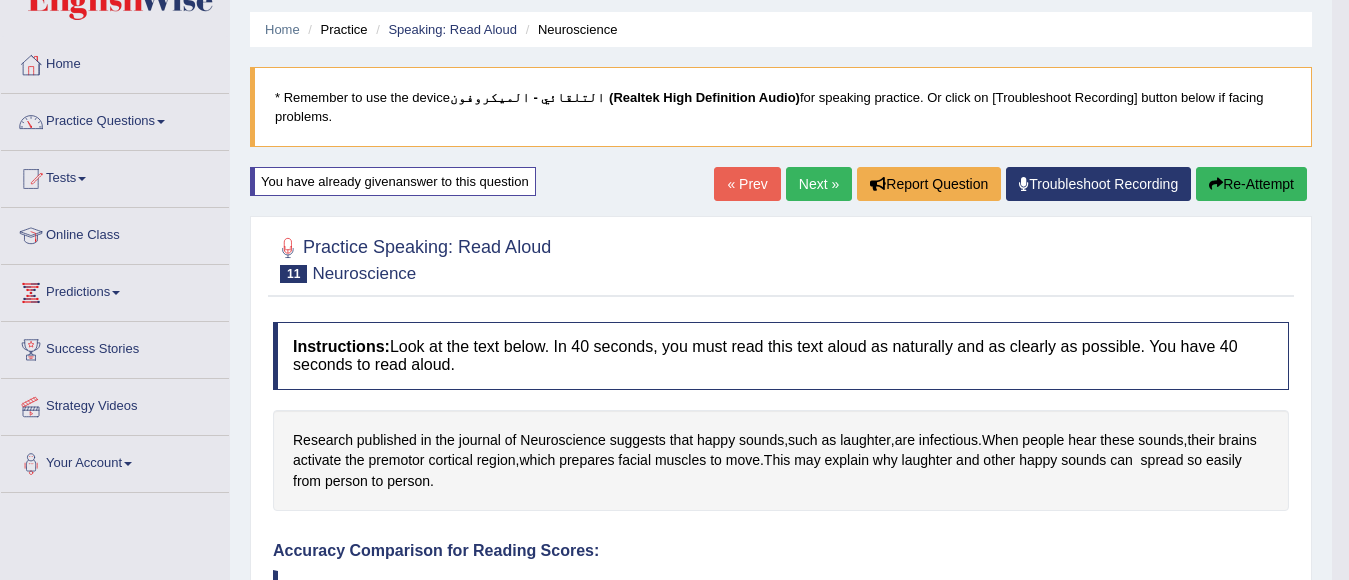 scroll, scrollTop: 0, scrollLeft: 0, axis: both 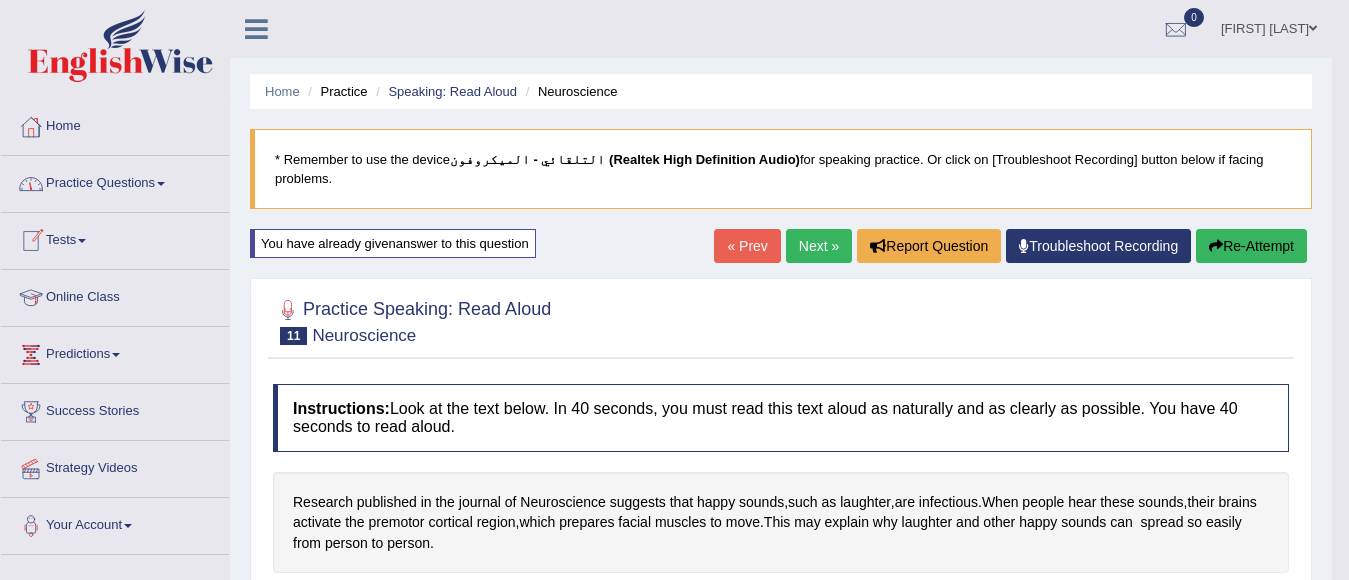 click on "Practice Questions" at bounding box center (115, 181) 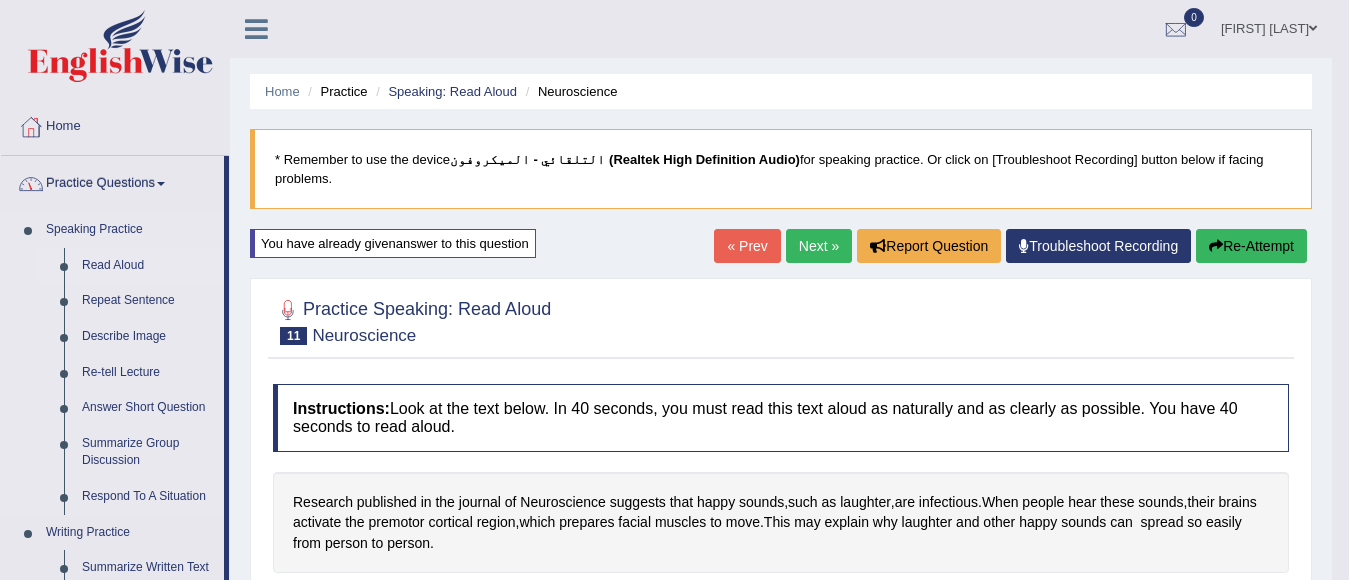 click on "Read Aloud" at bounding box center (148, 266) 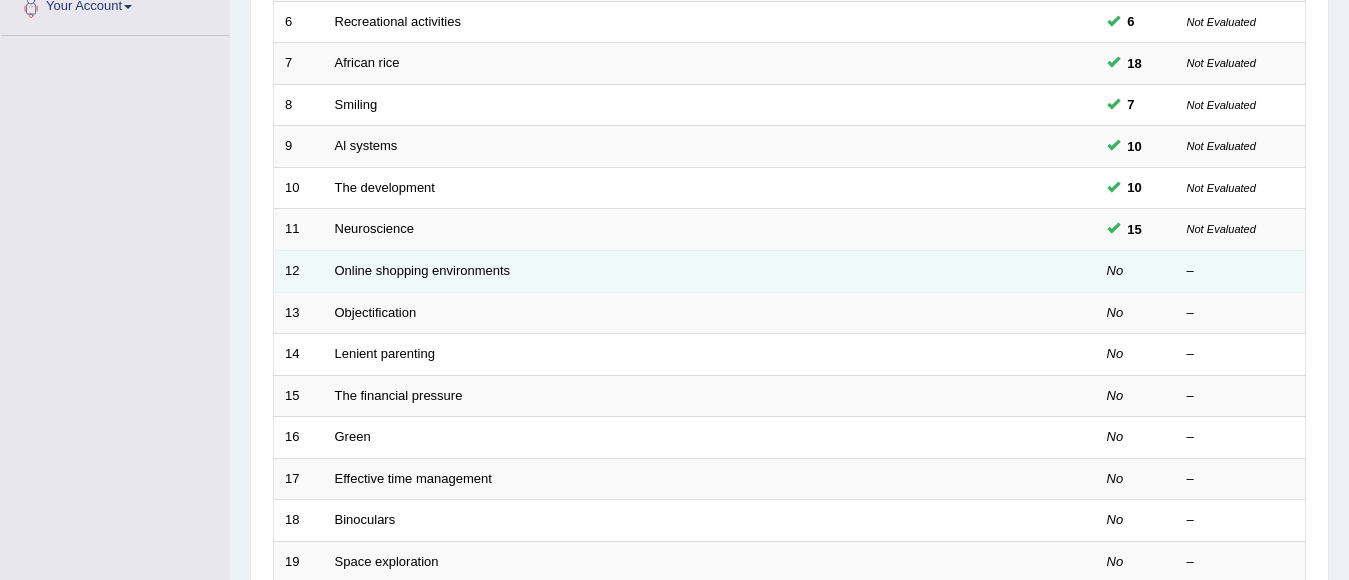 scroll, scrollTop: 519, scrollLeft: 0, axis: vertical 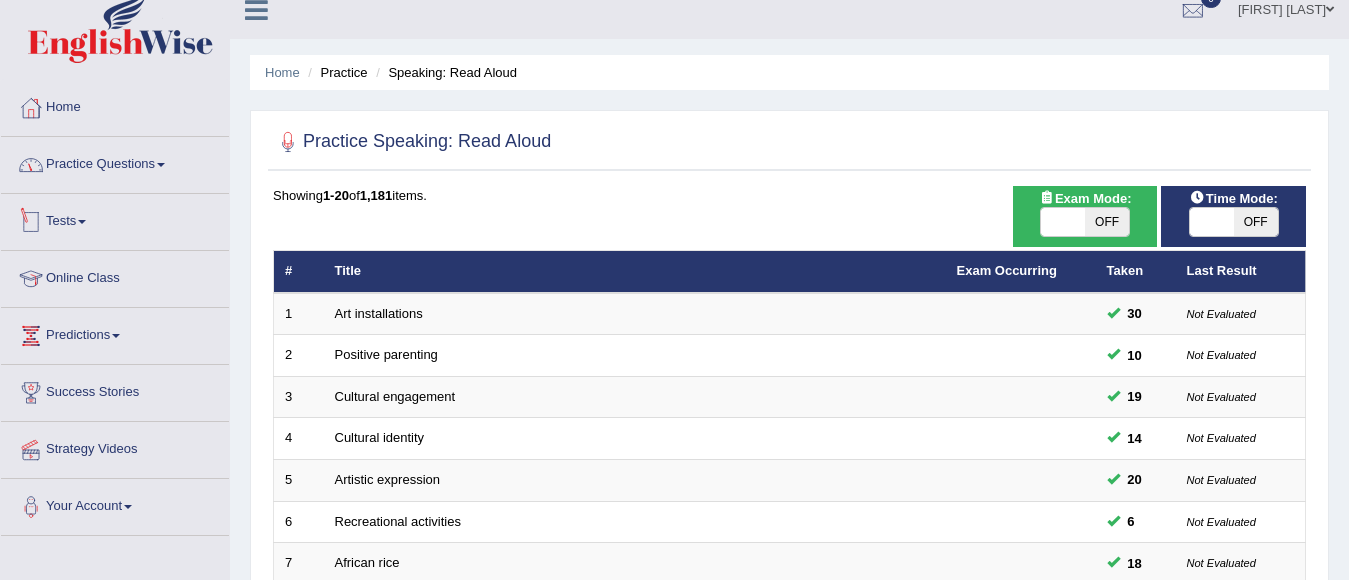 click on "Practice Questions" at bounding box center (115, 162) 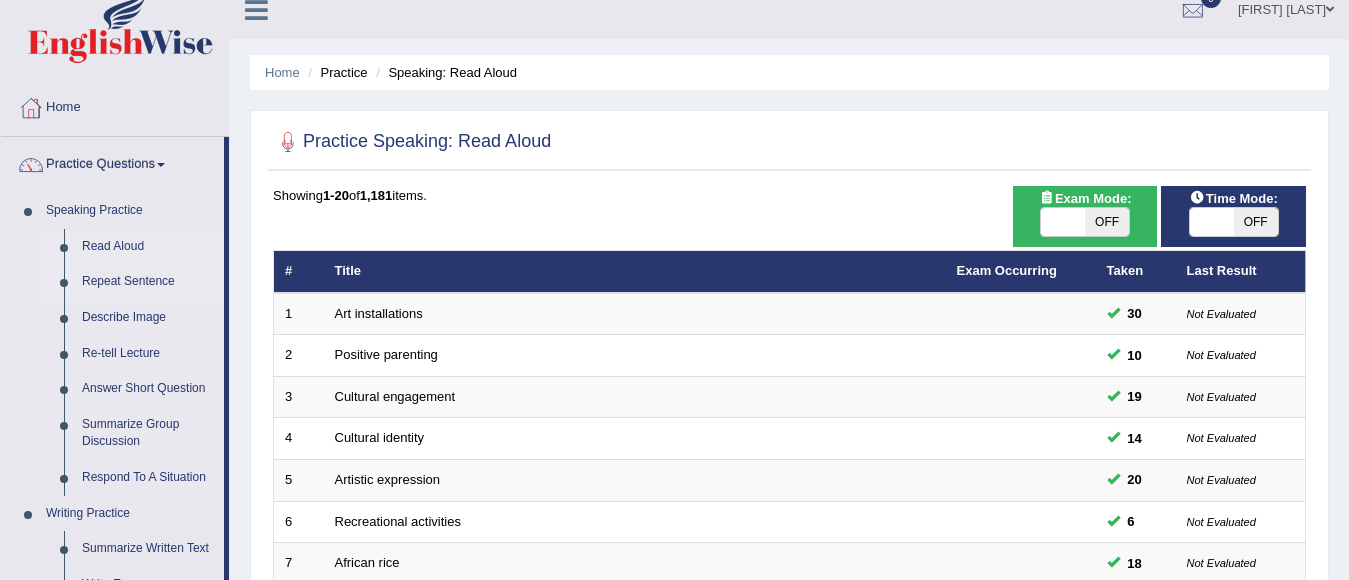 click on "Repeat Sentence" at bounding box center (148, 282) 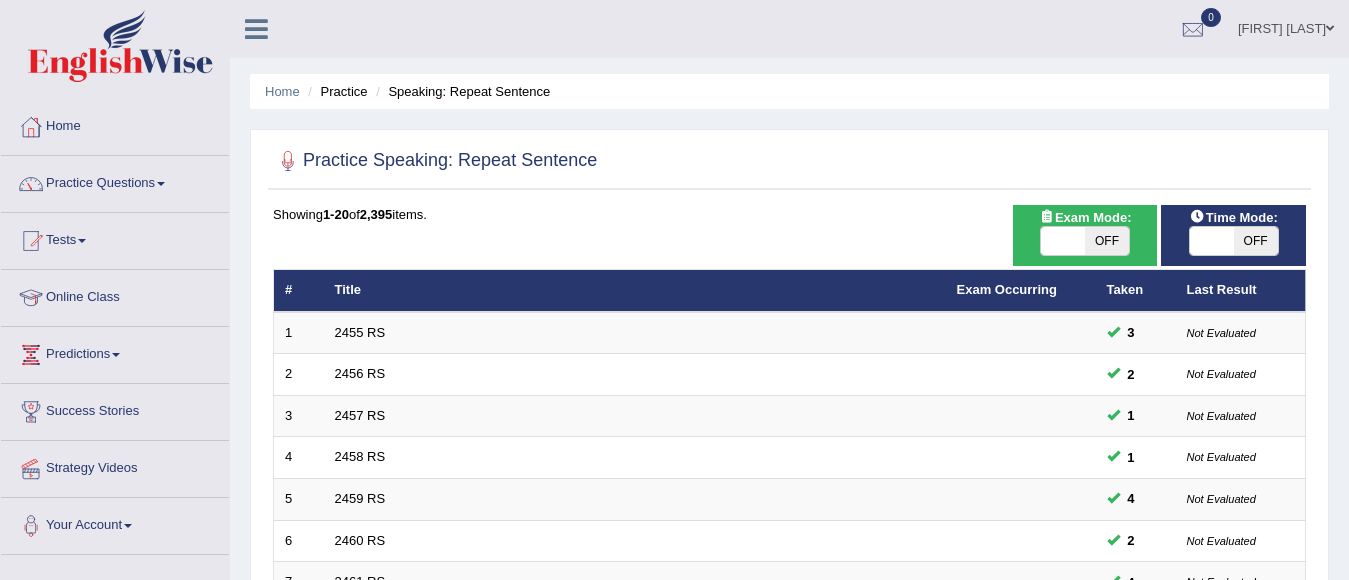 scroll, scrollTop: 500, scrollLeft: 0, axis: vertical 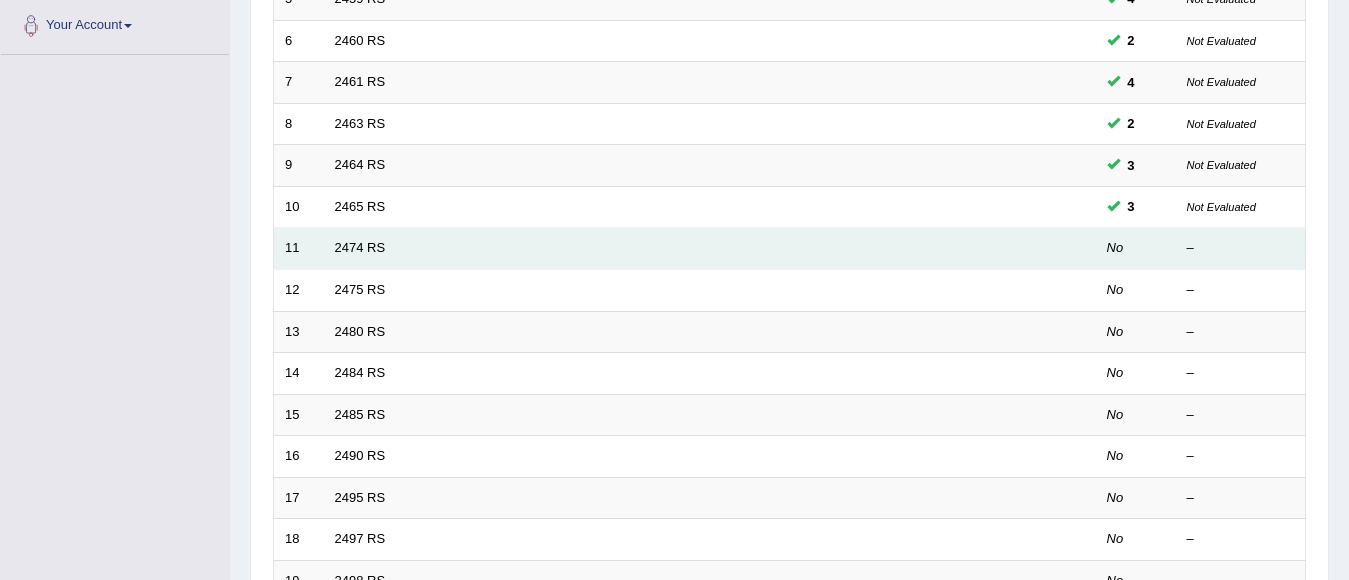 click on "2474 RS" at bounding box center [635, 249] 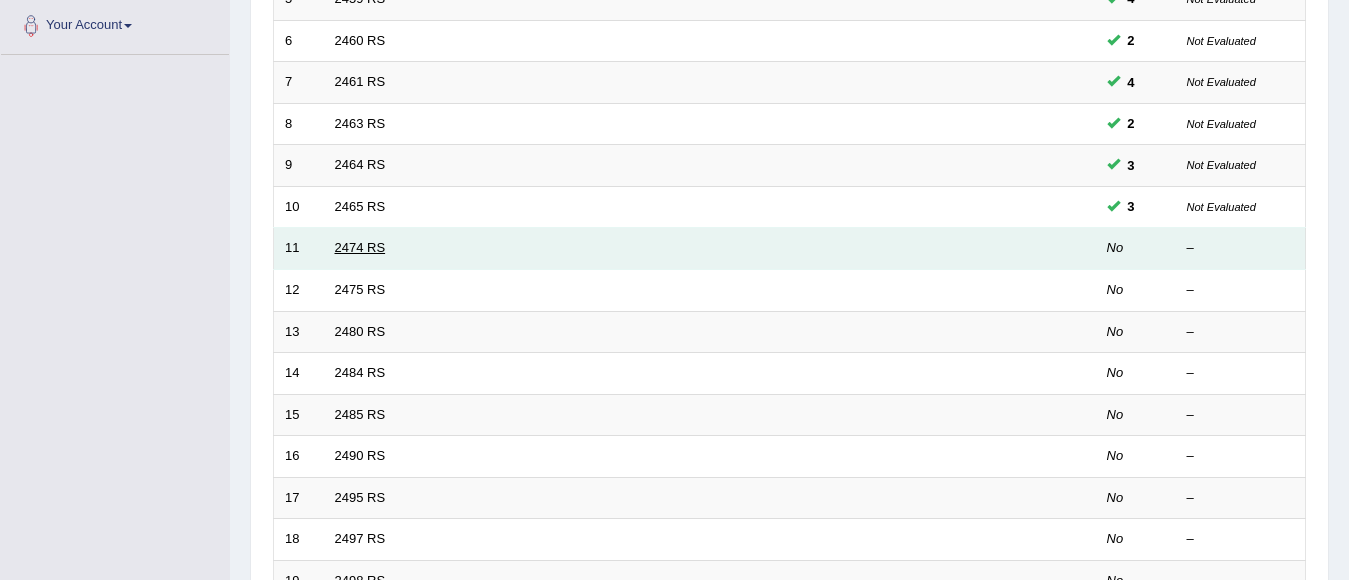 click on "2474 RS" at bounding box center (360, 247) 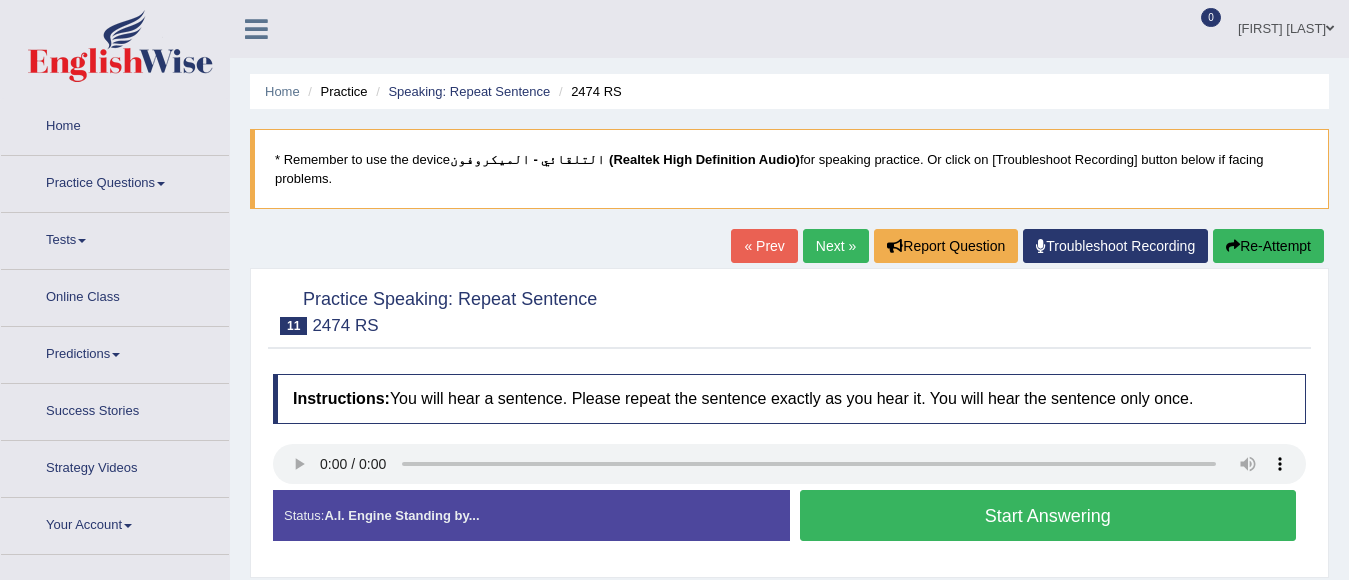 scroll, scrollTop: 0, scrollLeft: 0, axis: both 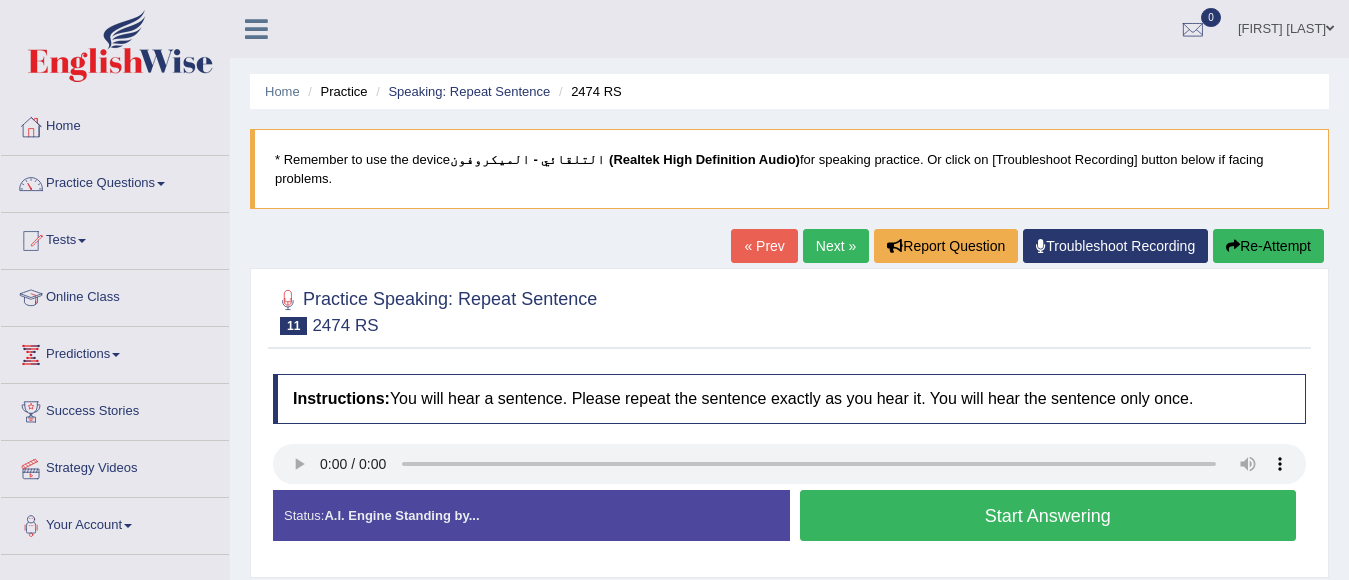 click on "Start Answering" at bounding box center (1048, 515) 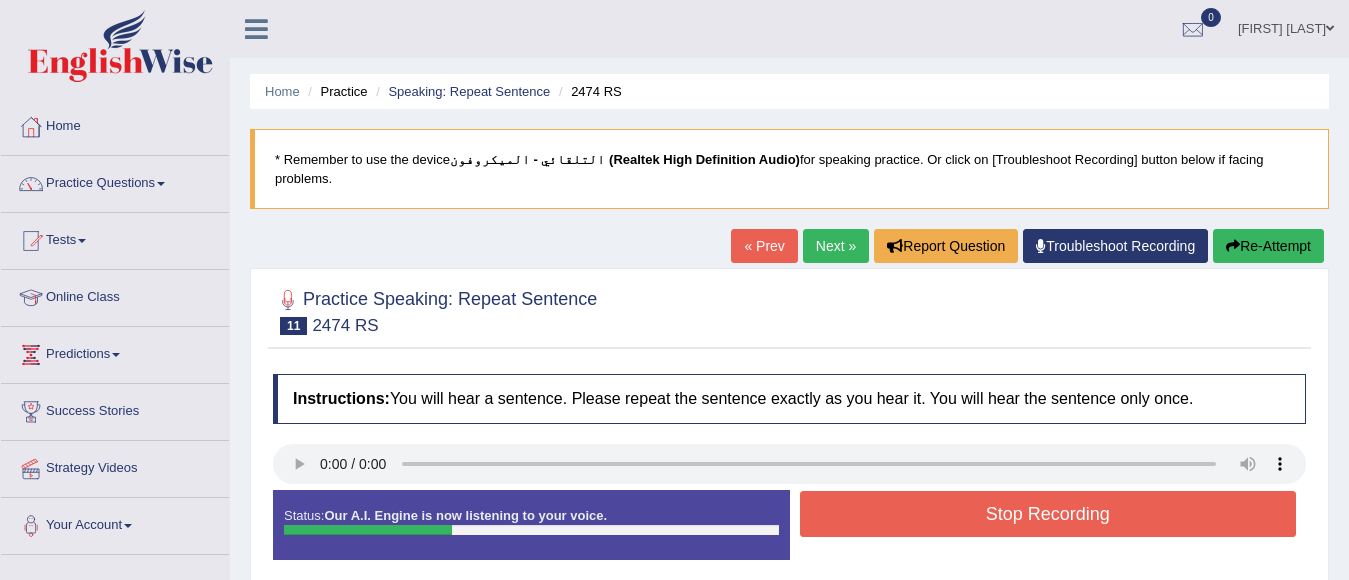 click on "Stop Recording" at bounding box center (1048, 514) 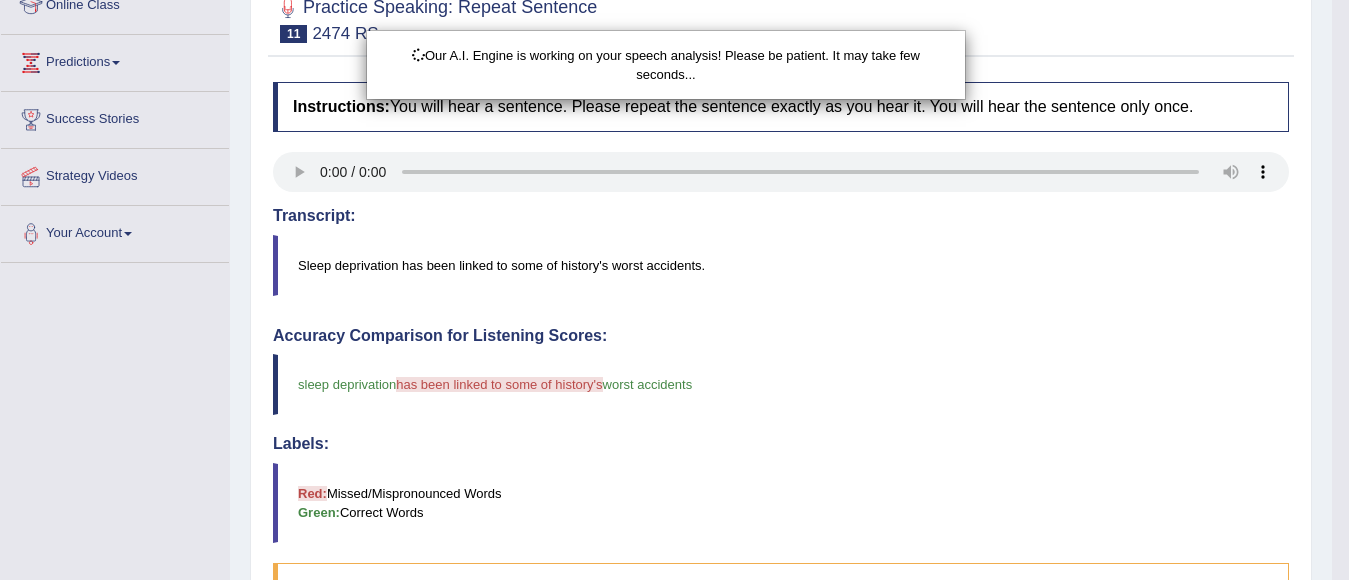 scroll, scrollTop: 400, scrollLeft: 0, axis: vertical 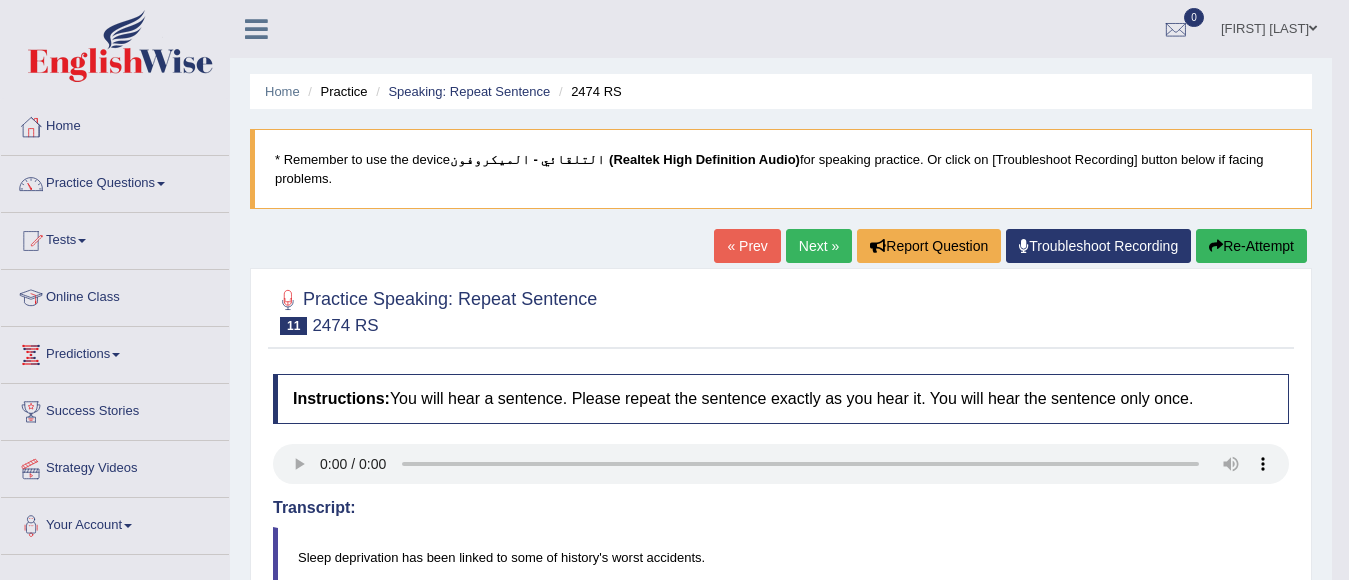 click on "Re-Attempt" at bounding box center [1251, 246] 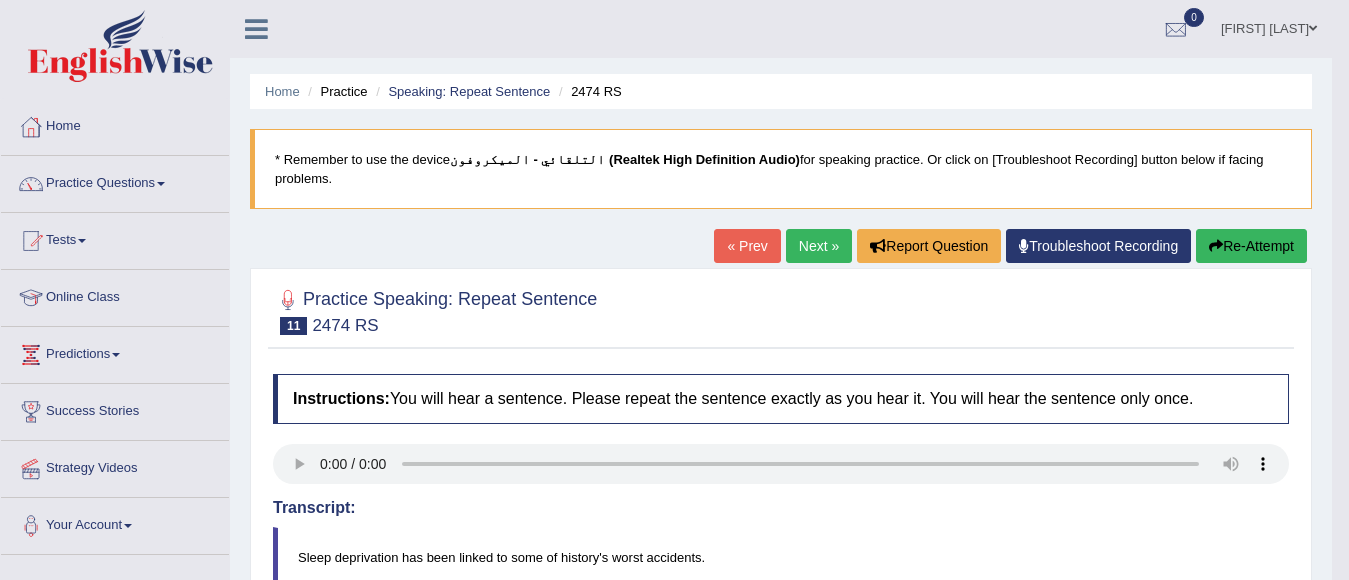 scroll, scrollTop: 79, scrollLeft: 0, axis: vertical 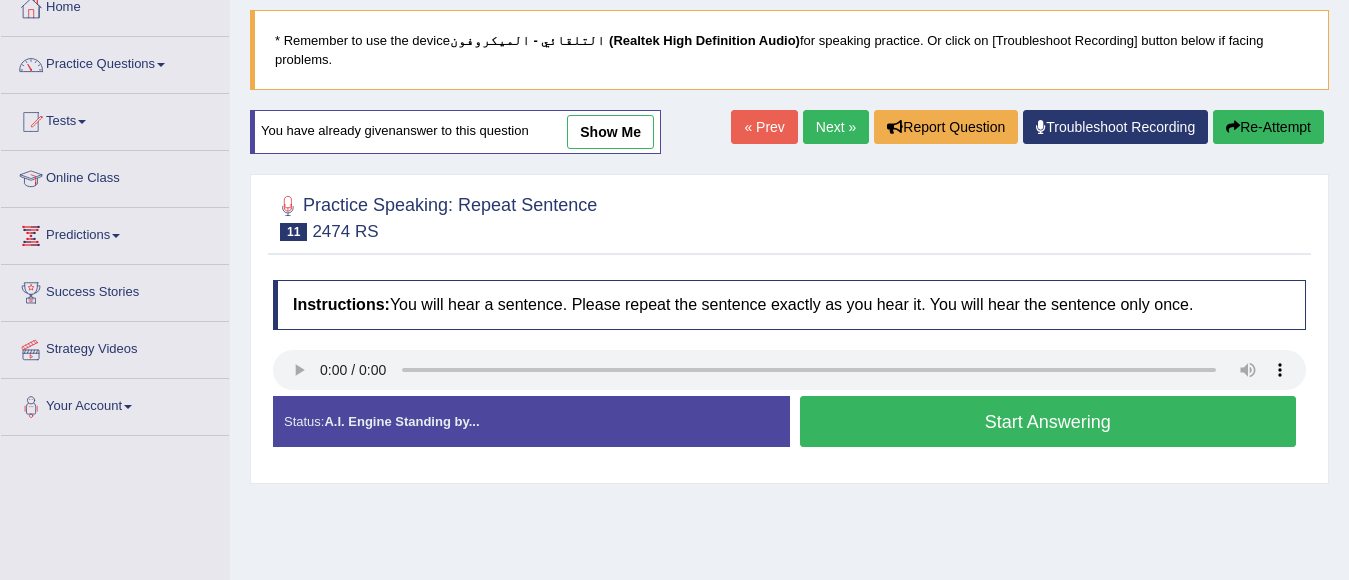 click on "Start Answering" at bounding box center (1048, 421) 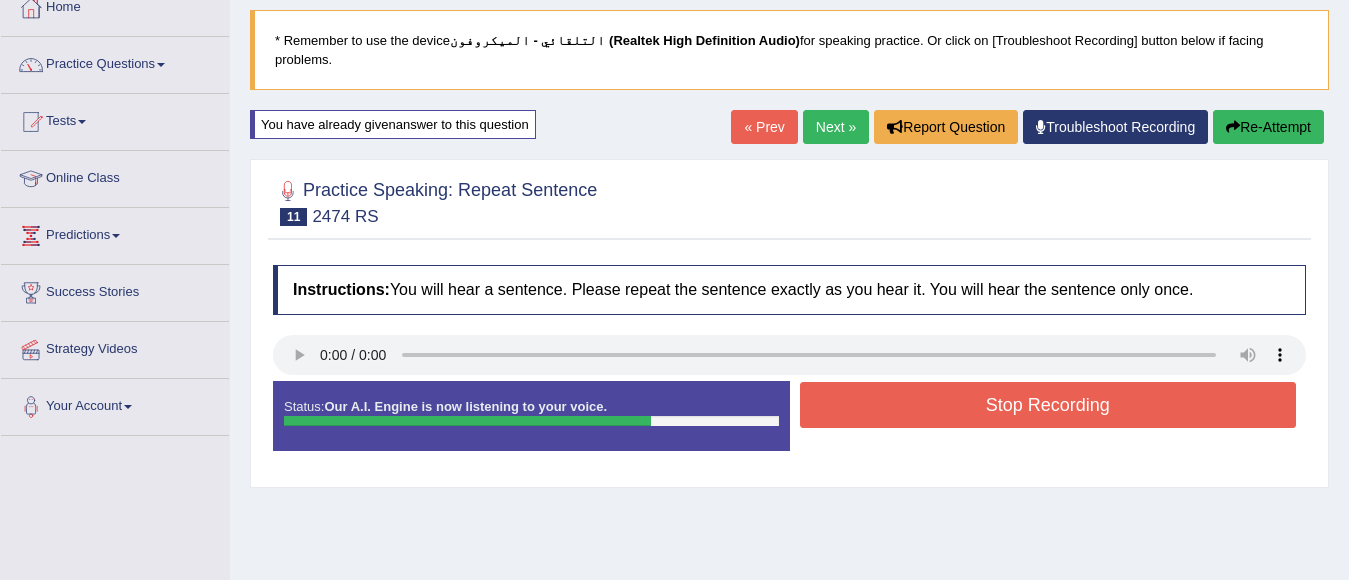 click on "Stop Recording" at bounding box center [1048, 405] 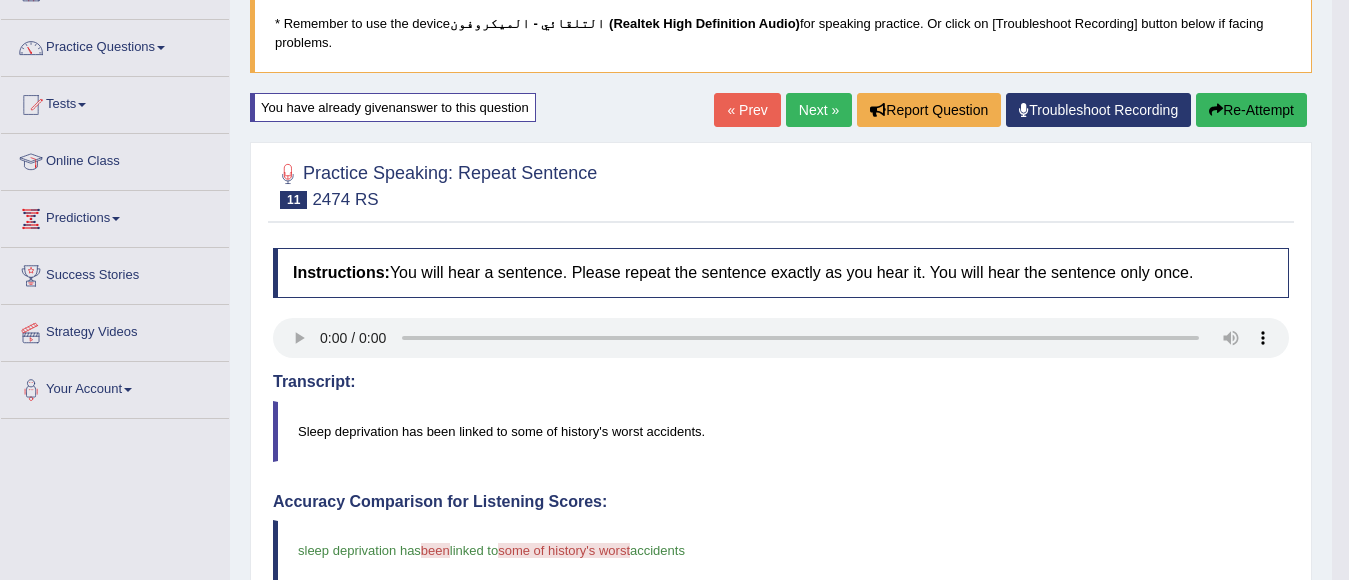 scroll, scrollTop: 119, scrollLeft: 0, axis: vertical 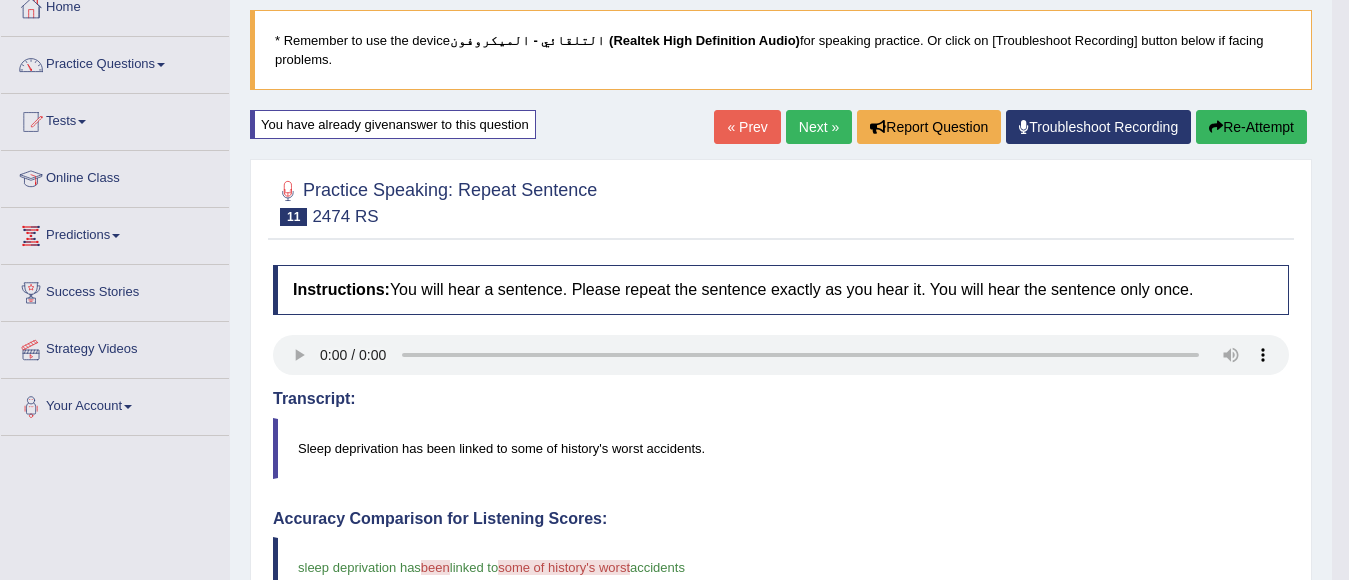 click on "Re-Attempt" at bounding box center (1251, 127) 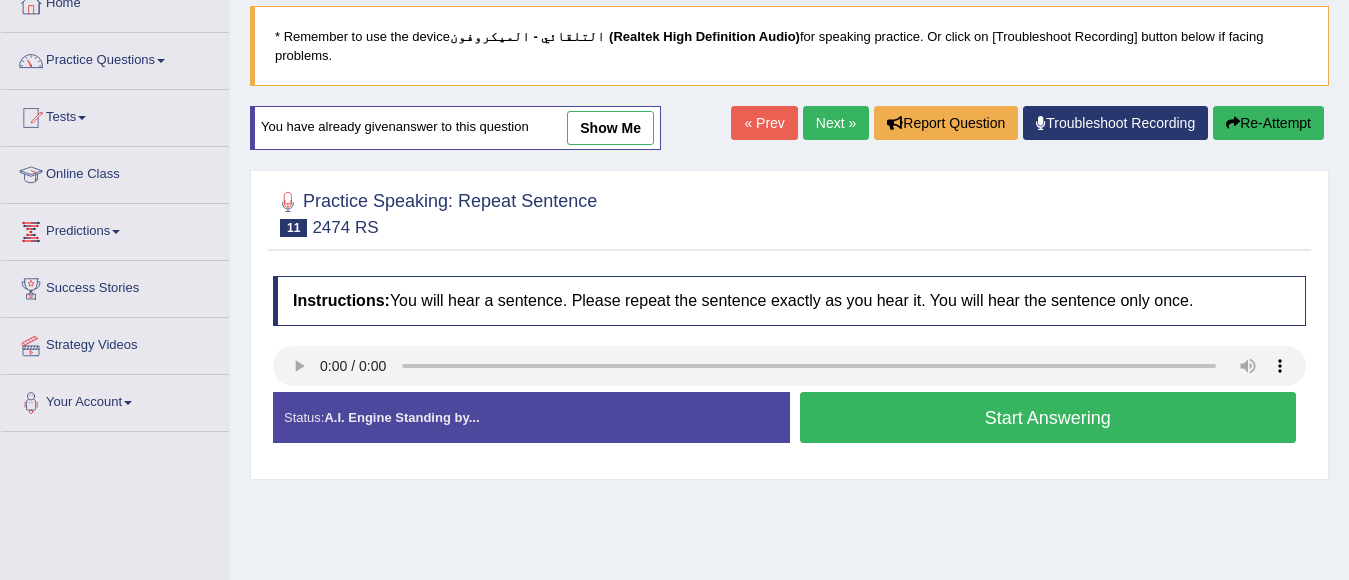 scroll, scrollTop: 119, scrollLeft: 0, axis: vertical 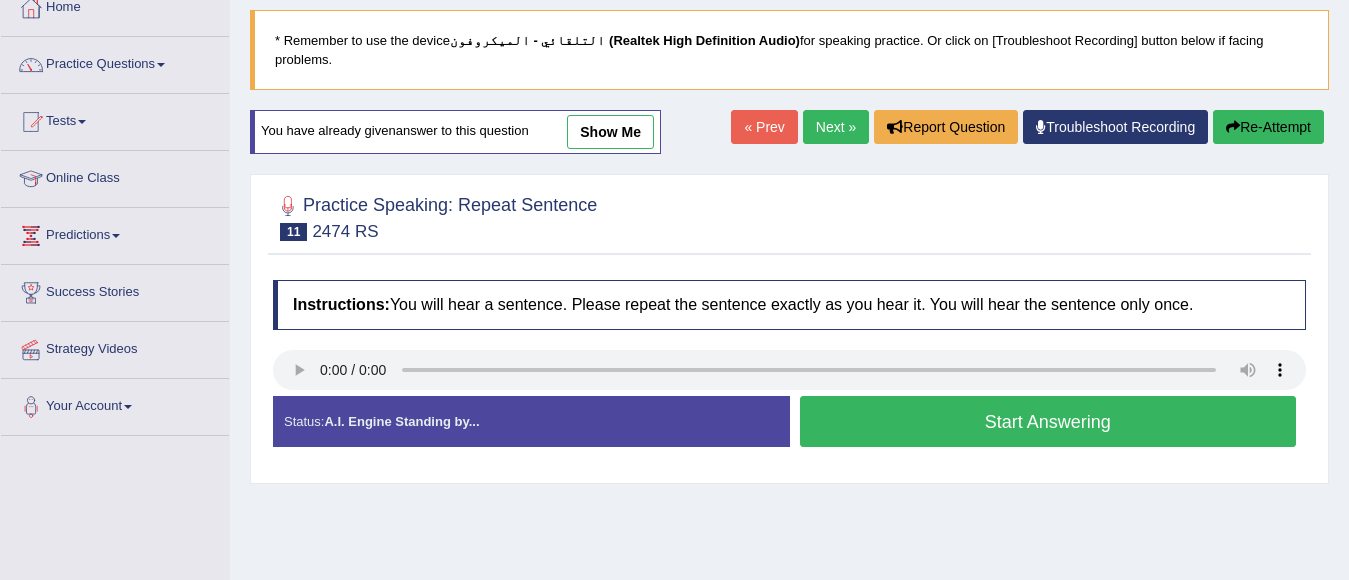click on "Start Answering" at bounding box center (1048, 421) 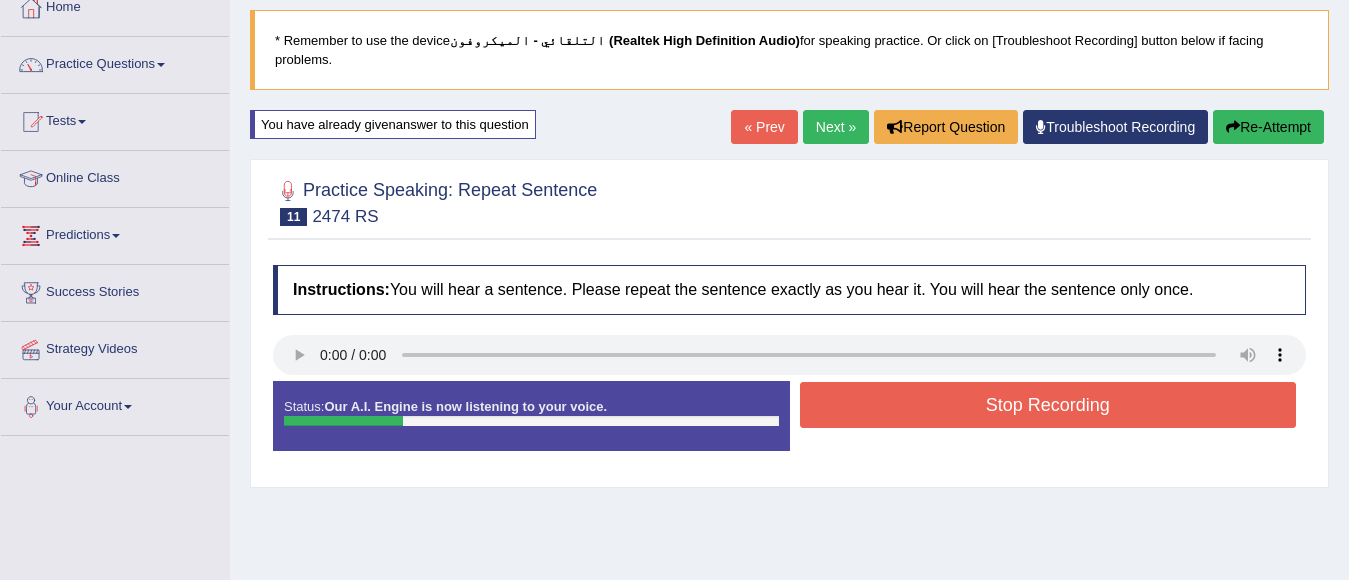 click on "Re-Attempt" at bounding box center [1268, 127] 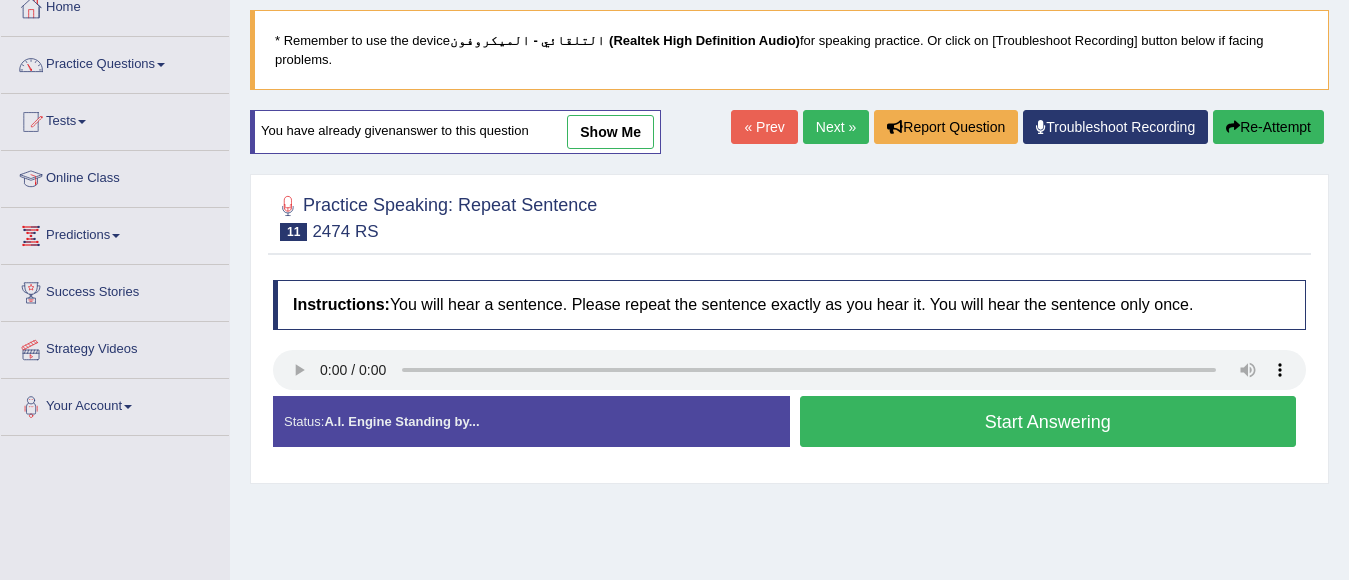 scroll, scrollTop: 119, scrollLeft: 0, axis: vertical 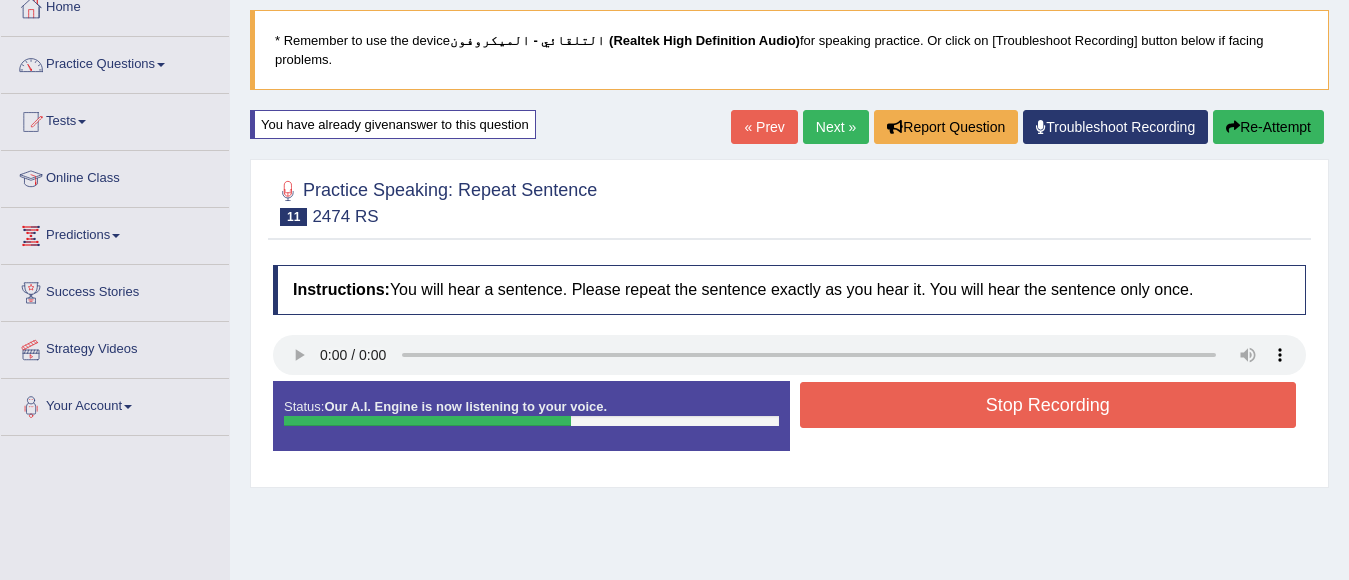 click on "Stop Recording" at bounding box center [1048, 405] 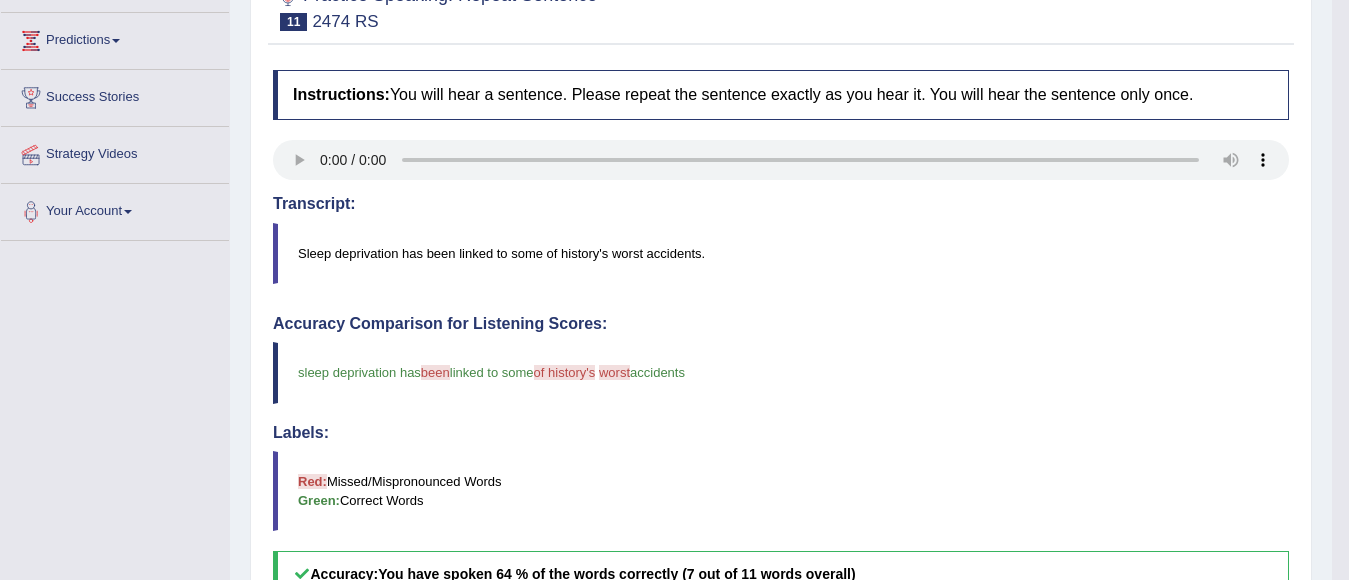 scroll, scrollTop: 219, scrollLeft: 0, axis: vertical 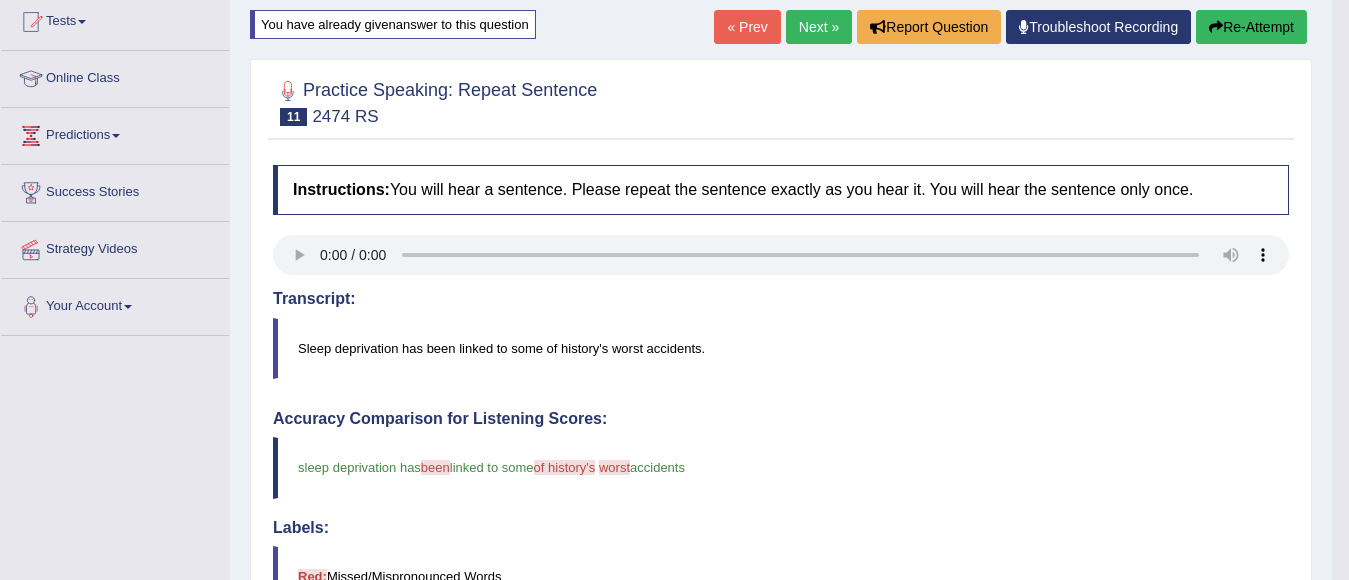 click on "Re-Attempt" at bounding box center [1251, 27] 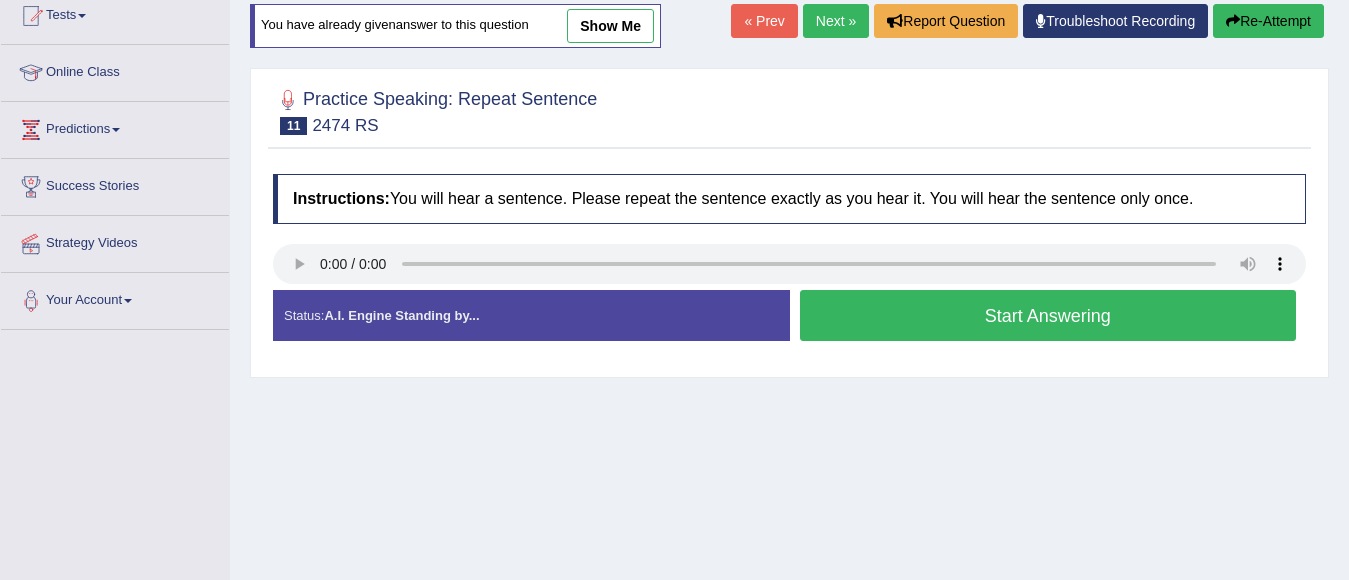 scroll, scrollTop: 225, scrollLeft: 0, axis: vertical 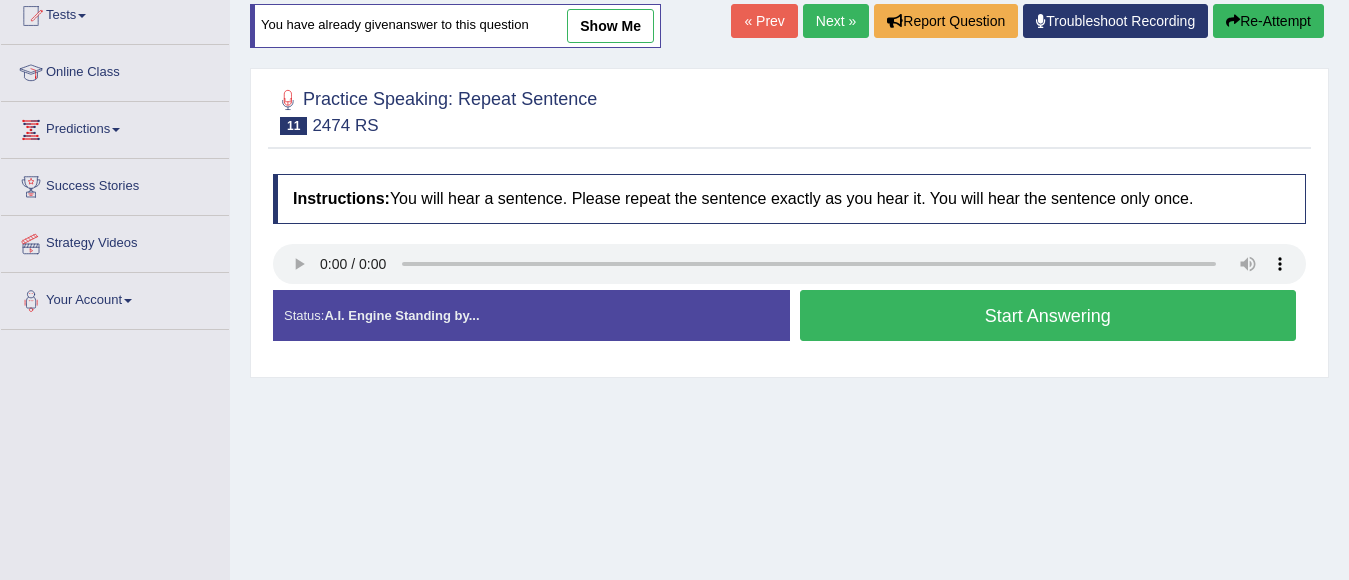 click on "Start Answering" at bounding box center (1048, 315) 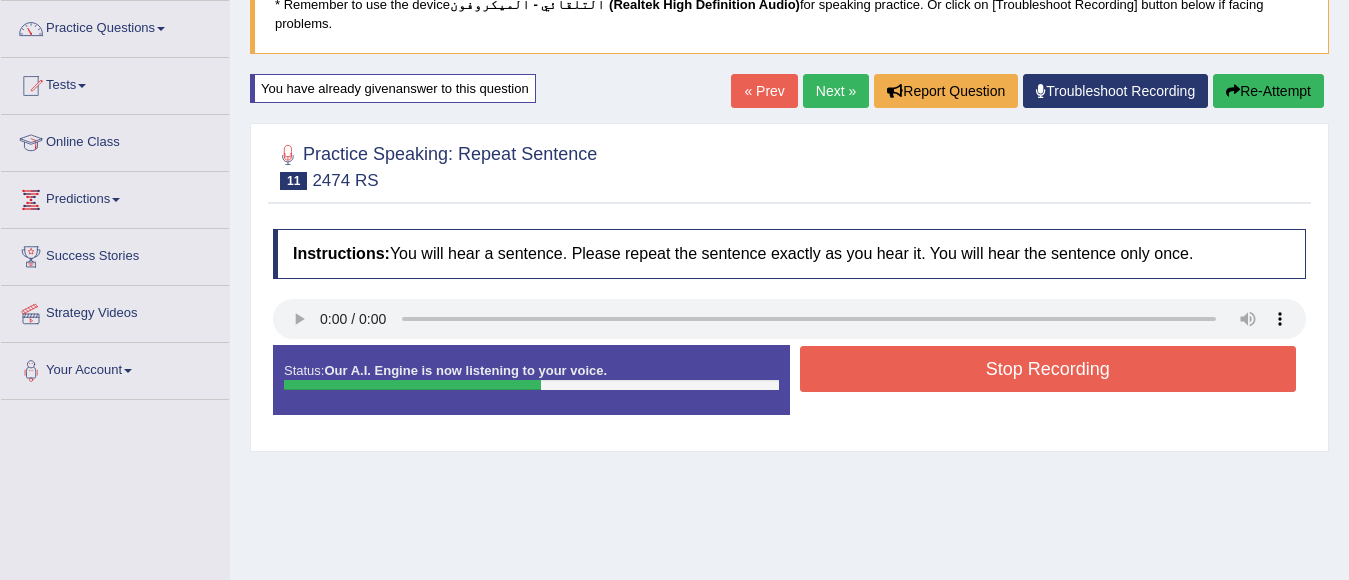 scroll, scrollTop: 25, scrollLeft: 0, axis: vertical 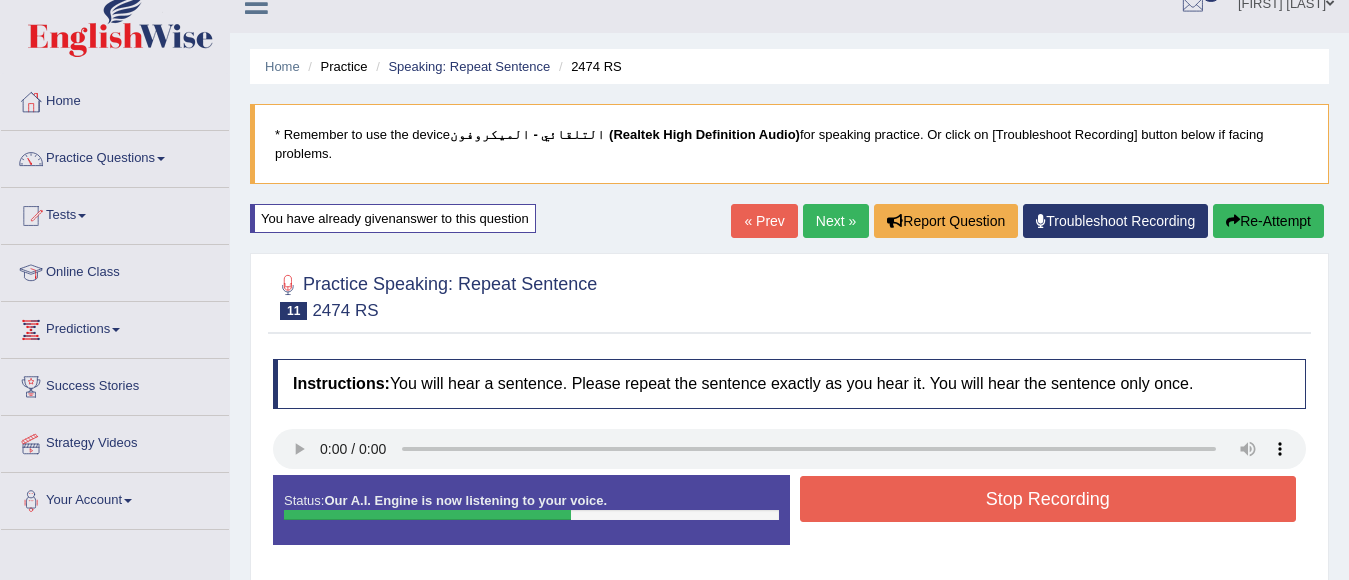 click on "Re-Attempt" at bounding box center (1268, 221) 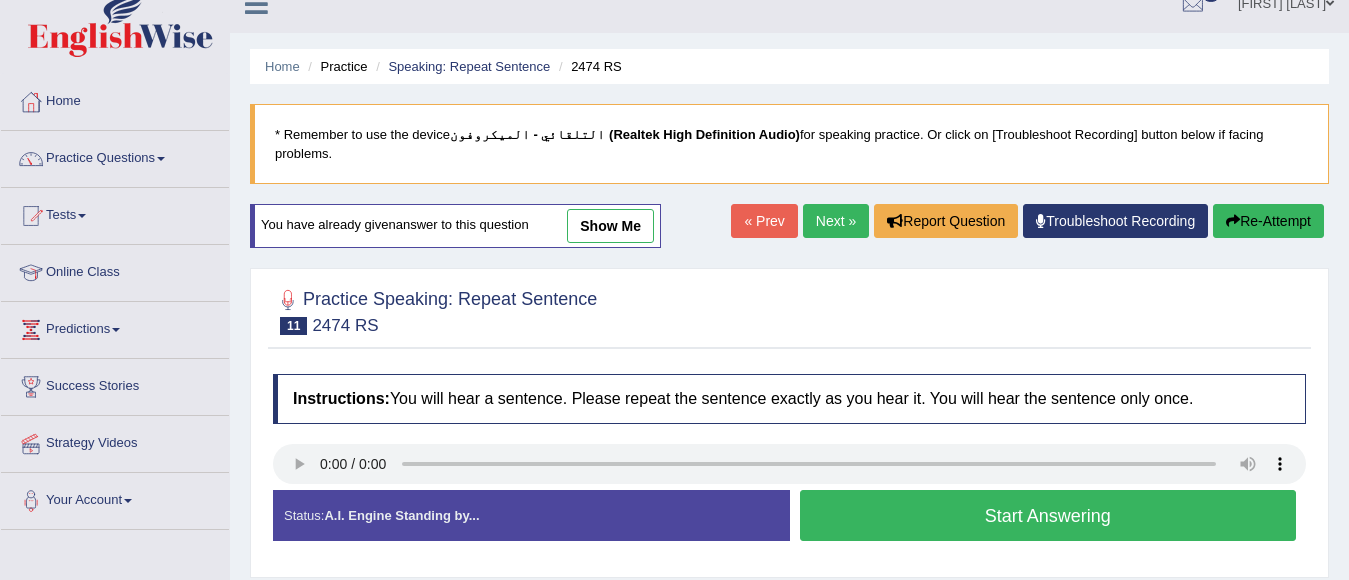 scroll, scrollTop: 25, scrollLeft: 0, axis: vertical 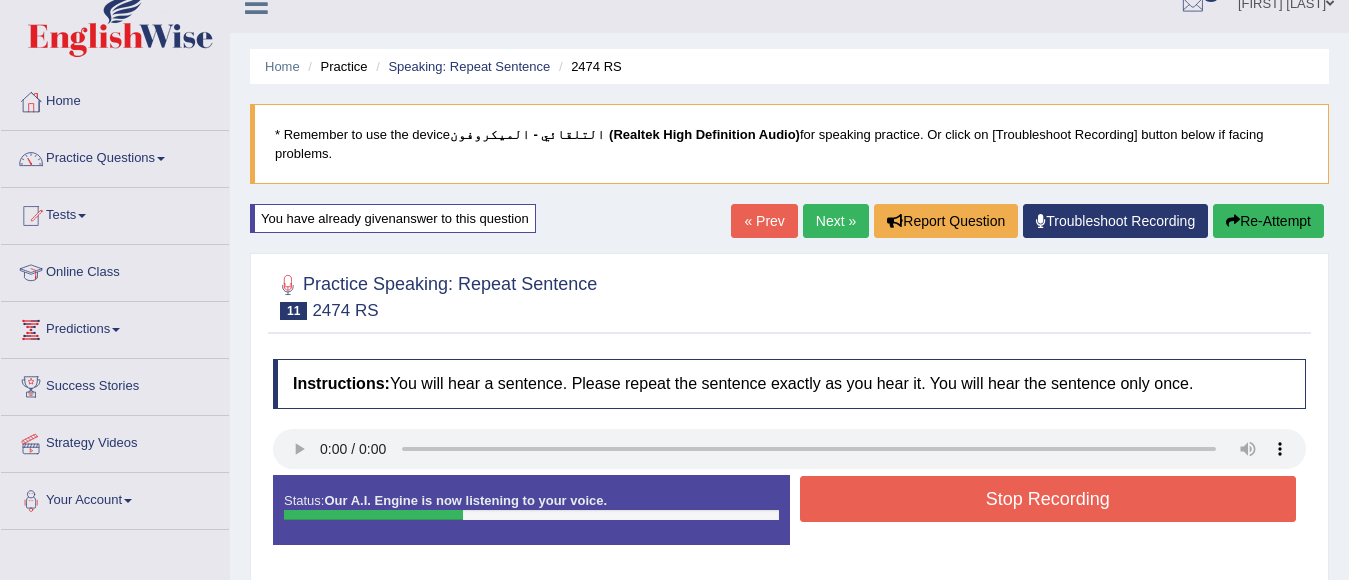 click on "Re-Attempt" at bounding box center (1268, 221) 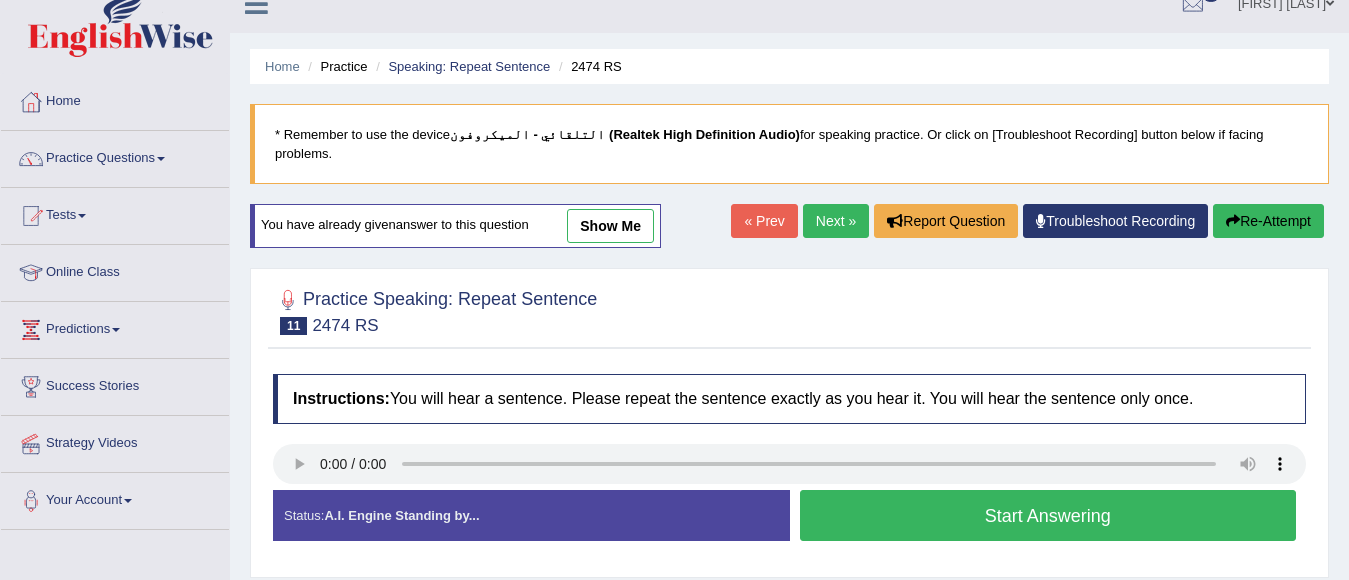 scroll, scrollTop: 25, scrollLeft: 0, axis: vertical 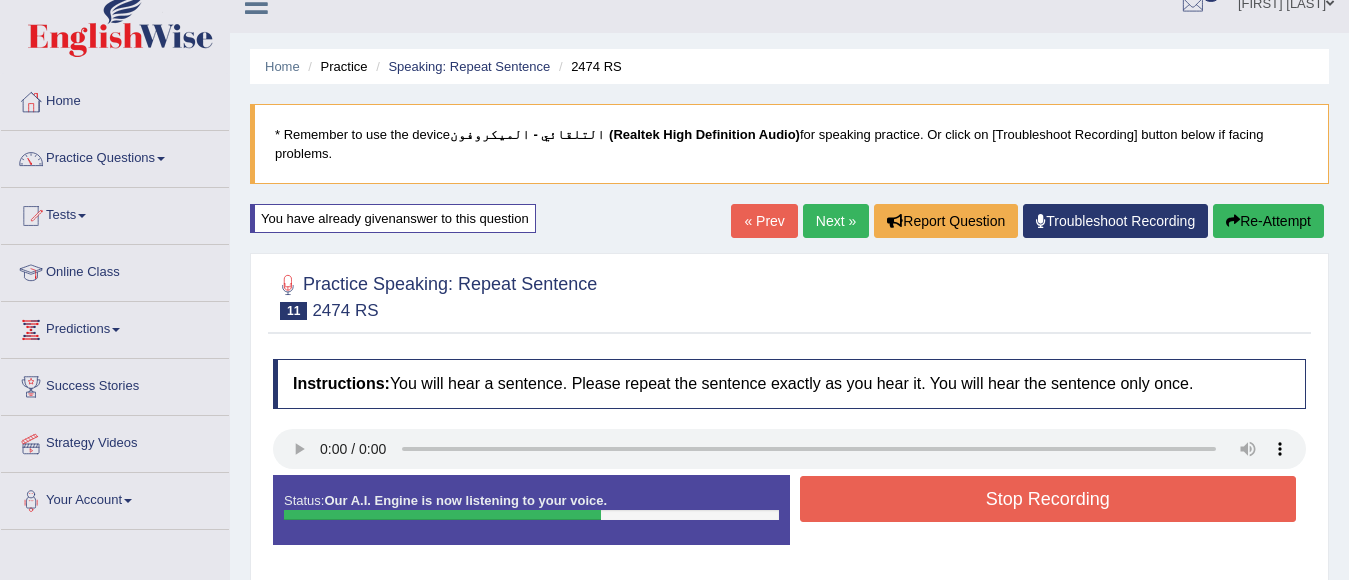 click on "Stop Recording" at bounding box center (1048, 499) 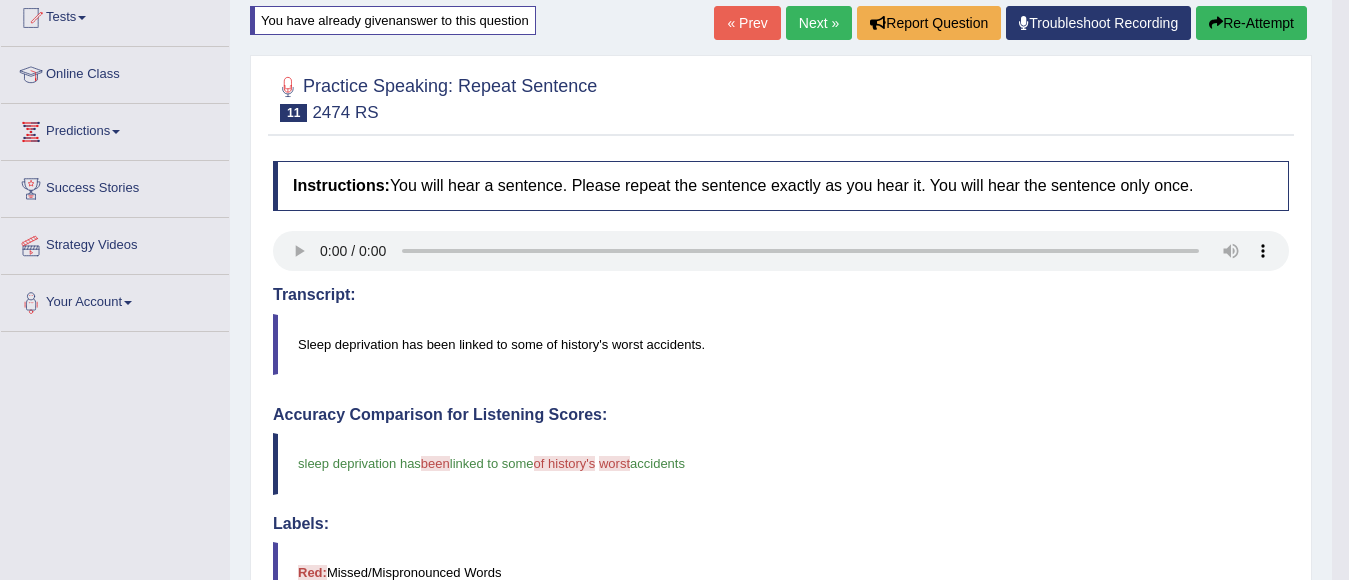 scroll, scrollTop: 25, scrollLeft: 0, axis: vertical 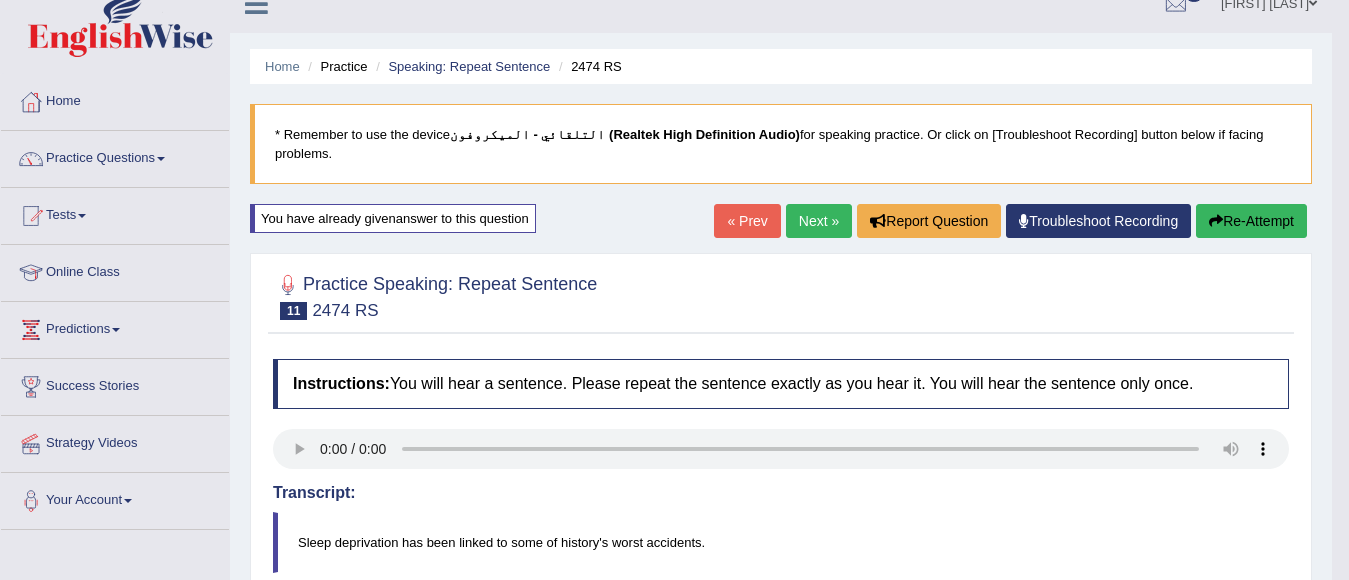 click on "Re-Attempt" at bounding box center [1251, 221] 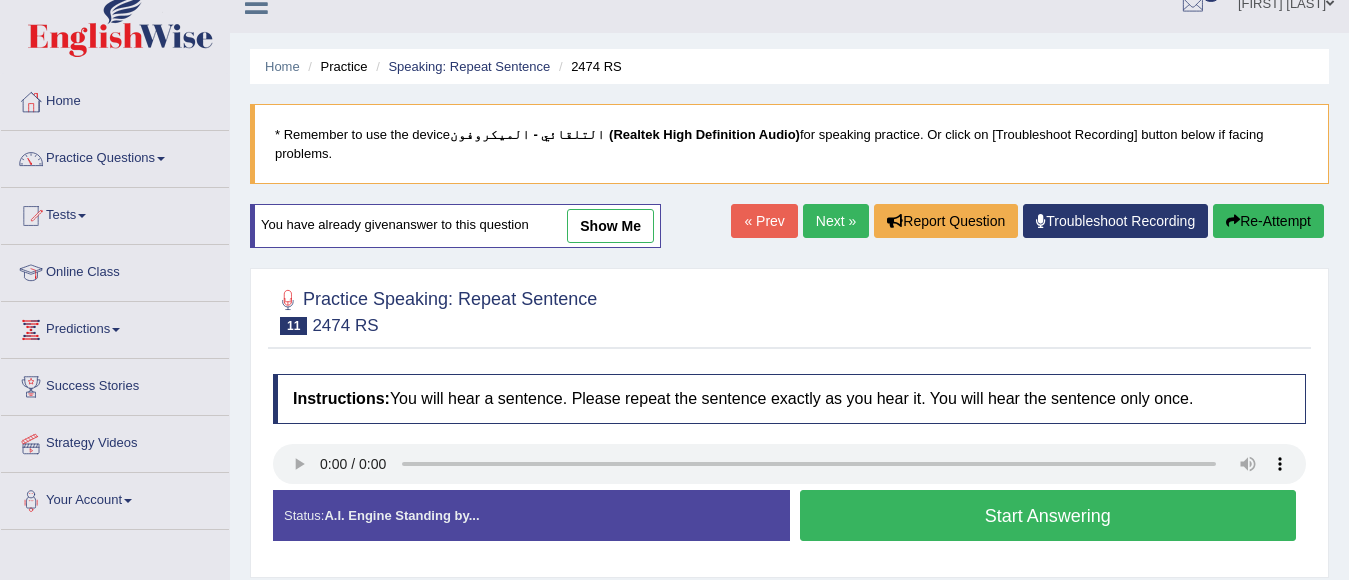 scroll, scrollTop: 25, scrollLeft: 0, axis: vertical 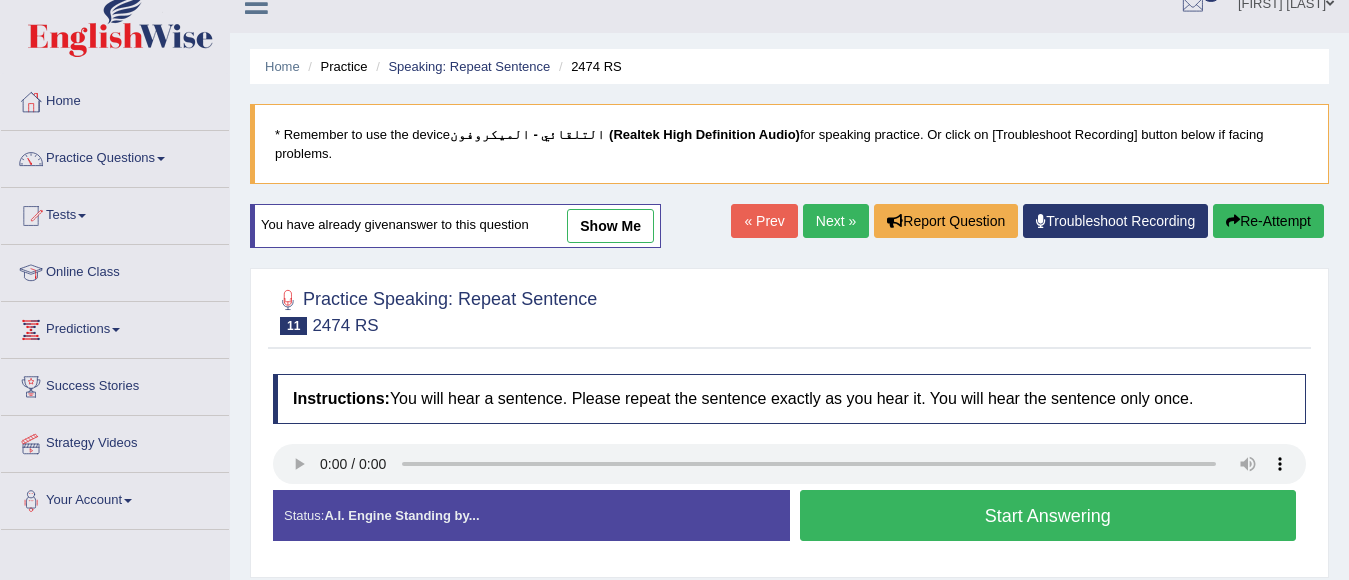 click on "Start Answering" at bounding box center [1048, 515] 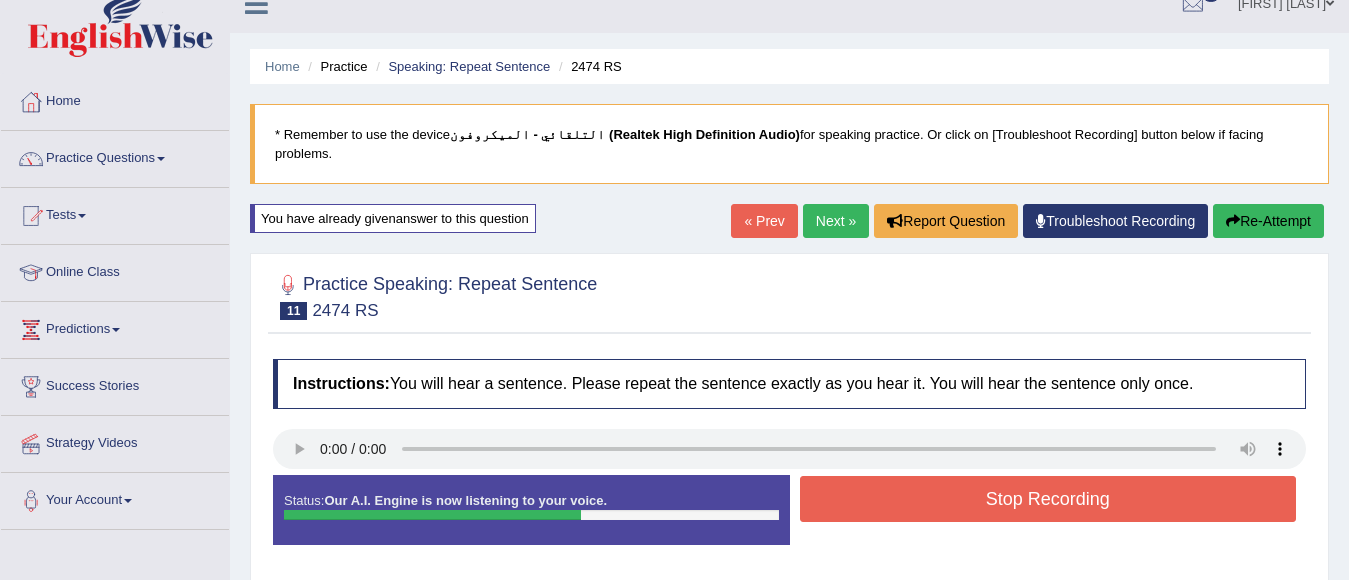click on "Stop Recording" at bounding box center [1048, 499] 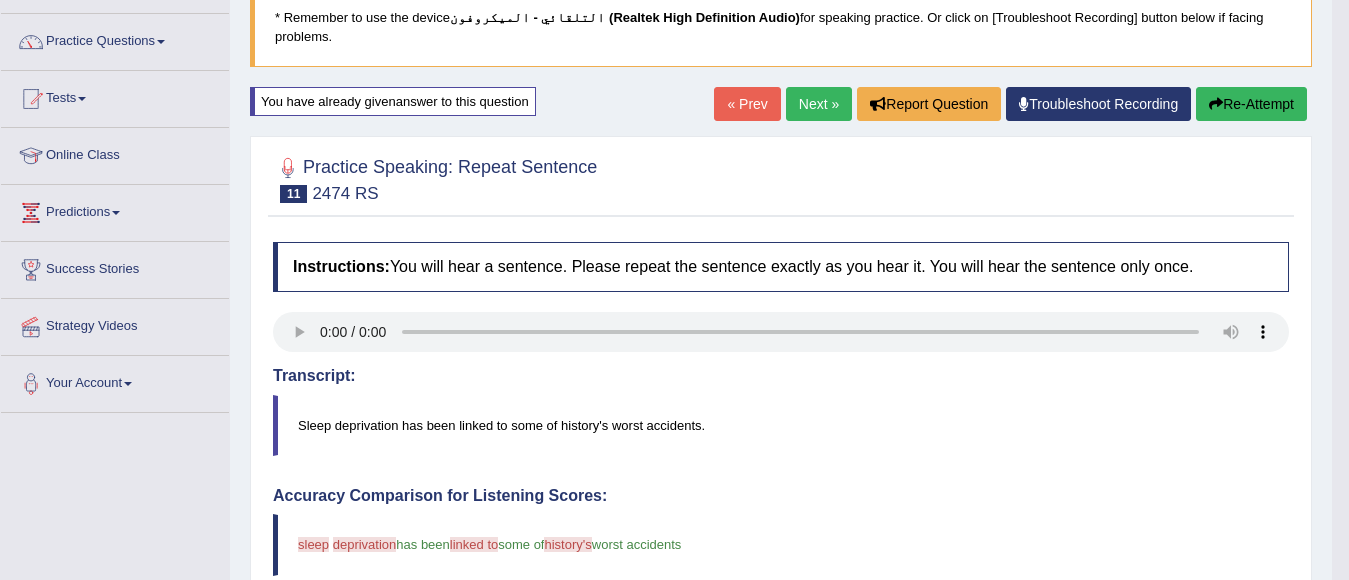 scroll, scrollTop: 25, scrollLeft: 0, axis: vertical 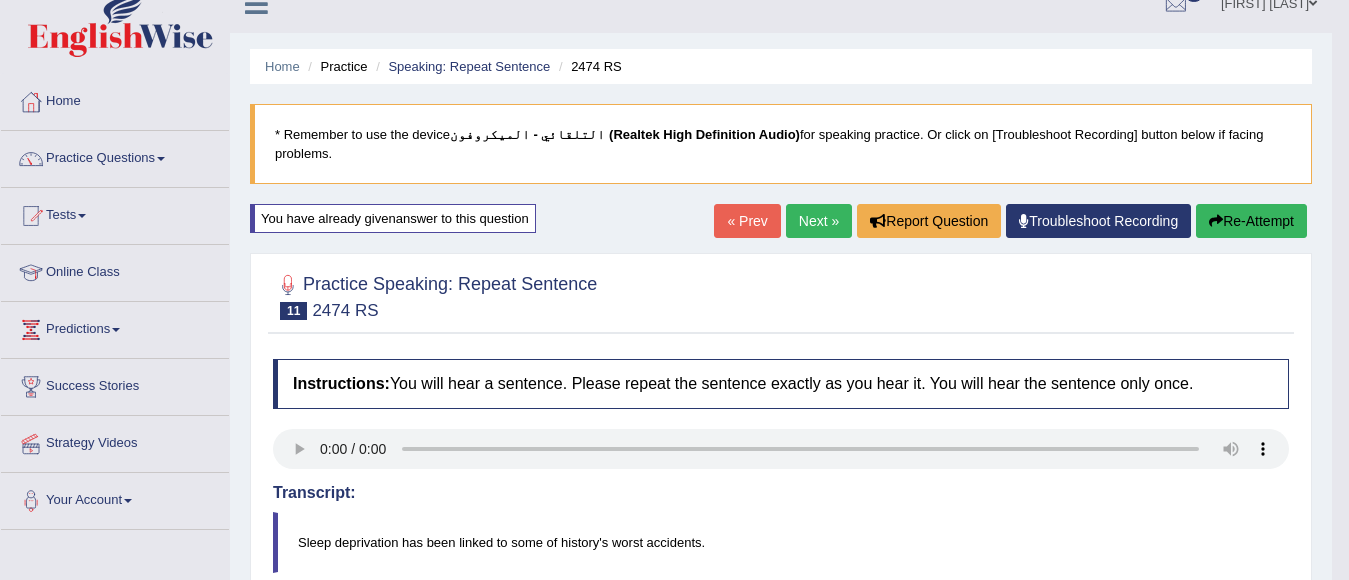 click on "Re-Attempt" at bounding box center [1251, 221] 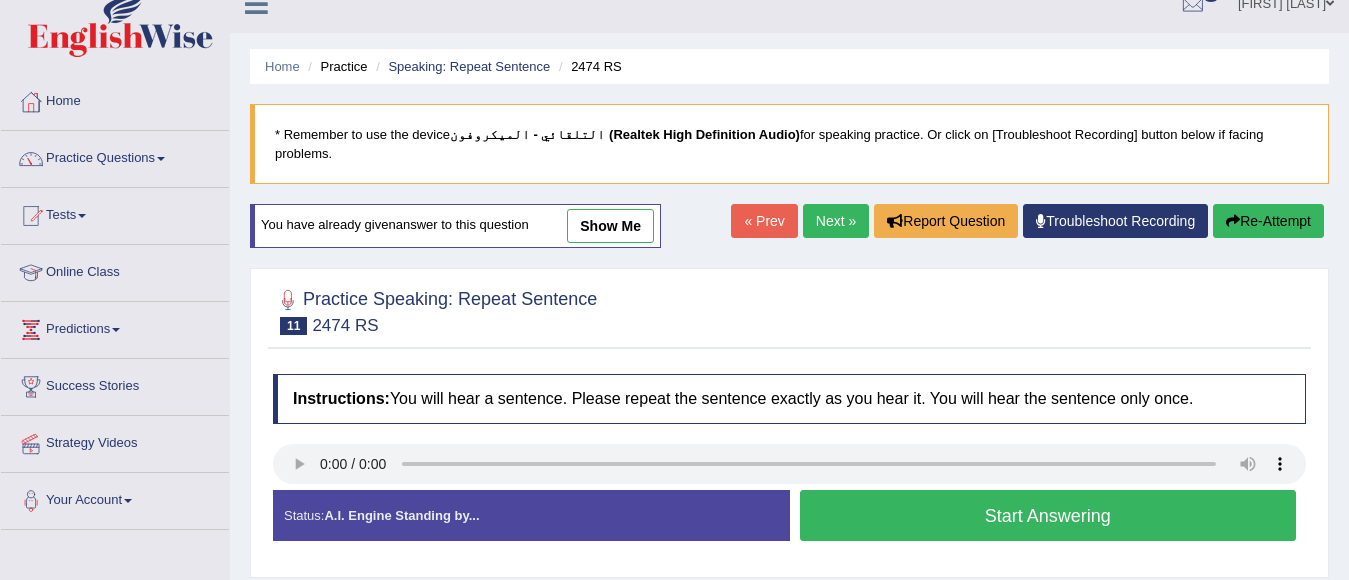 scroll, scrollTop: 25, scrollLeft: 0, axis: vertical 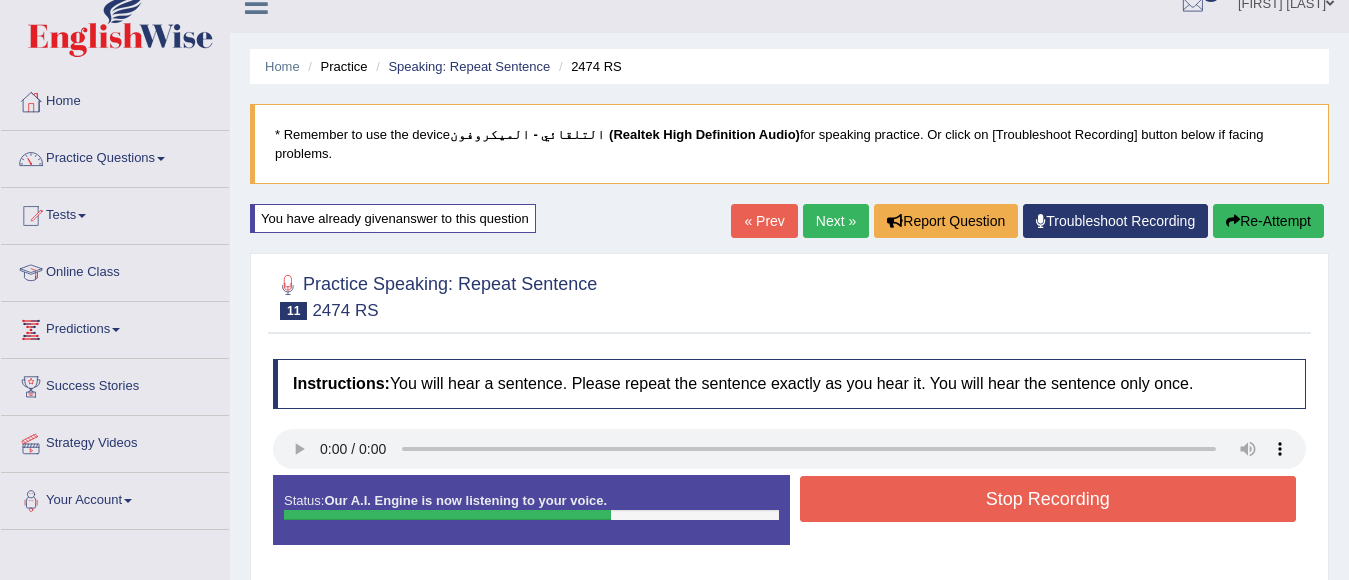 click on "Stop Recording" at bounding box center [1048, 499] 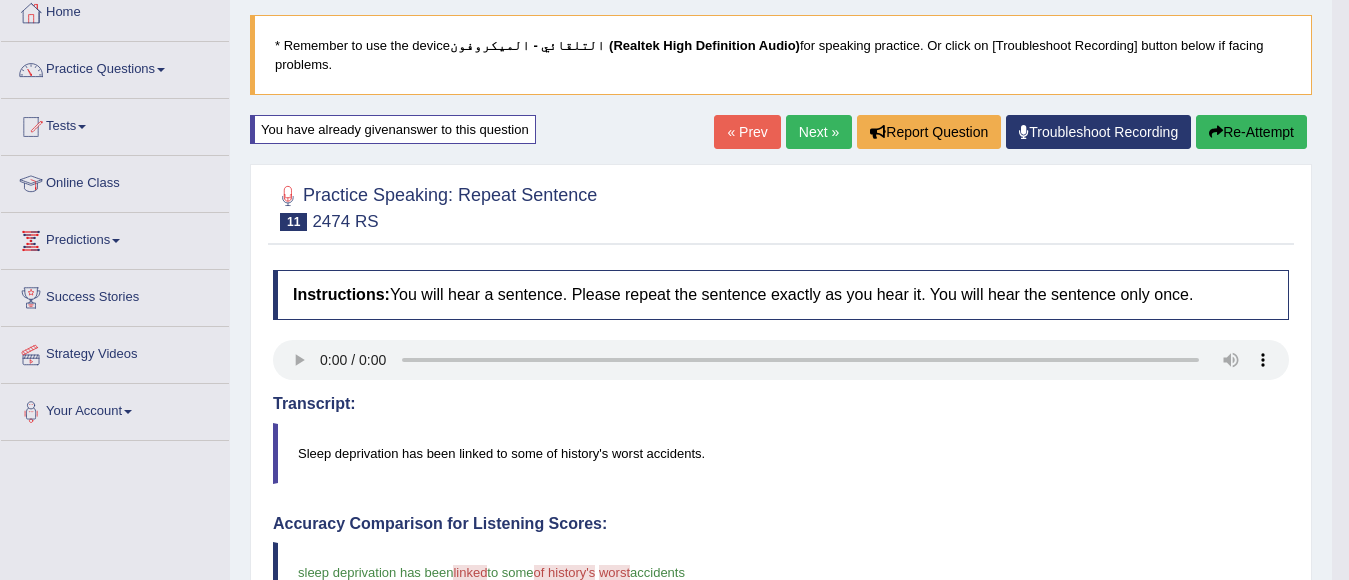 scroll, scrollTop: 82, scrollLeft: 0, axis: vertical 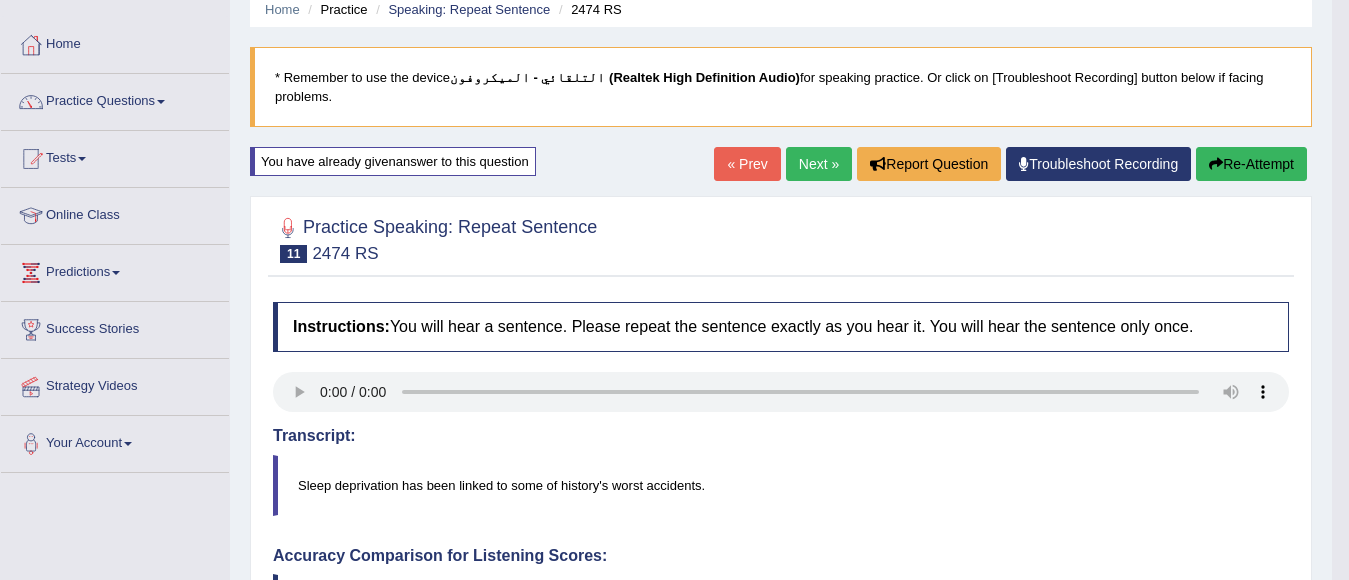 click at bounding box center (1216, 164) 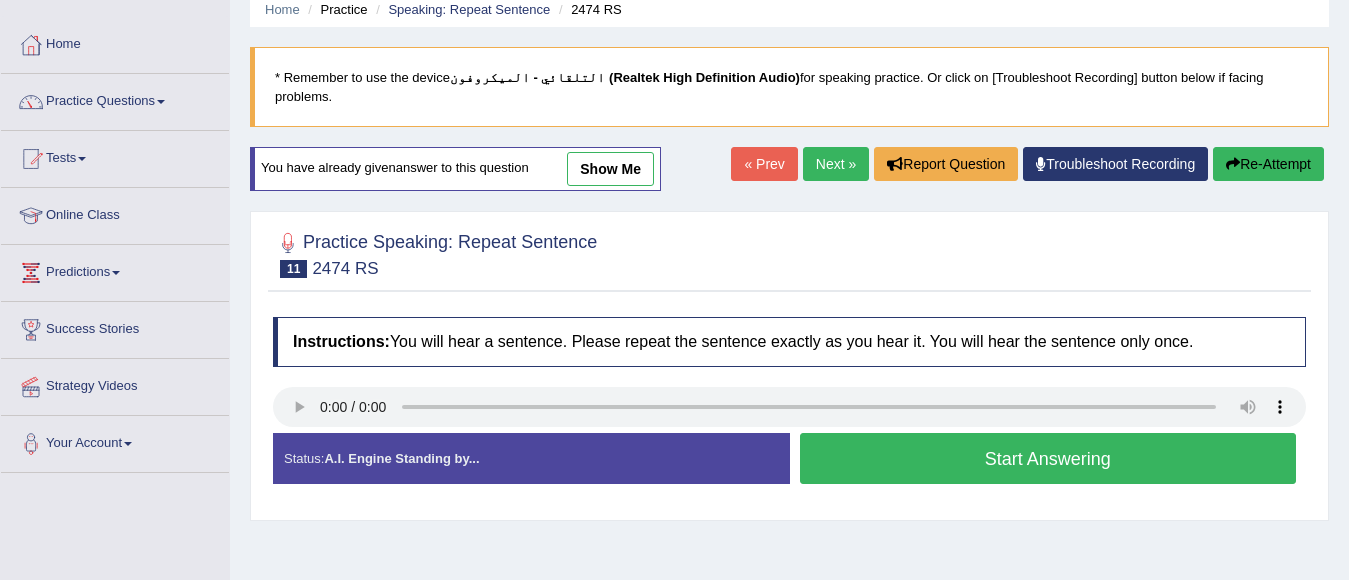 scroll, scrollTop: 82, scrollLeft: 0, axis: vertical 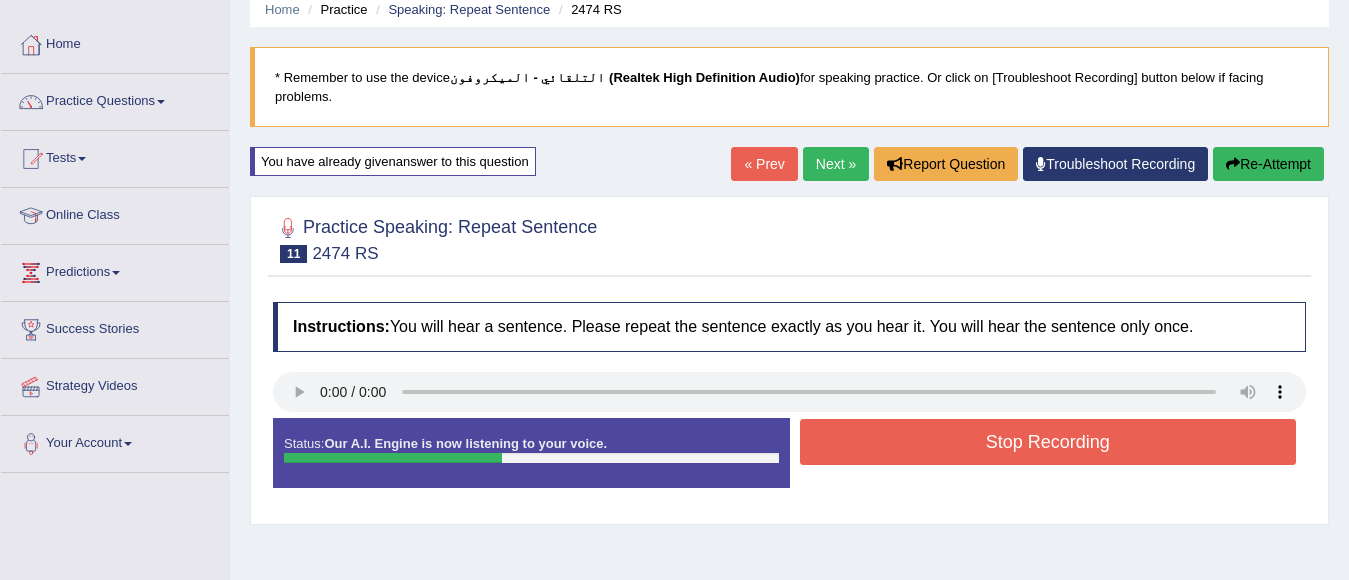click on "Re-Attempt" at bounding box center [1268, 164] 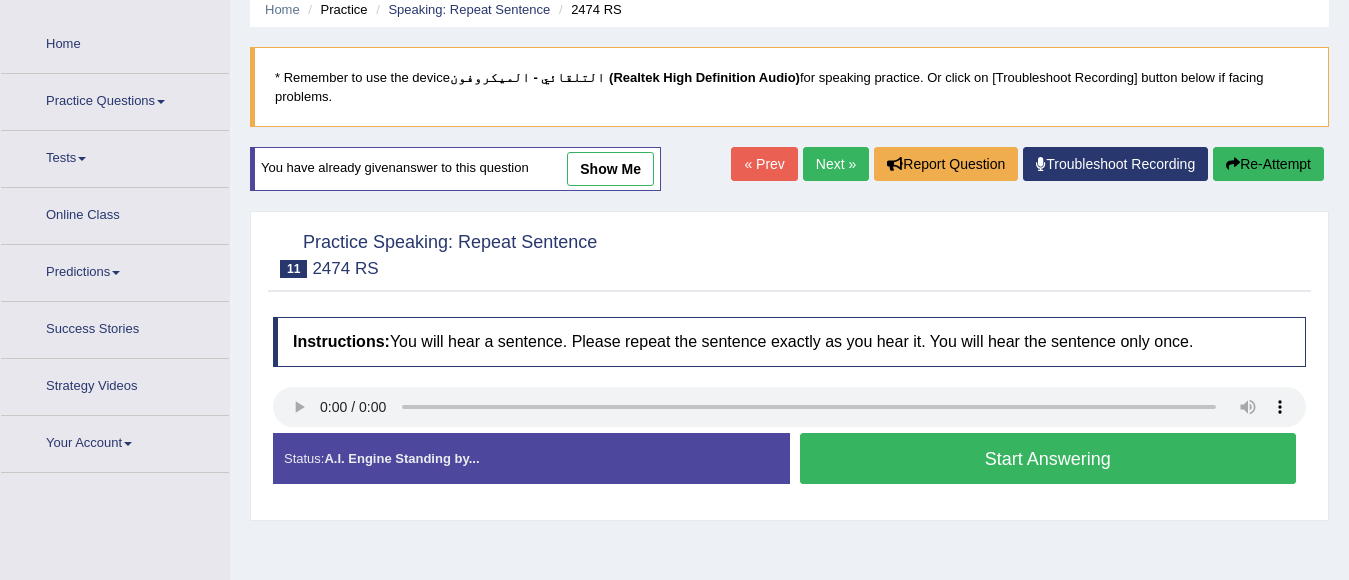 scroll, scrollTop: 82, scrollLeft: 0, axis: vertical 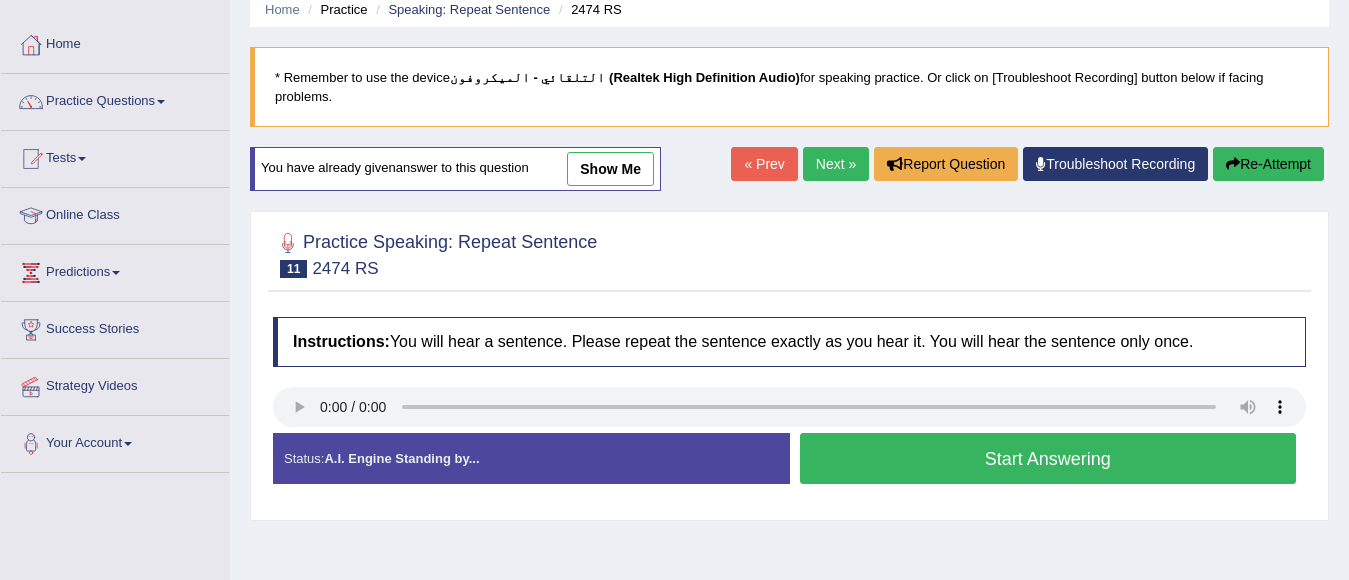 click on "Start Answering" at bounding box center (1048, 458) 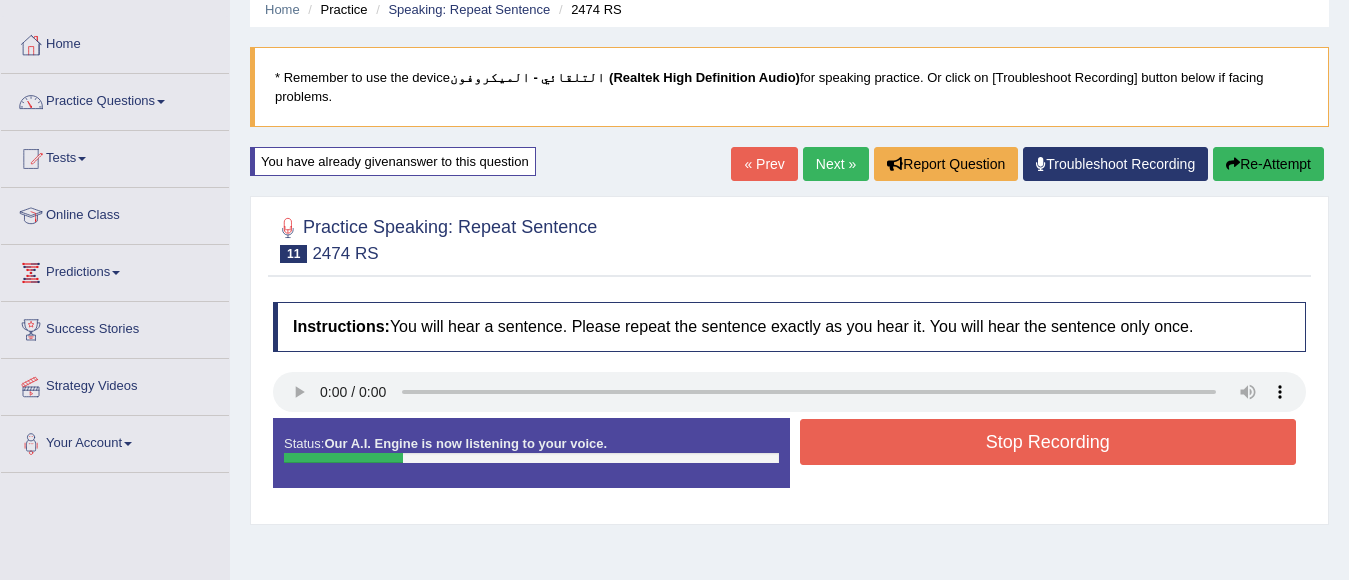 click on "Re-Attempt" at bounding box center (1268, 164) 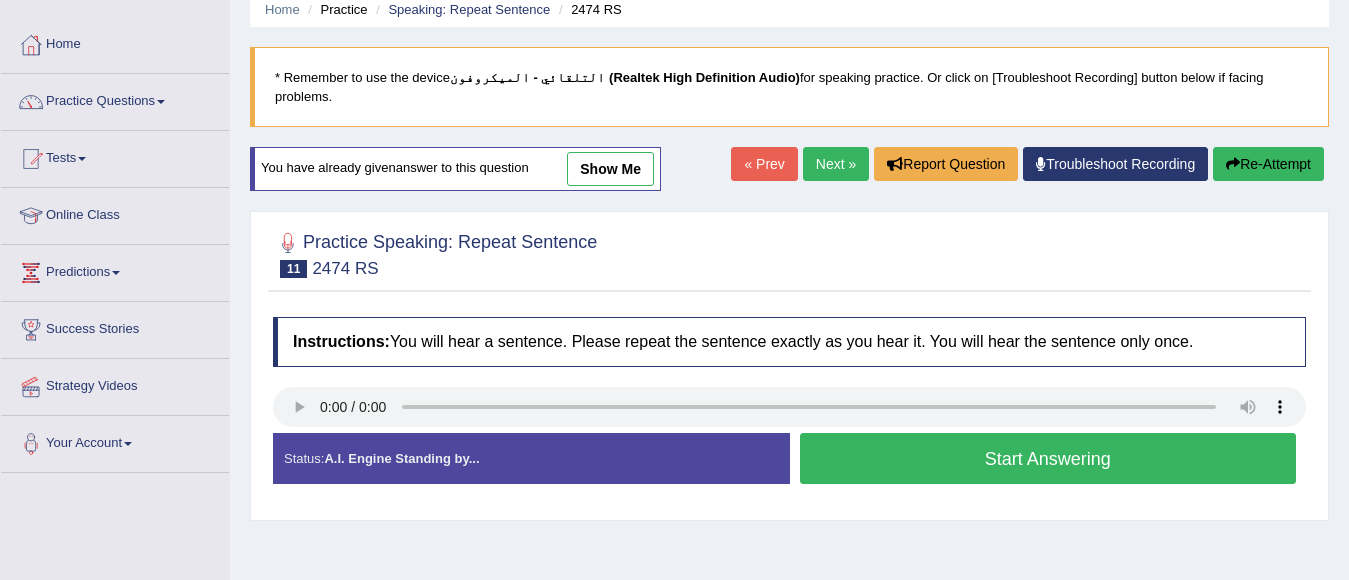 scroll, scrollTop: 82, scrollLeft: 0, axis: vertical 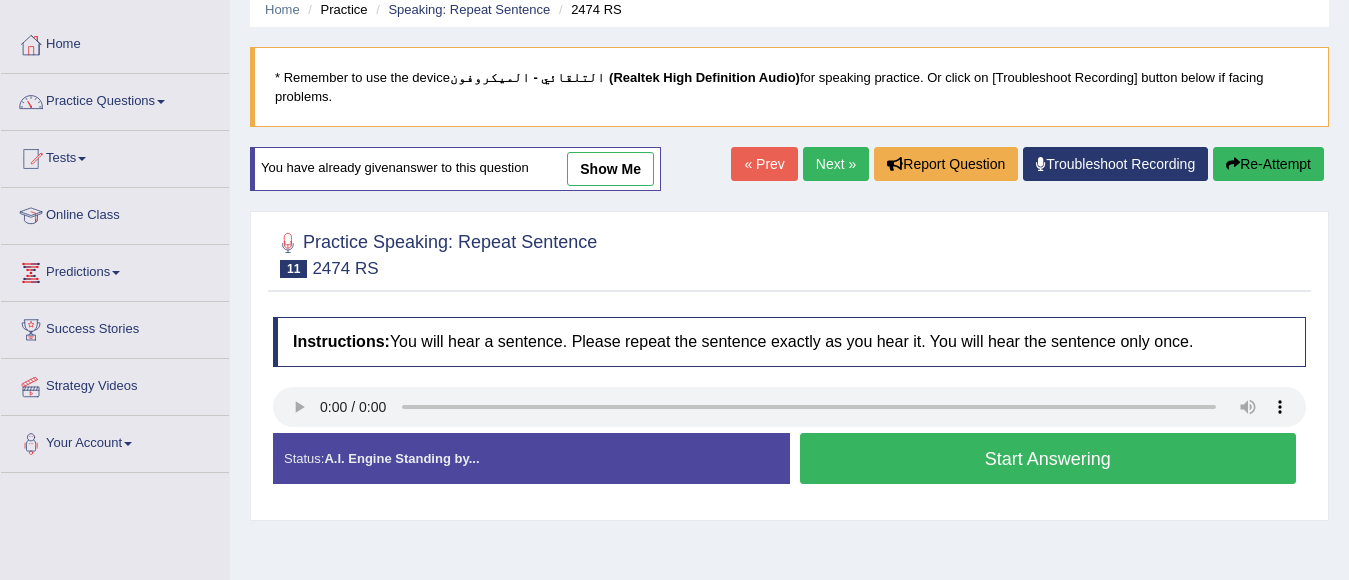 click on "Start Answering" at bounding box center (1048, 458) 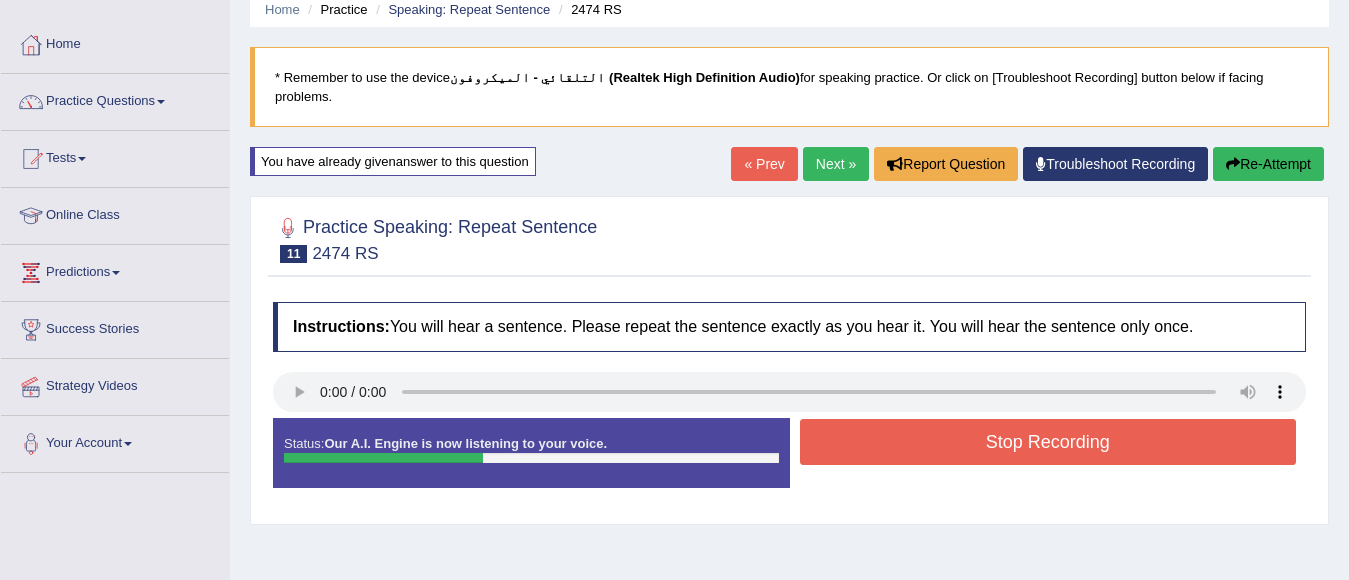 click on "Re-Attempt" at bounding box center (1268, 164) 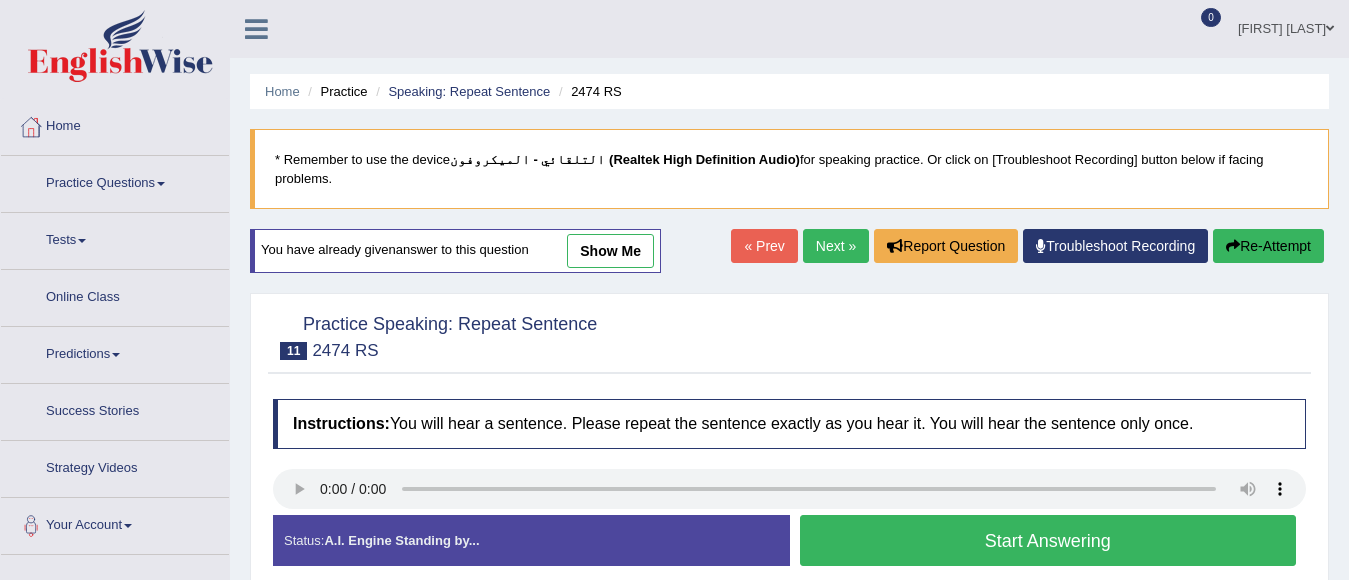 scroll, scrollTop: 82, scrollLeft: 0, axis: vertical 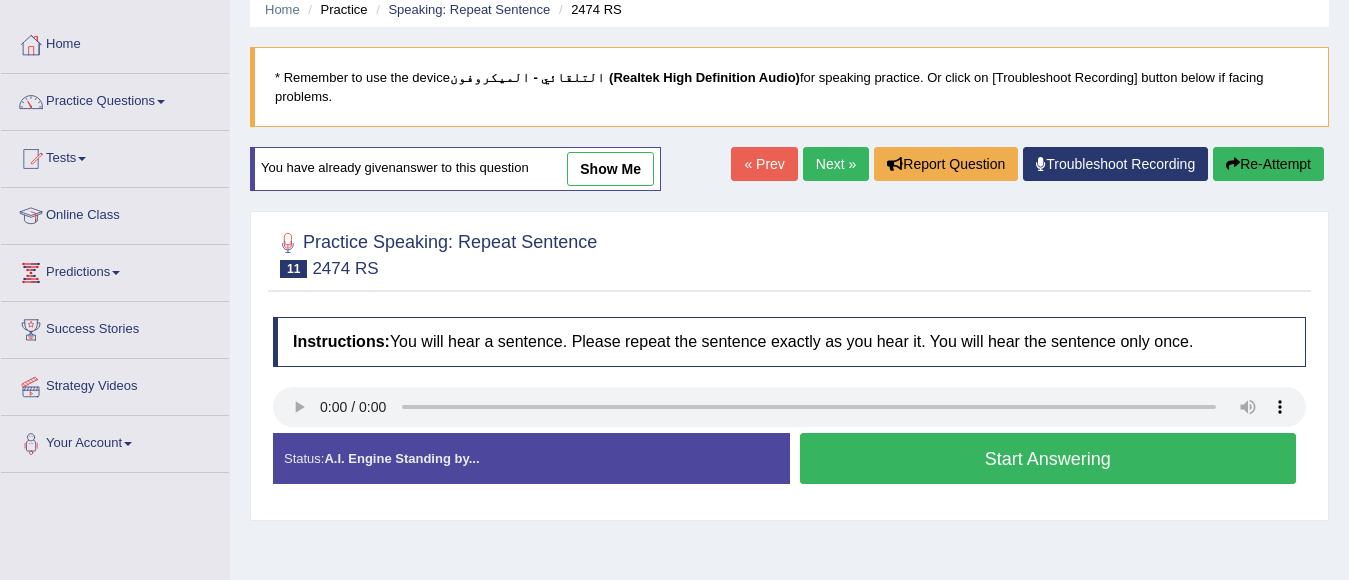click on "Start Answering" at bounding box center (1048, 458) 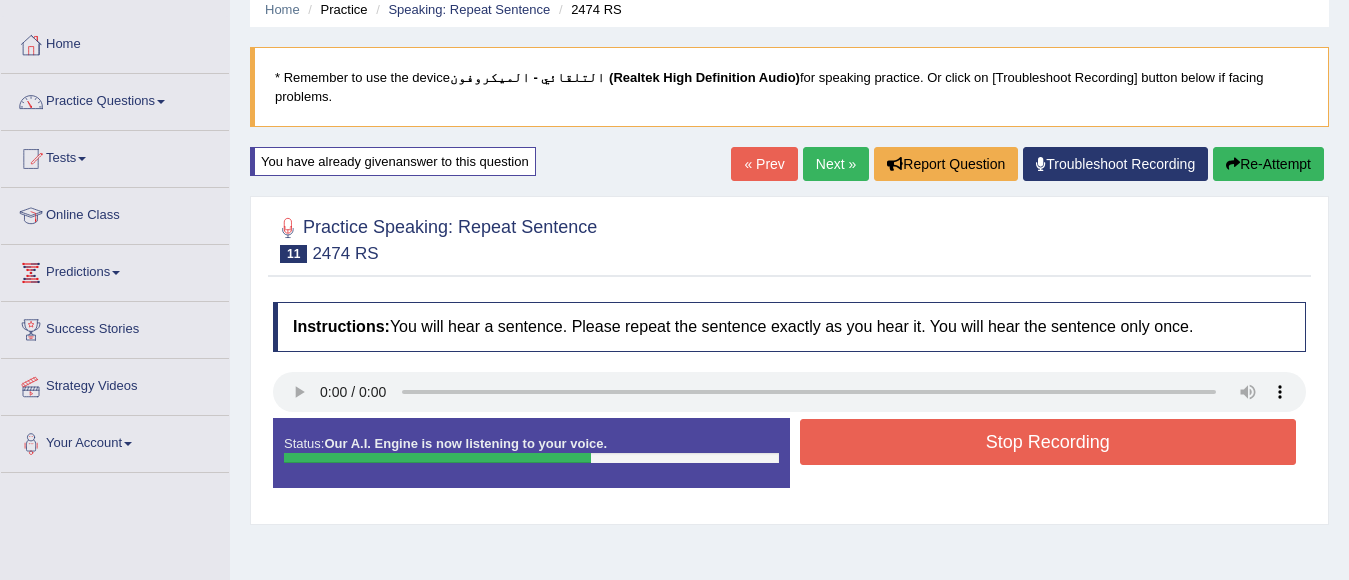 click on "Stop Recording" at bounding box center (1048, 442) 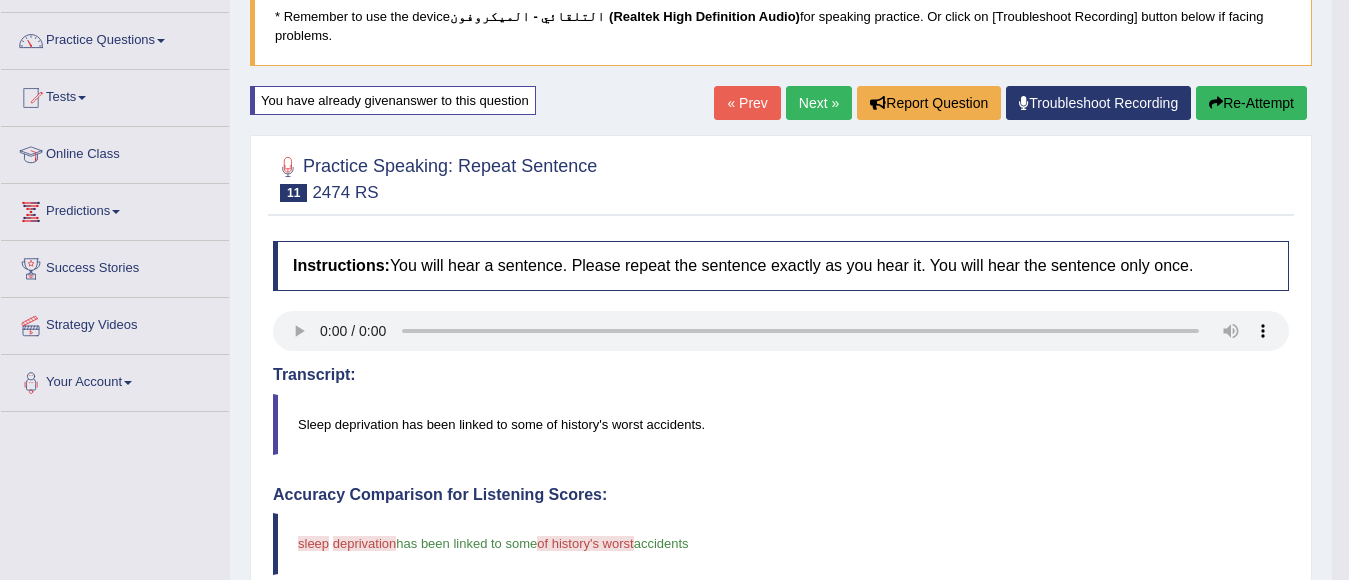 scroll, scrollTop: 0, scrollLeft: 0, axis: both 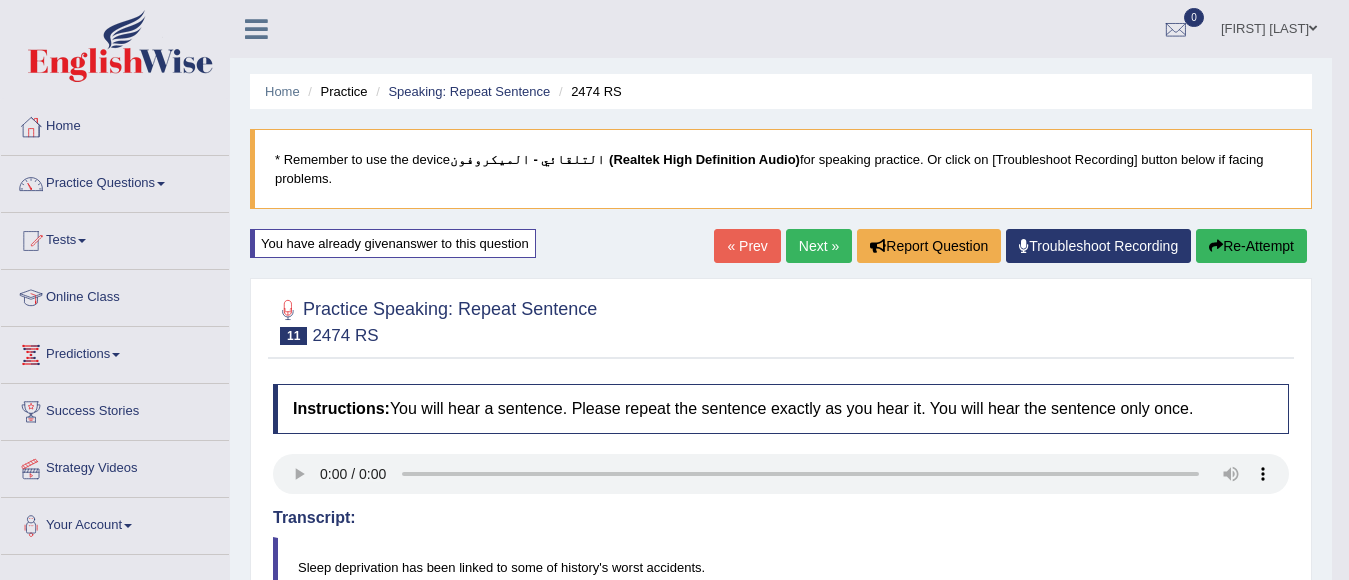 click on "Next »" at bounding box center [819, 246] 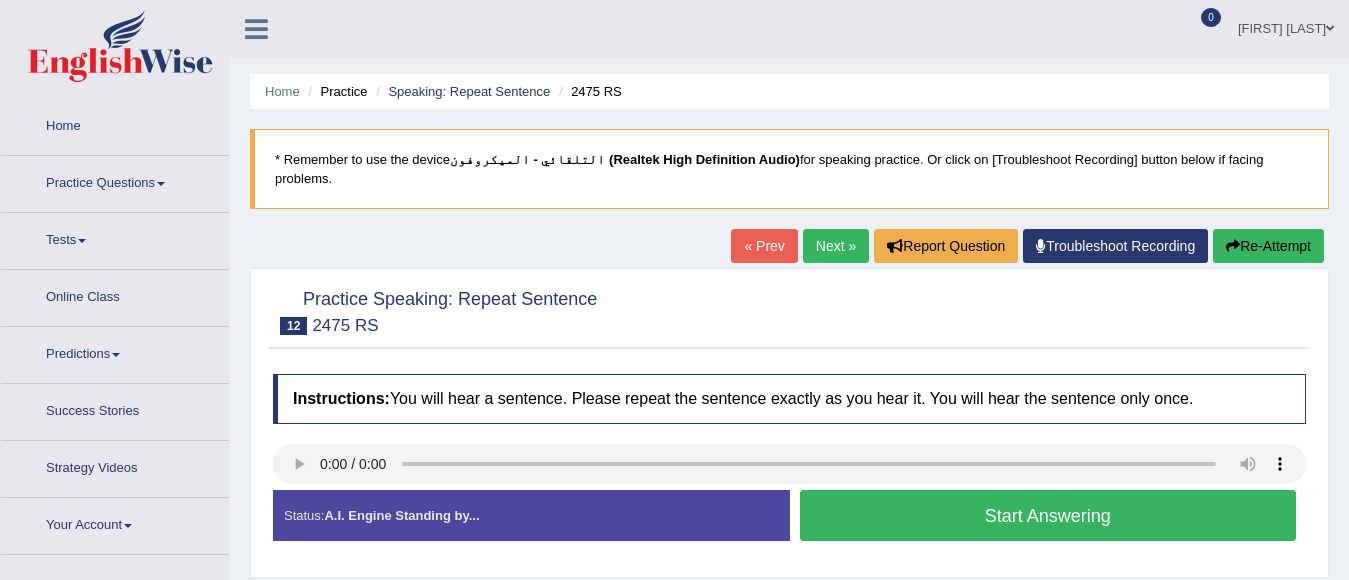 scroll, scrollTop: 0, scrollLeft: 0, axis: both 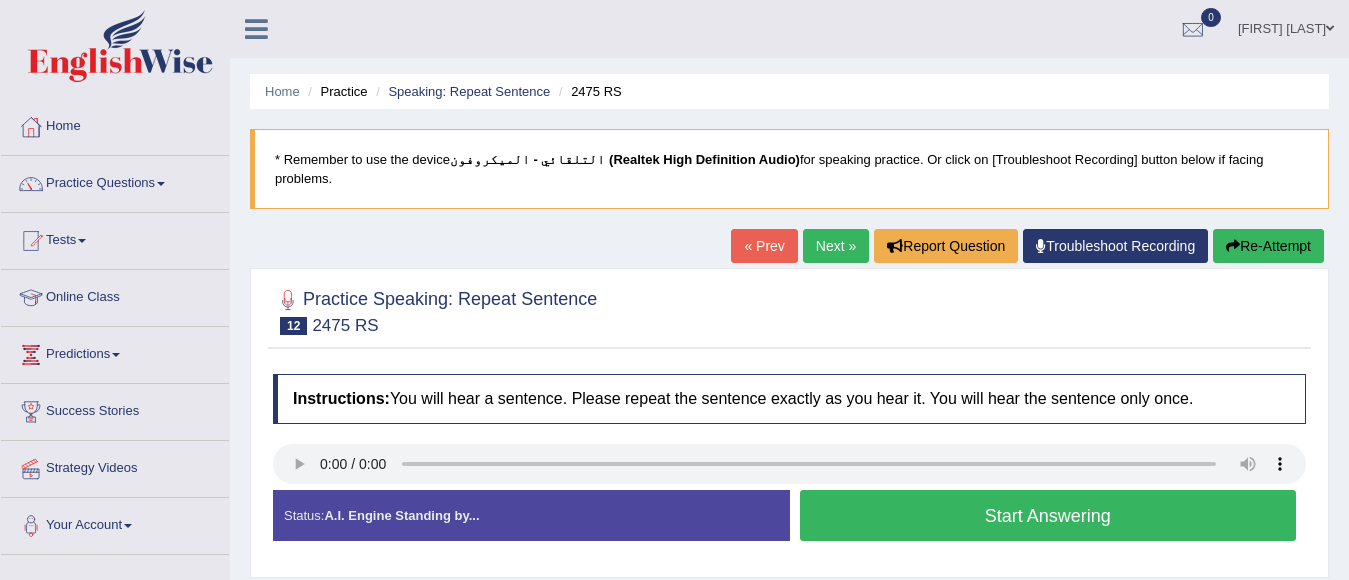 click on "Start Answering" at bounding box center [1048, 515] 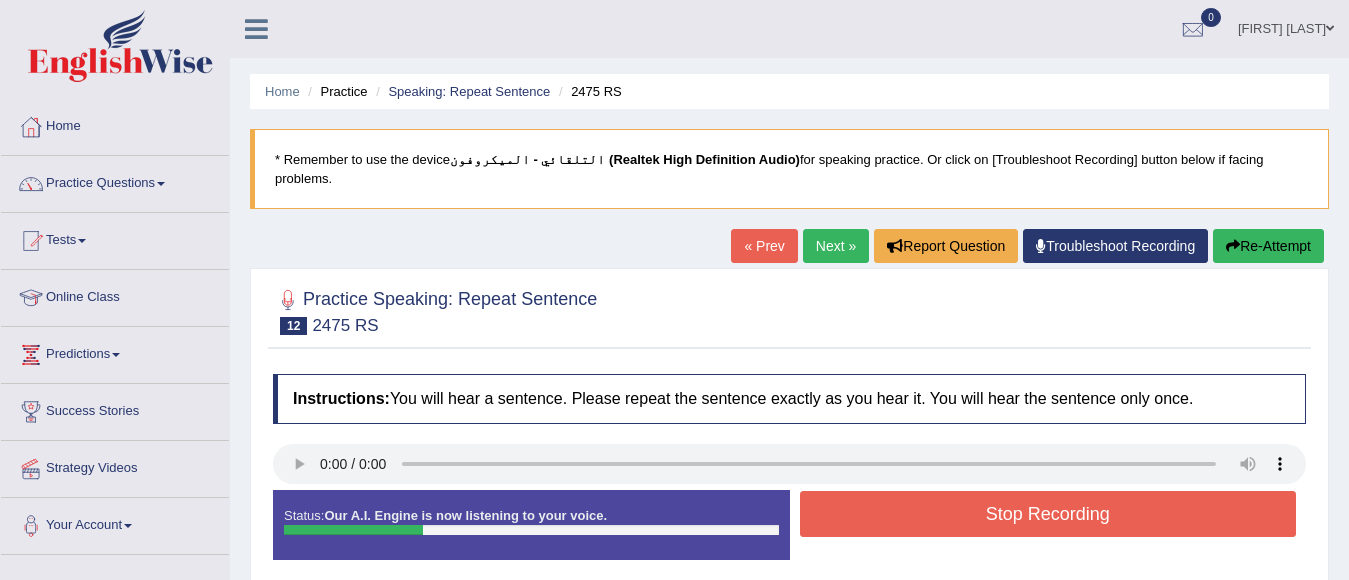click on "Stop Recording" at bounding box center [1048, 514] 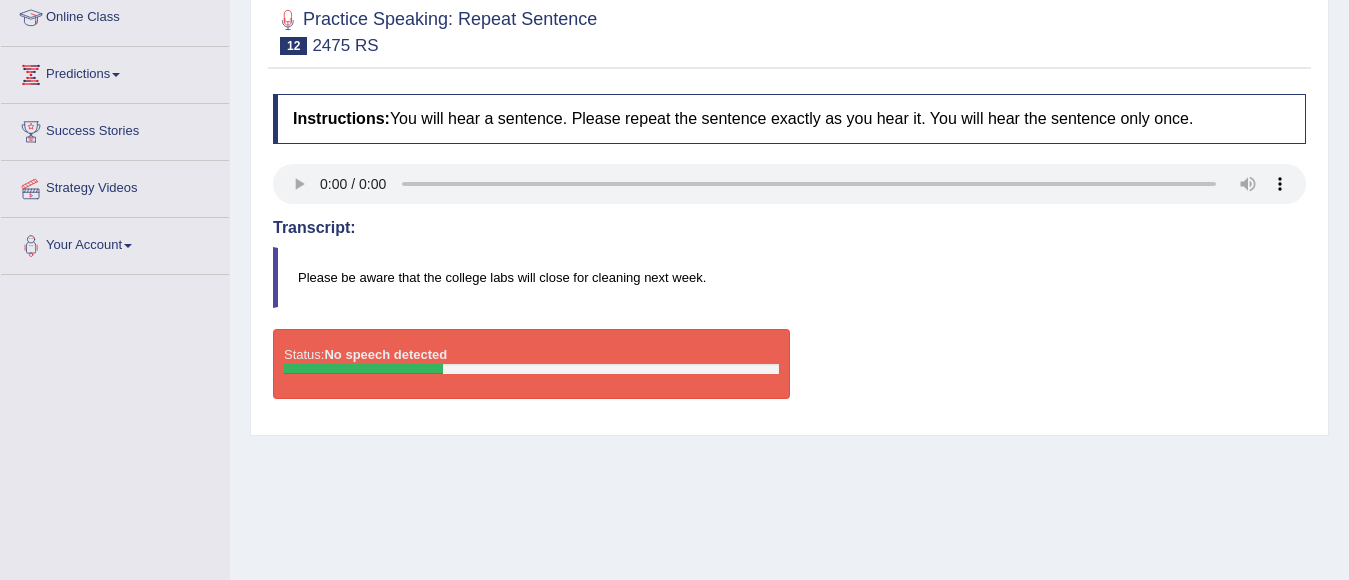 scroll, scrollTop: 300, scrollLeft: 0, axis: vertical 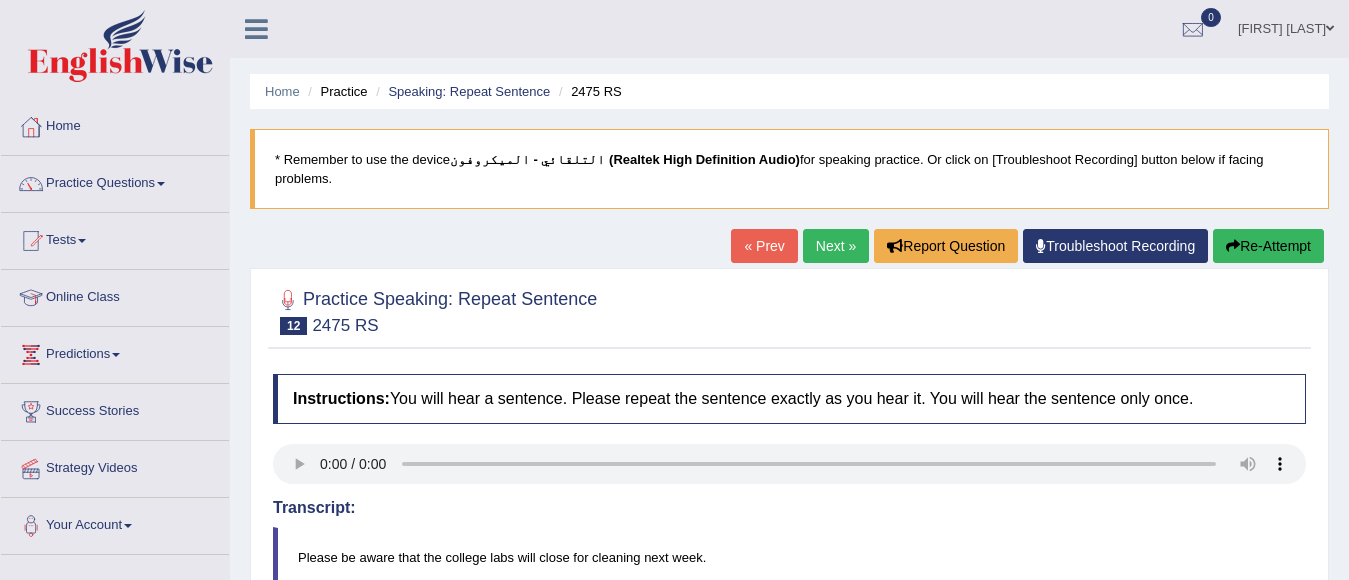 click on "Re-Attempt" at bounding box center [1268, 246] 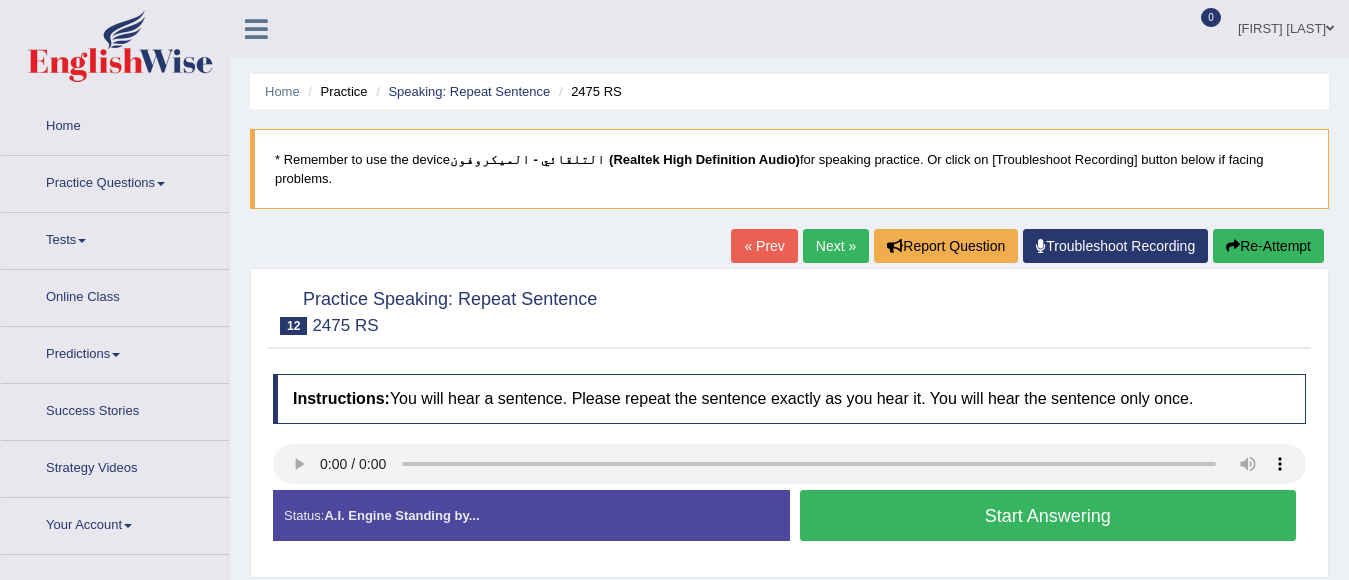 scroll, scrollTop: 0, scrollLeft: 0, axis: both 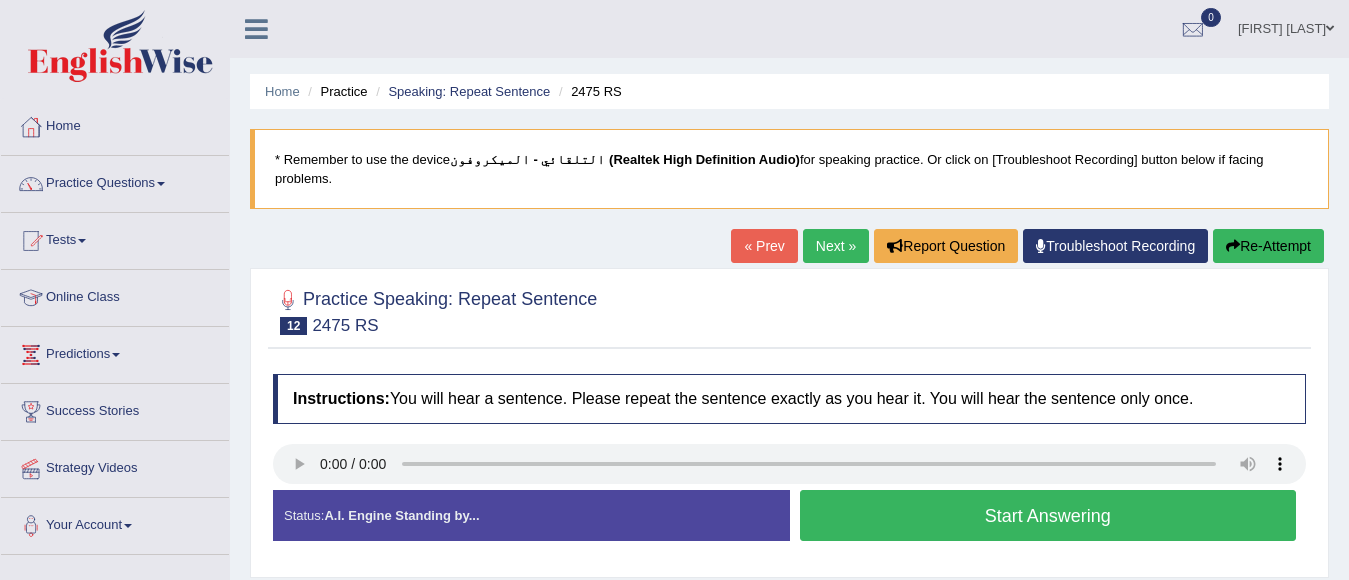 click on "Start Answering" at bounding box center (1048, 515) 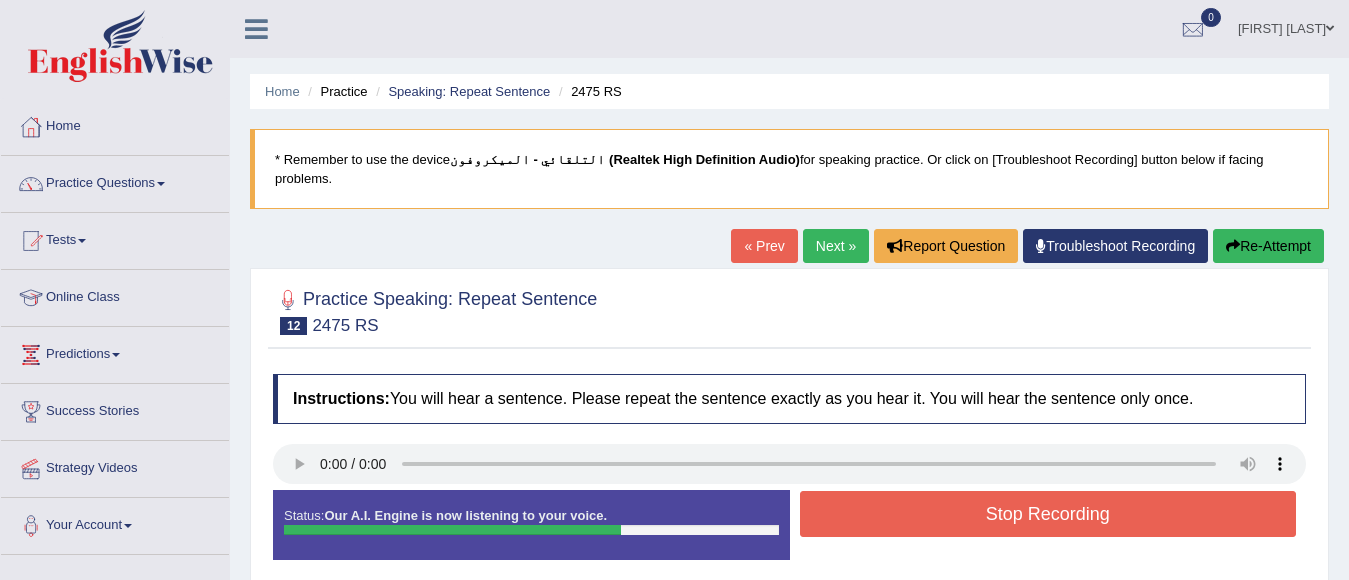 click on "Stop Recording" at bounding box center [1048, 514] 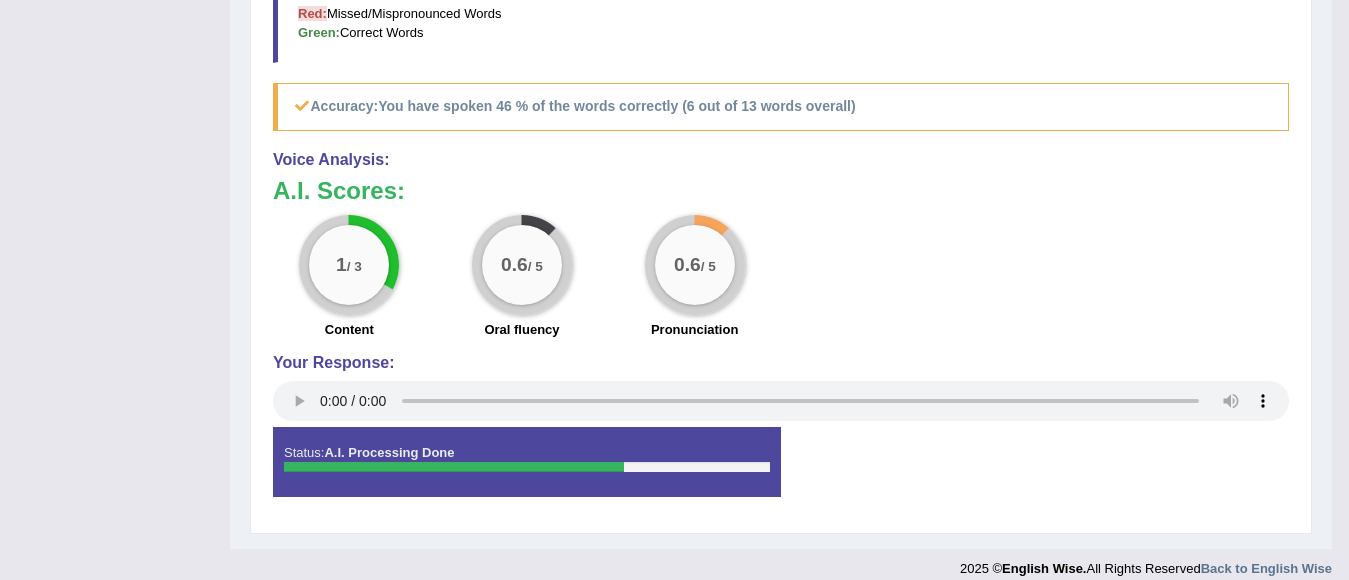 scroll, scrollTop: 272, scrollLeft: 0, axis: vertical 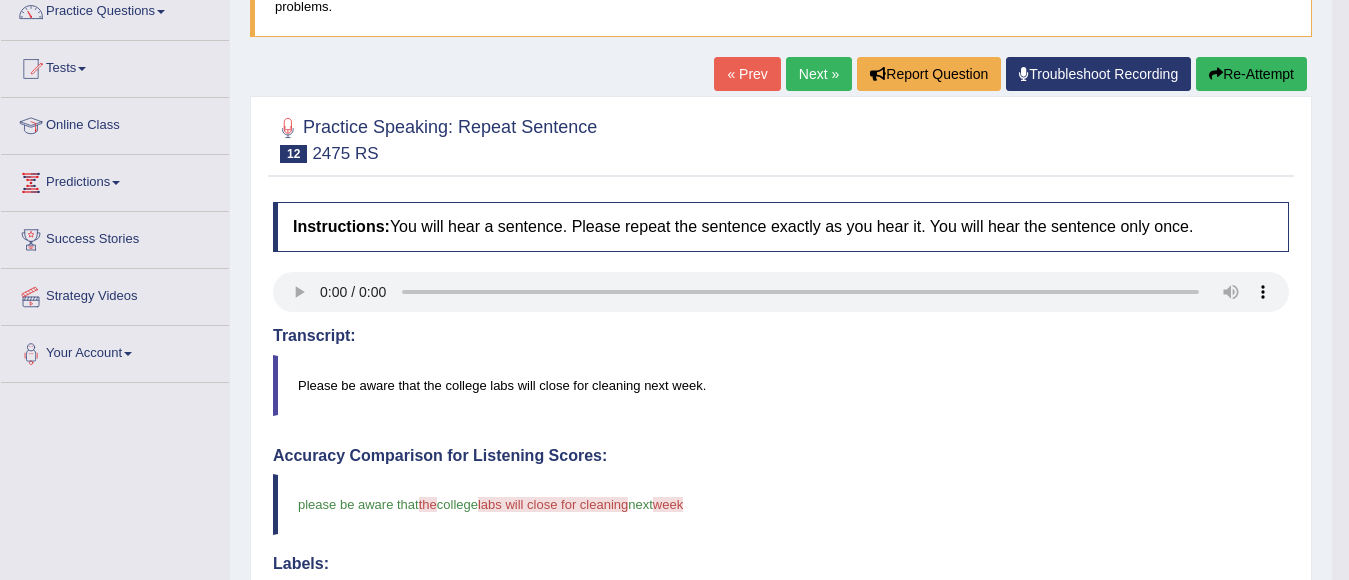 click on "Re-Attempt" at bounding box center [1251, 74] 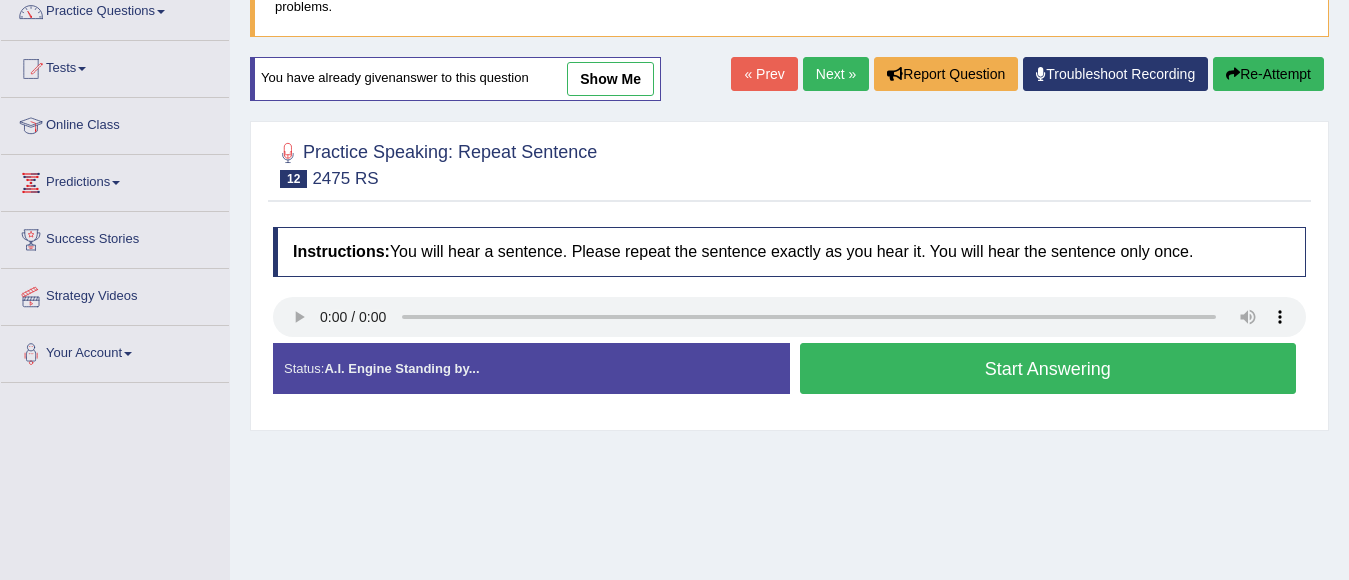 scroll, scrollTop: 172, scrollLeft: 0, axis: vertical 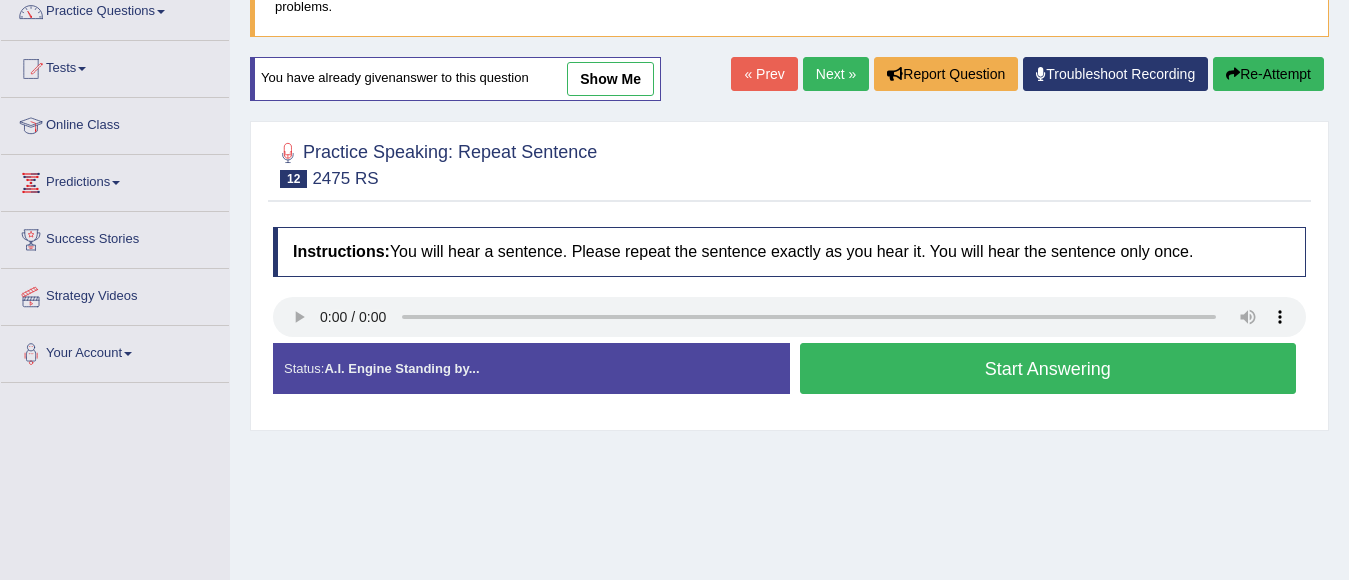 click on "Start Answering" at bounding box center [1048, 368] 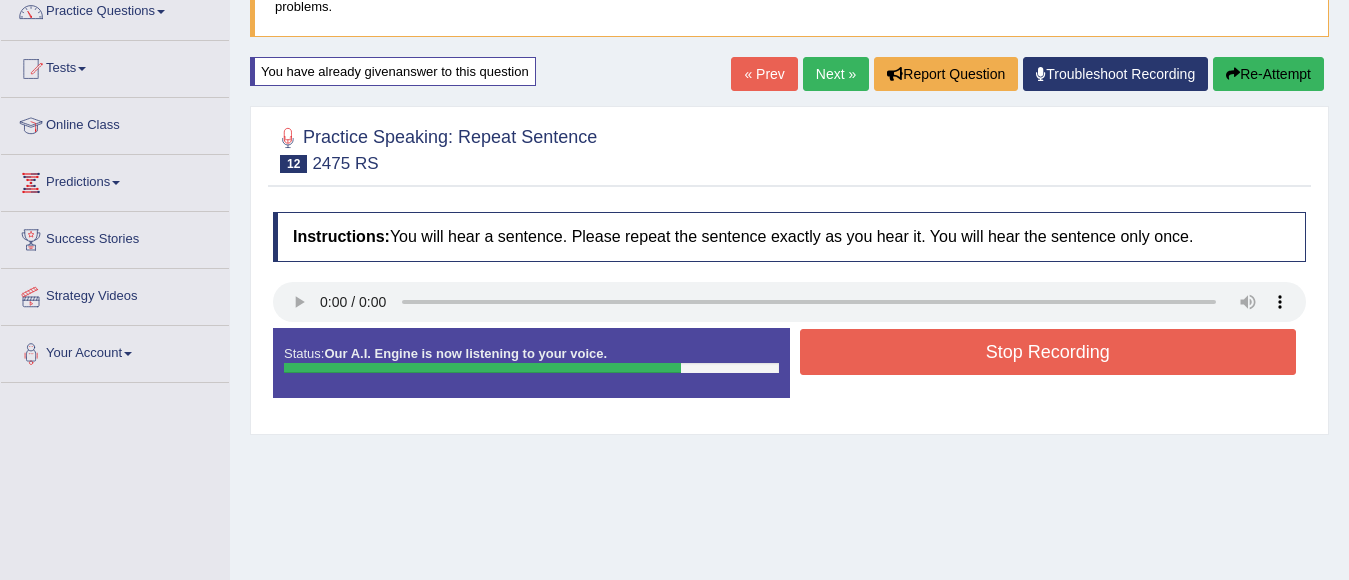 click on "Stop Recording" at bounding box center (1048, 352) 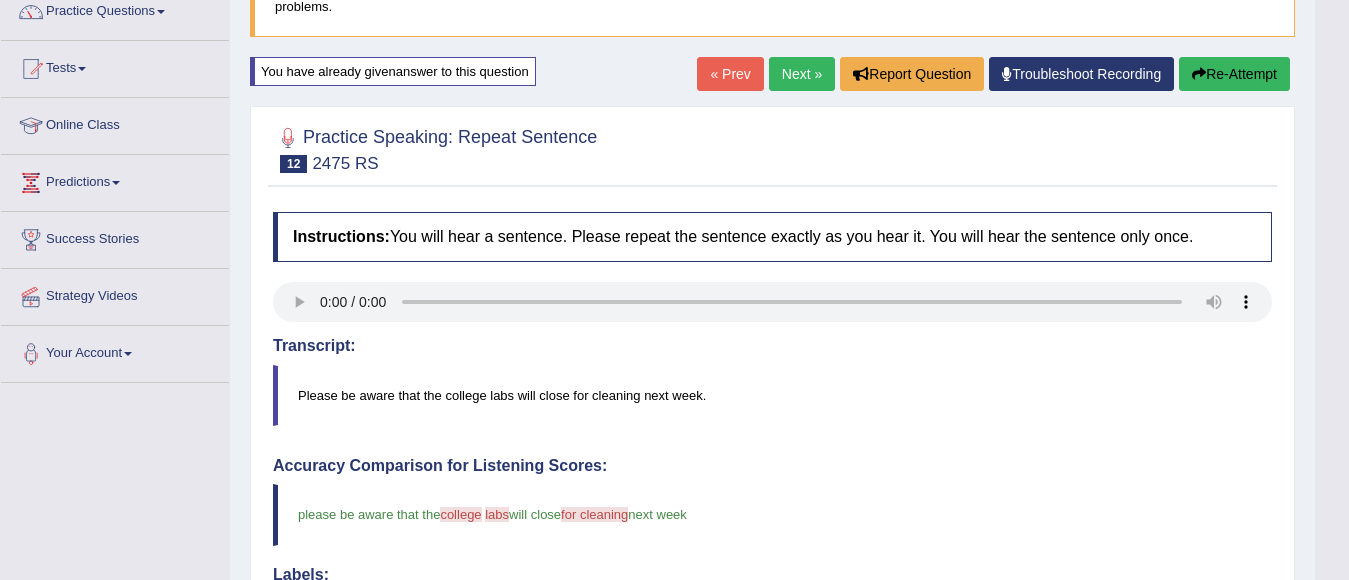 scroll, scrollTop: 372, scrollLeft: 0, axis: vertical 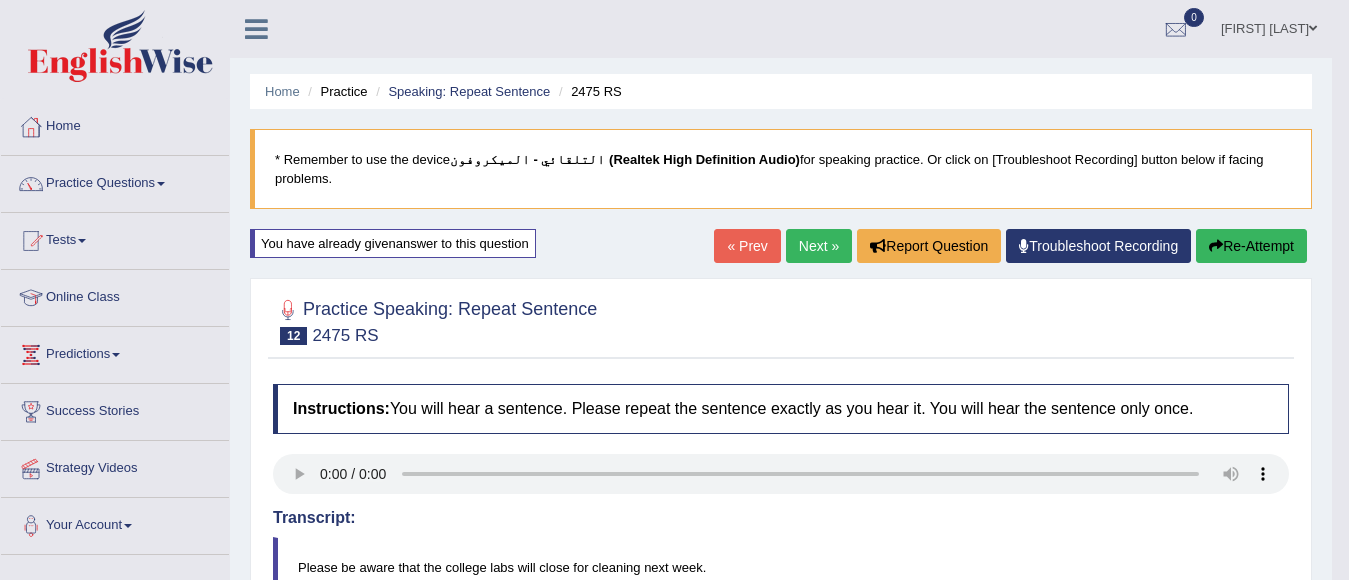 drag, startPoint x: 1275, startPoint y: 233, endPoint x: 1180, endPoint y: 237, distance: 95.084175 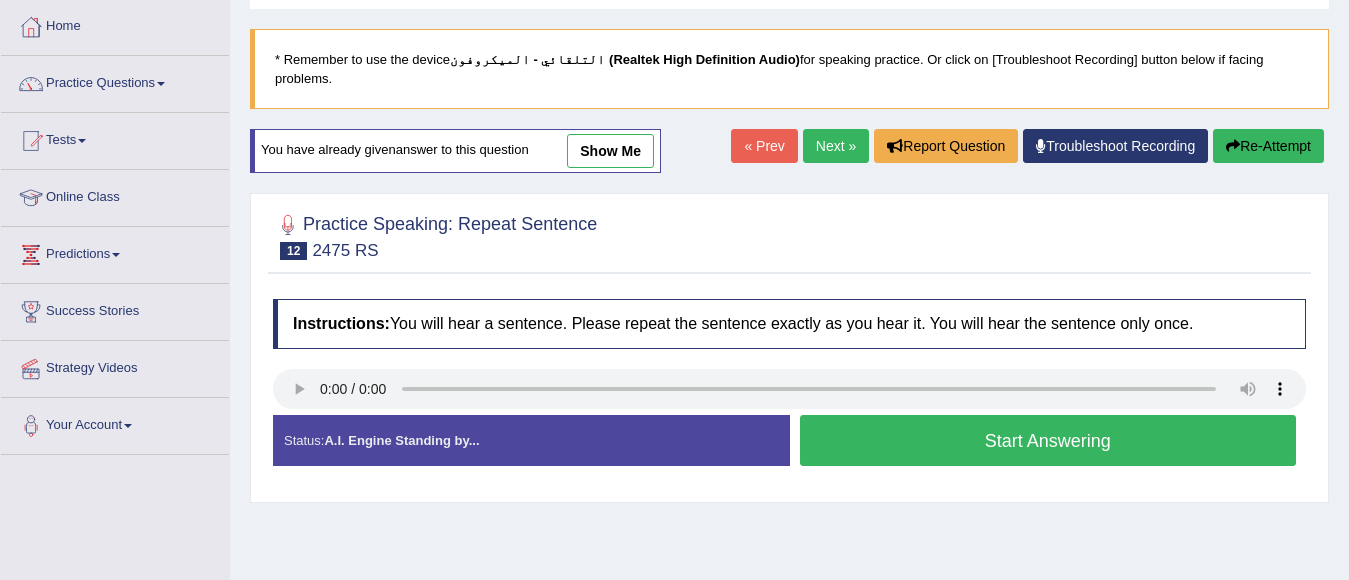 scroll, scrollTop: 100, scrollLeft: 0, axis: vertical 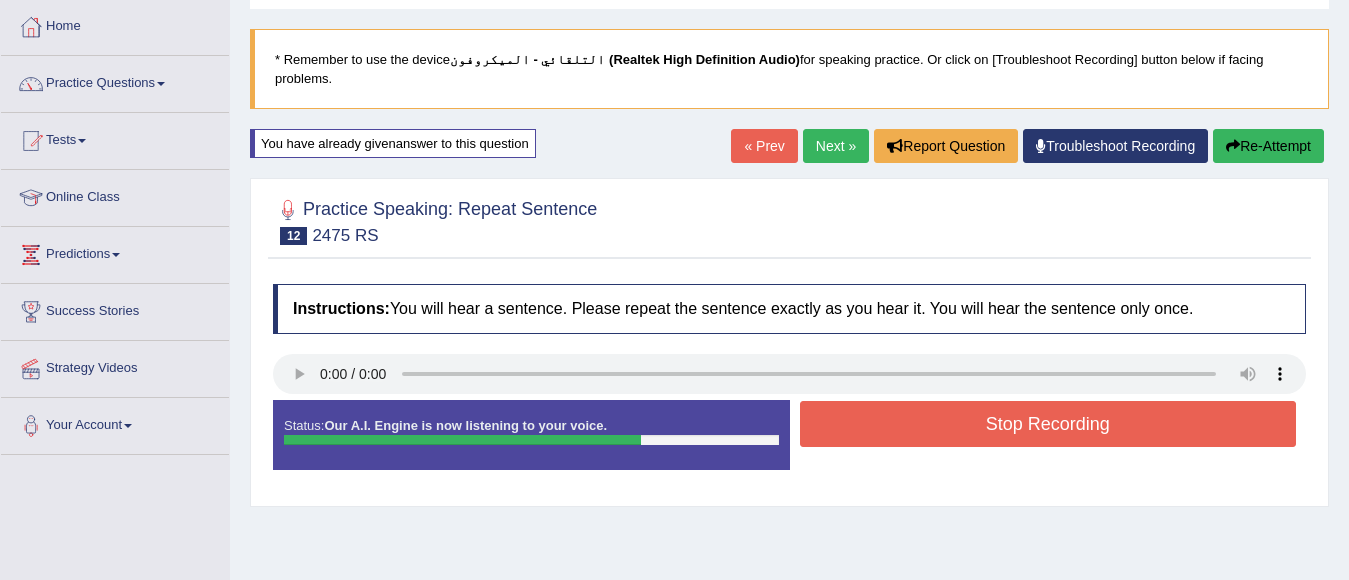 click on "Stop Recording" at bounding box center [1048, 424] 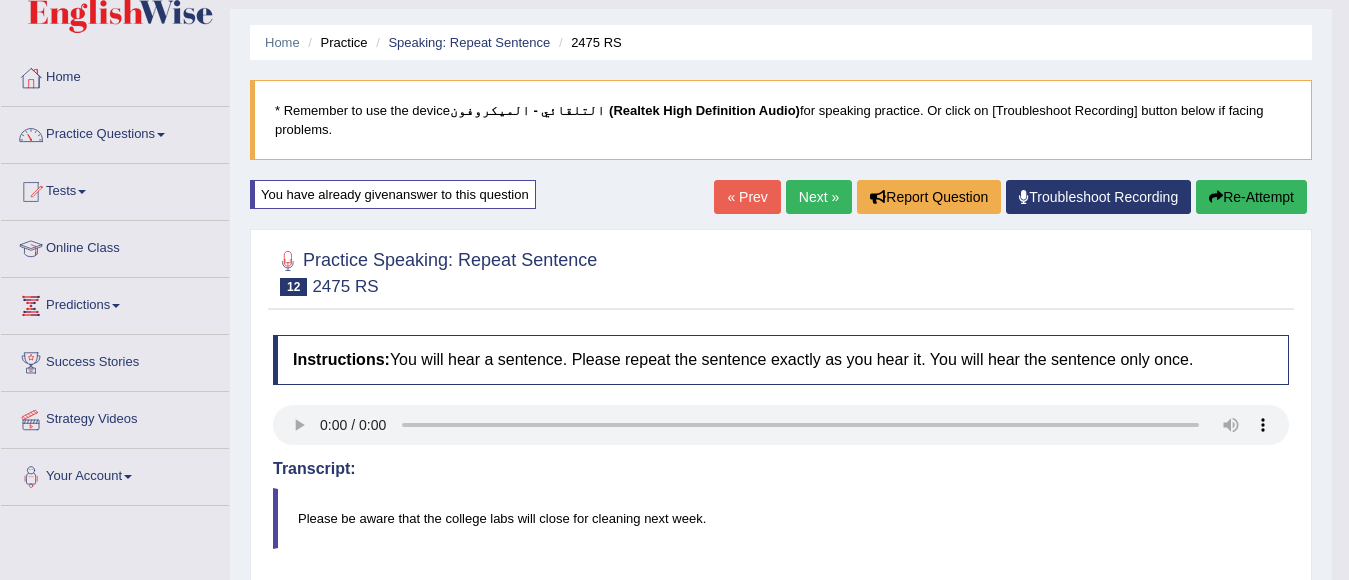 scroll, scrollTop: 0, scrollLeft: 0, axis: both 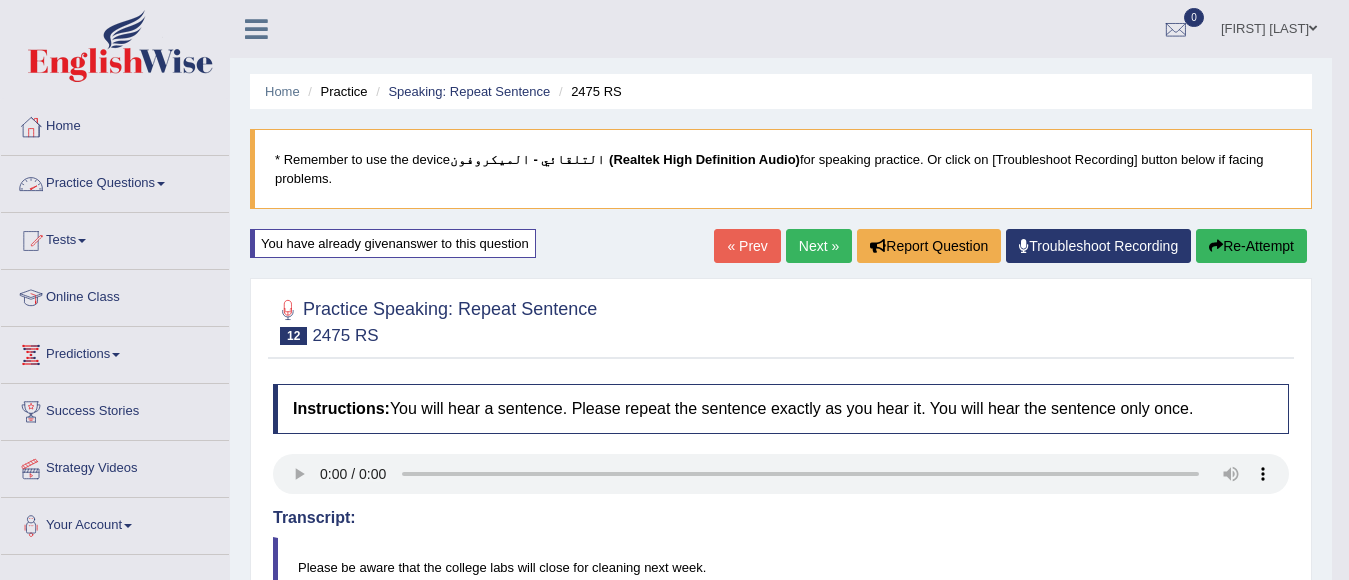 click on "Practice Questions" at bounding box center [115, 181] 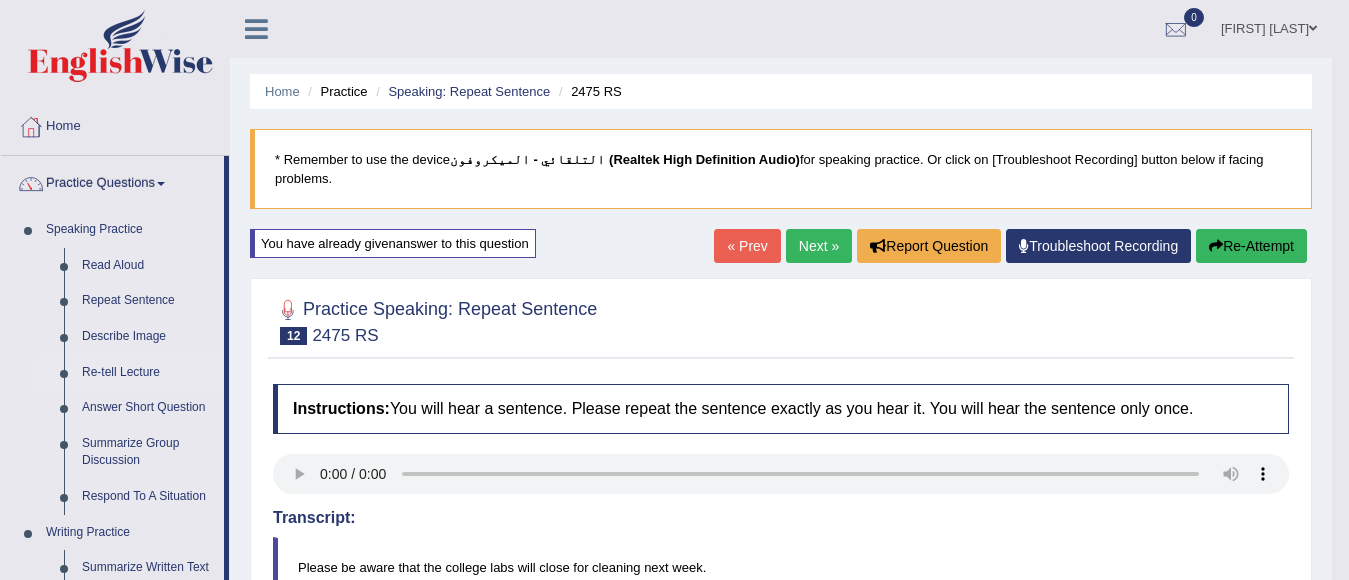 click on "Re-tell Lecture" at bounding box center (148, 373) 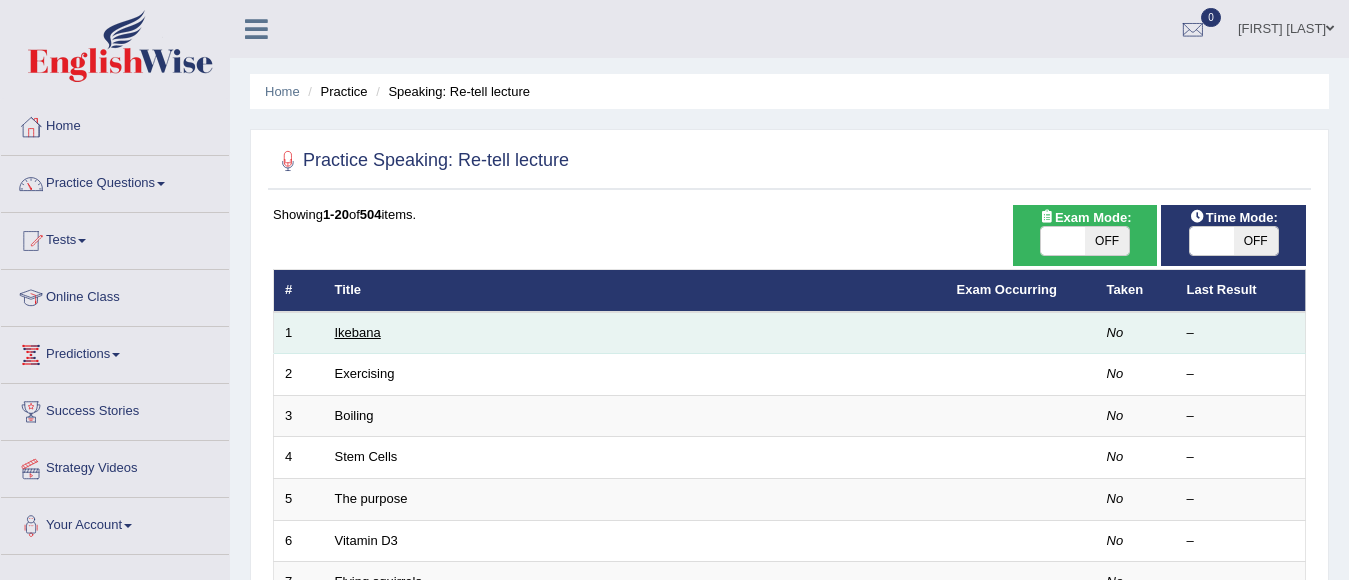 scroll, scrollTop: 0, scrollLeft: 0, axis: both 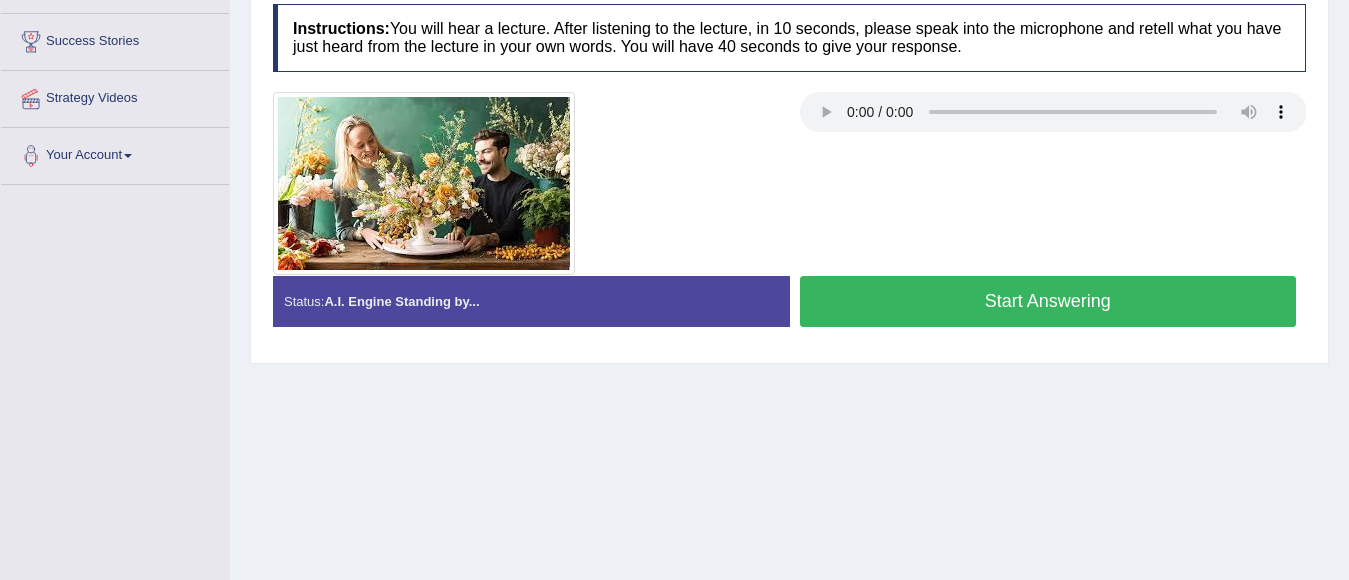 click on "Start Answering" at bounding box center (1048, 301) 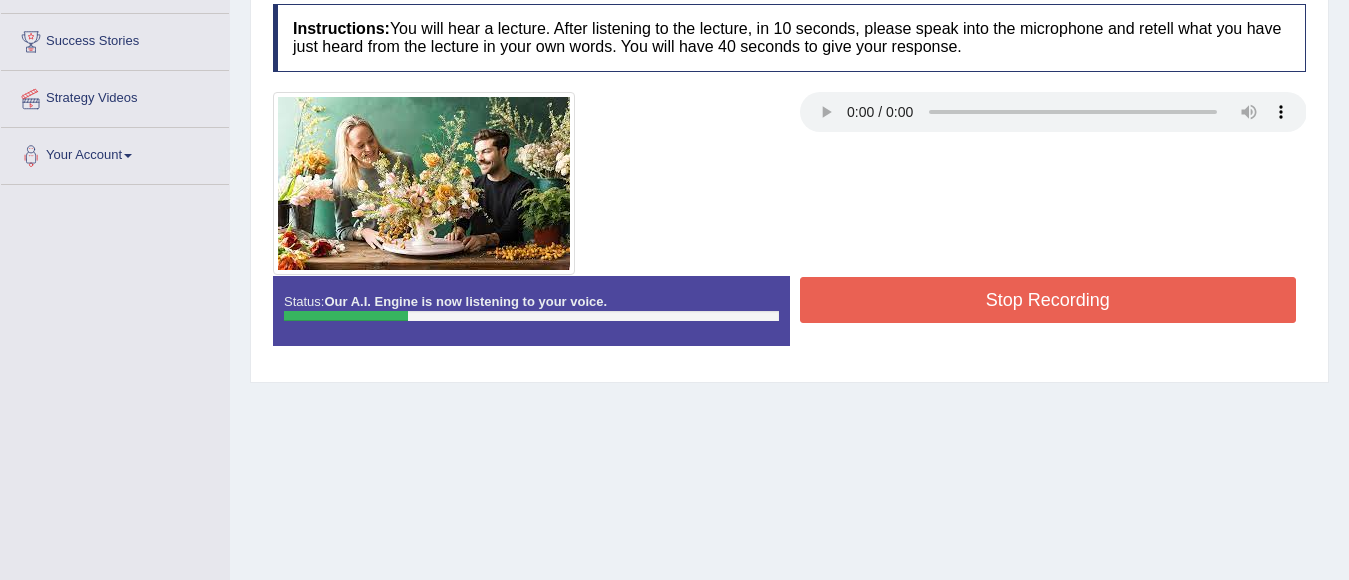 scroll, scrollTop: 270, scrollLeft: 0, axis: vertical 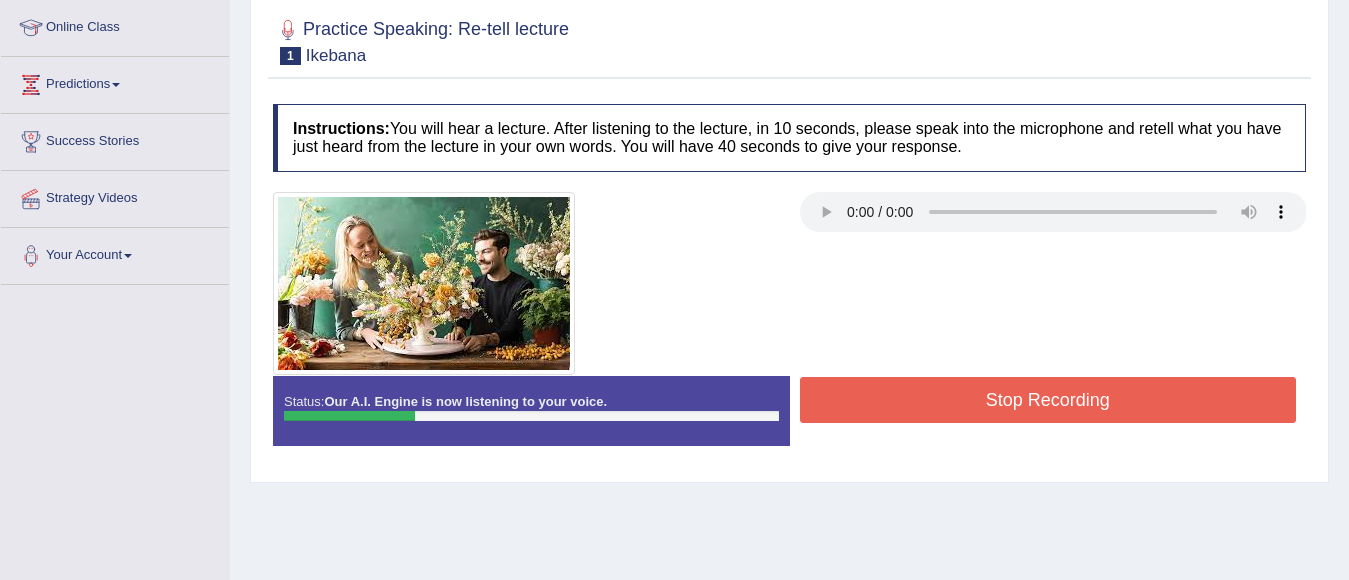 click on "Stop Recording" at bounding box center (1048, 400) 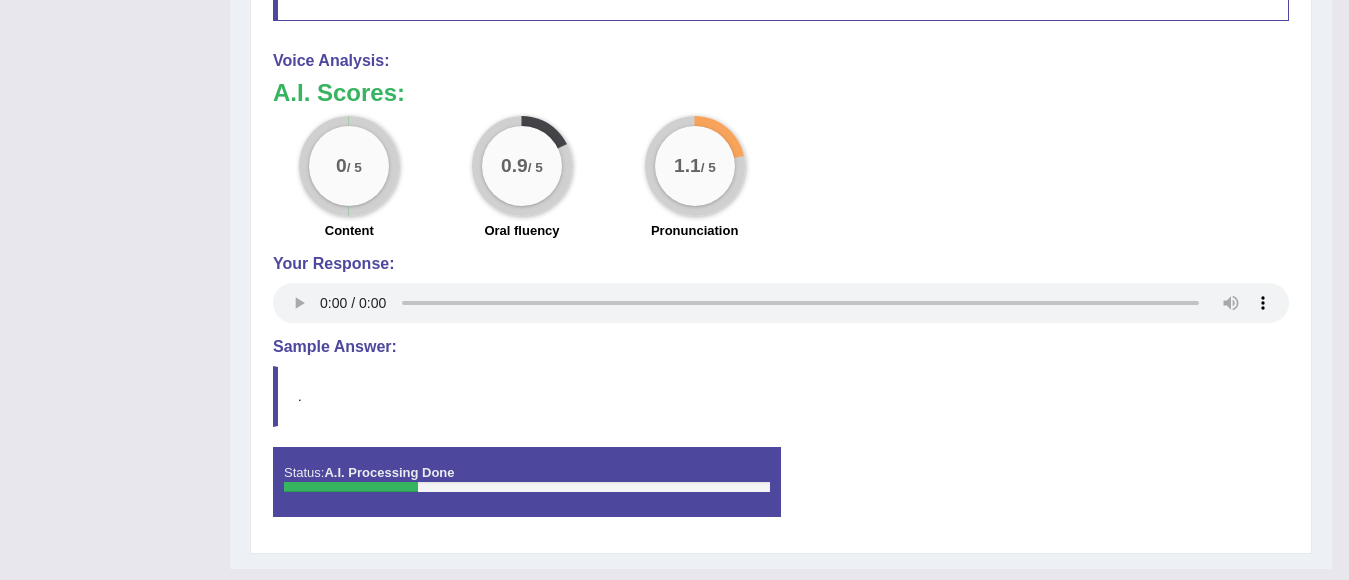 scroll, scrollTop: 1023, scrollLeft: 0, axis: vertical 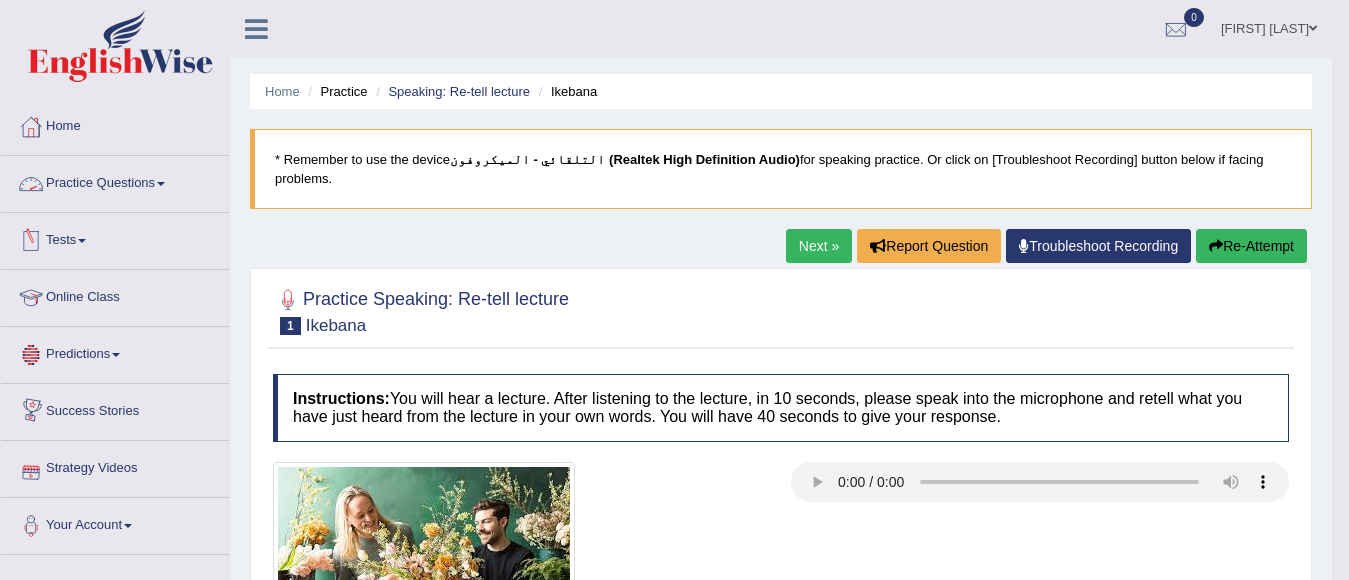 click on "Practice Questions" at bounding box center [115, 181] 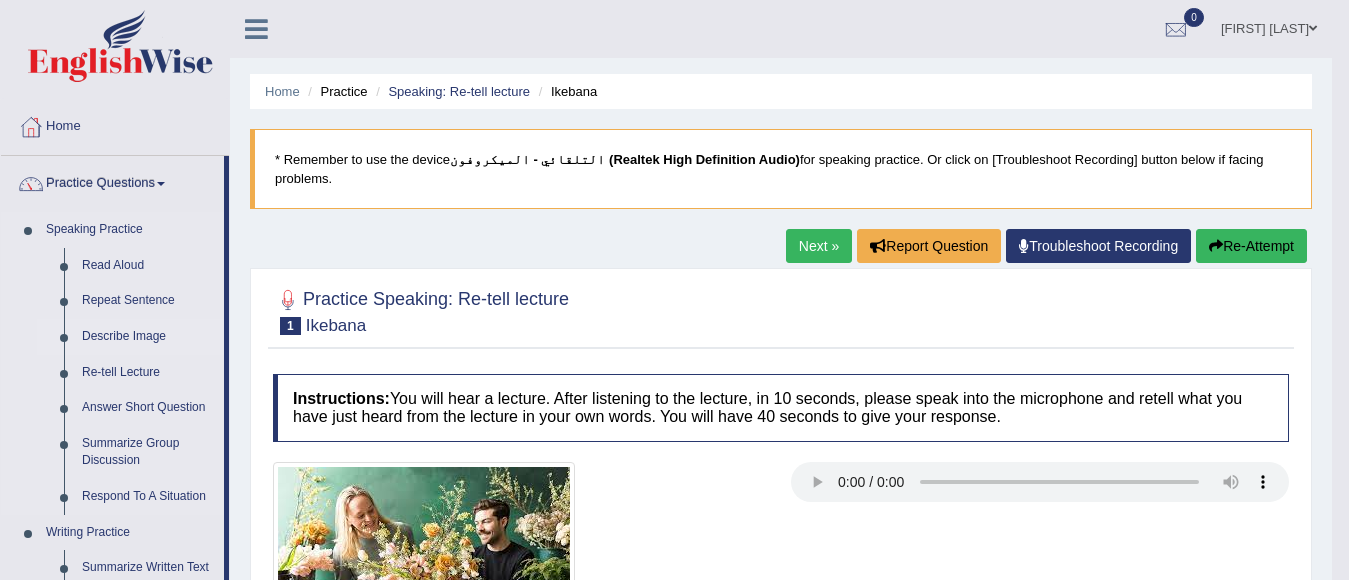 click on "Describe Image" at bounding box center (148, 337) 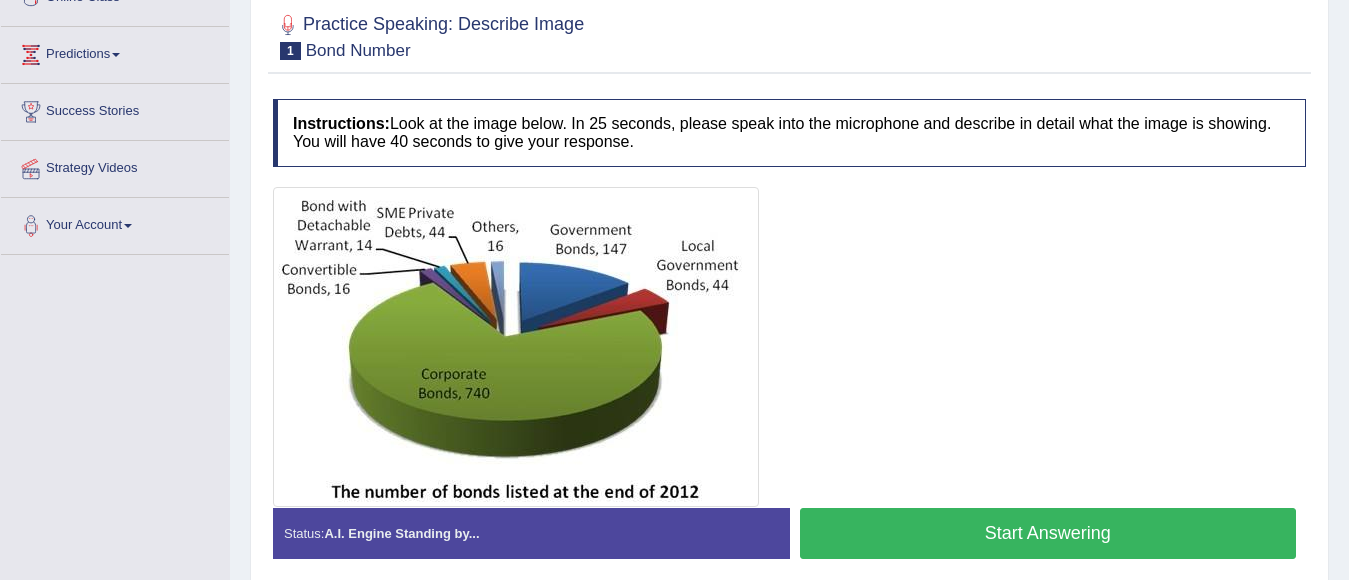 scroll, scrollTop: 300, scrollLeft: 0, axis: vertical 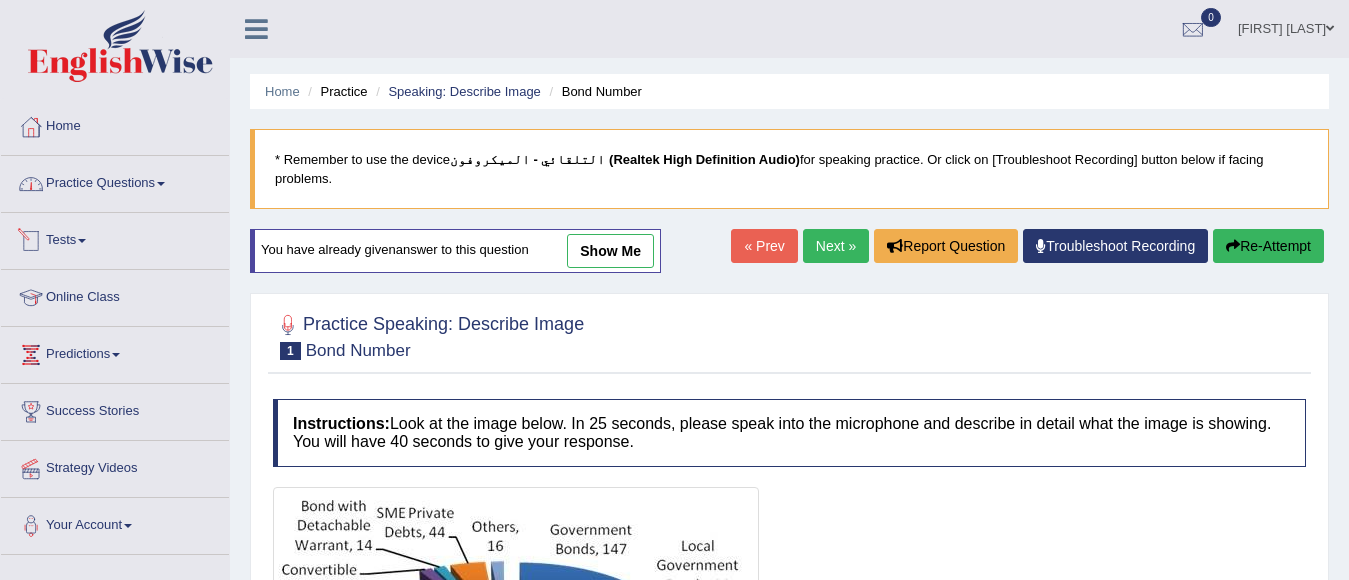 click on "Practice Questions" at bounding box center [115, 181] 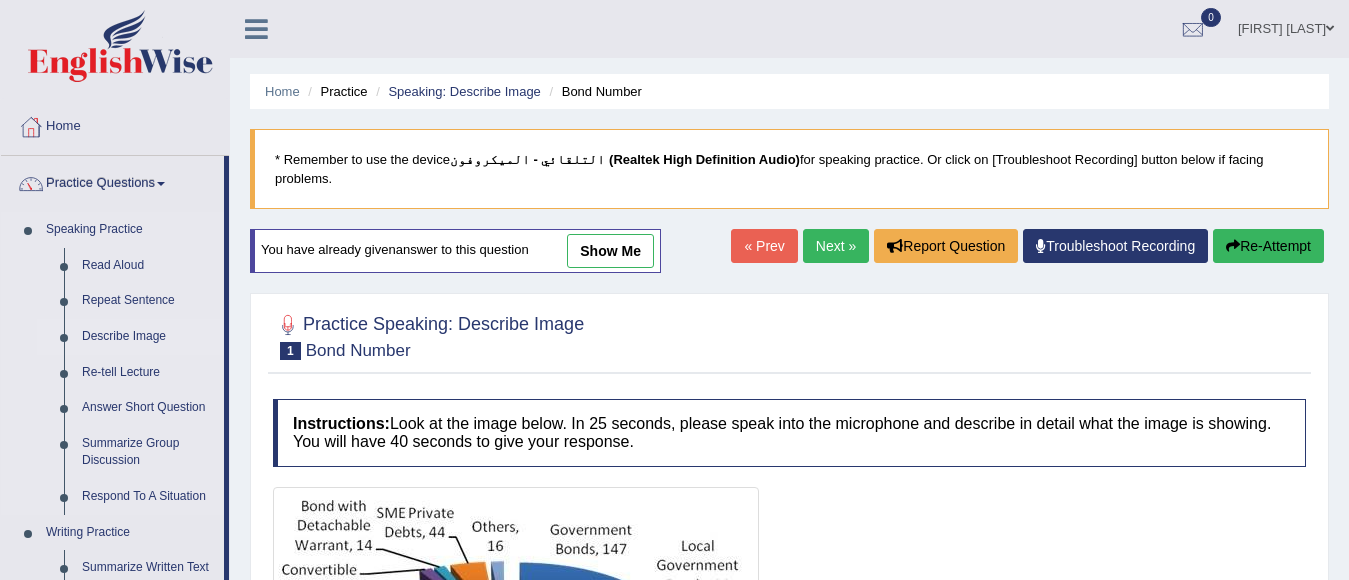 click on "Describe Image" at bounding box center [148, 337] 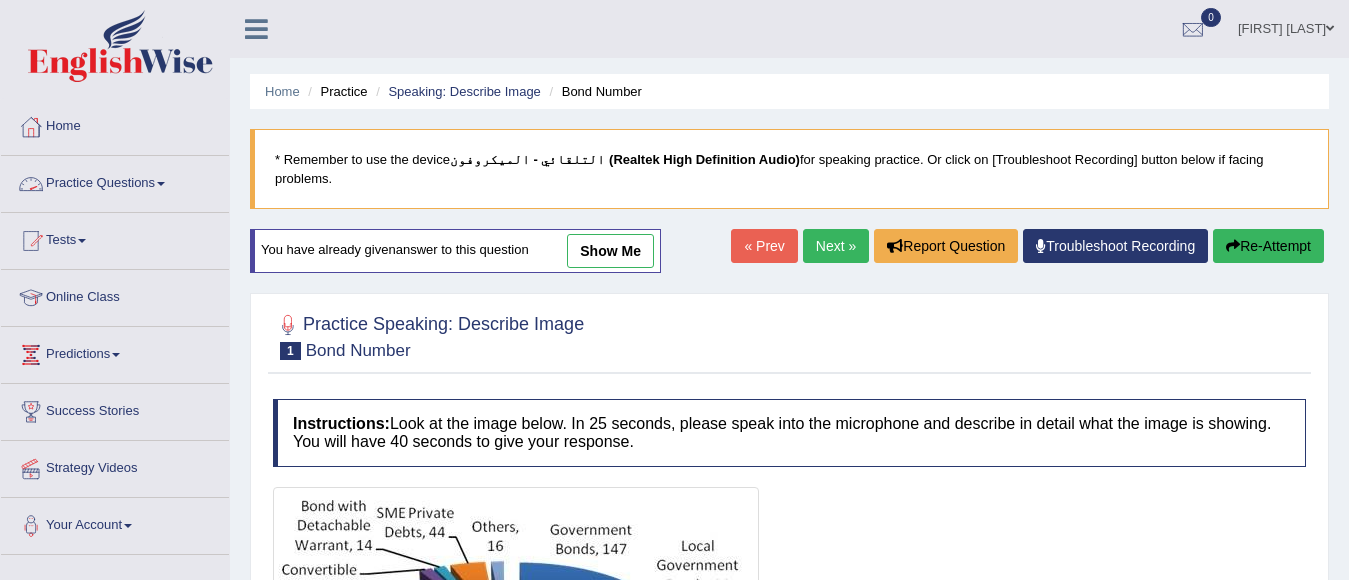 scroll, scrollTop: 0, scrollLeft: 0, axis: both 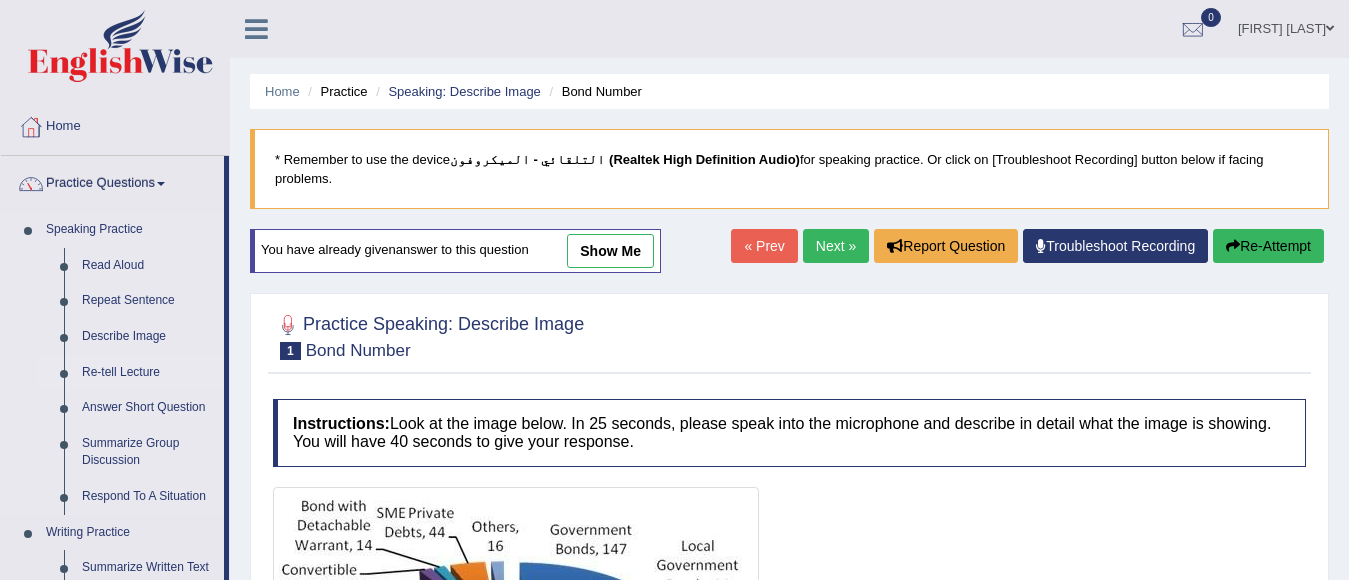 click on "Re-tell Lecture" at bounding box center [148, 373] 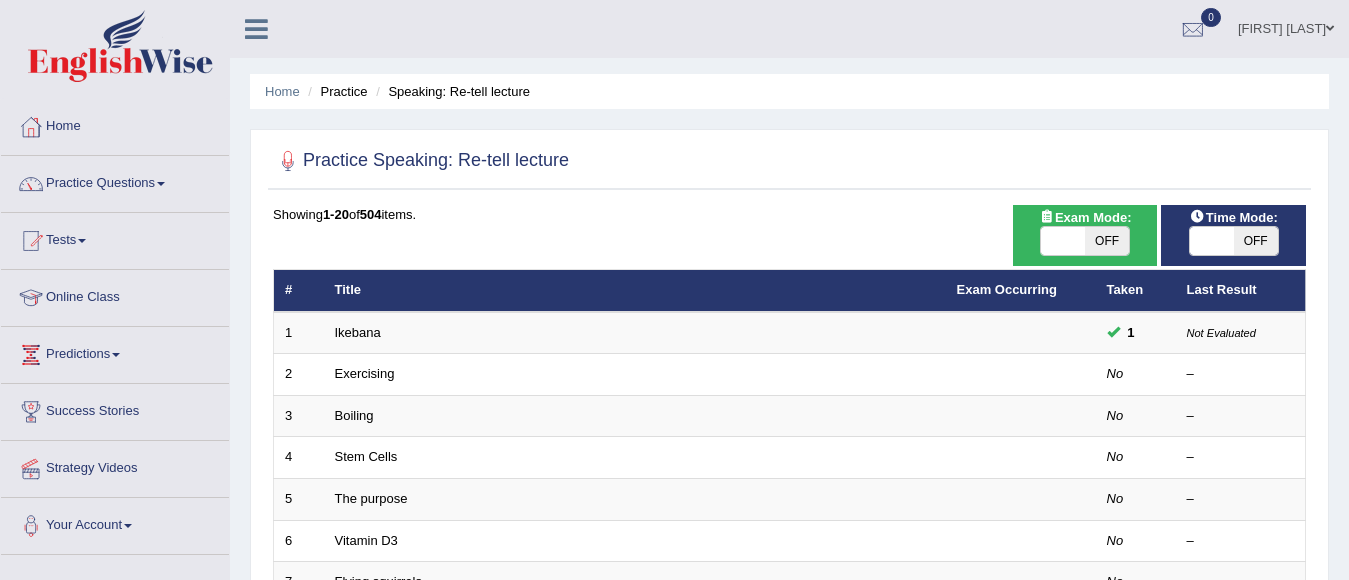 click on "Ikebana" at bounding box center [358, 332] 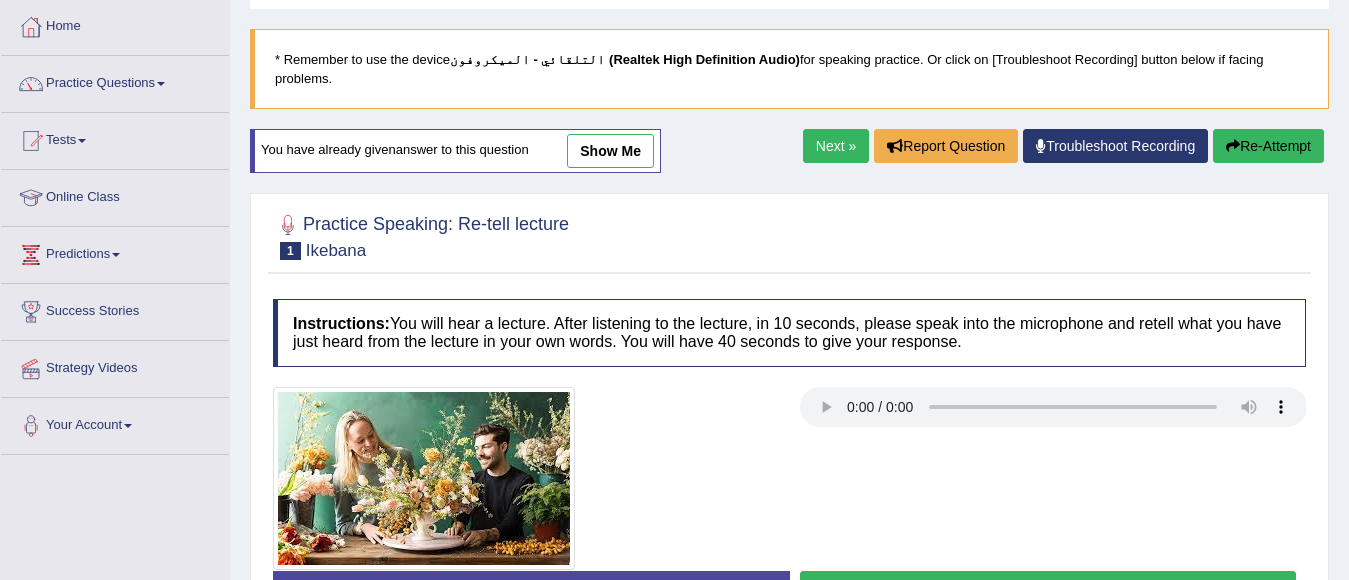 scroll, scrollTop: 400, scrollLeft: 0, axis: vertical 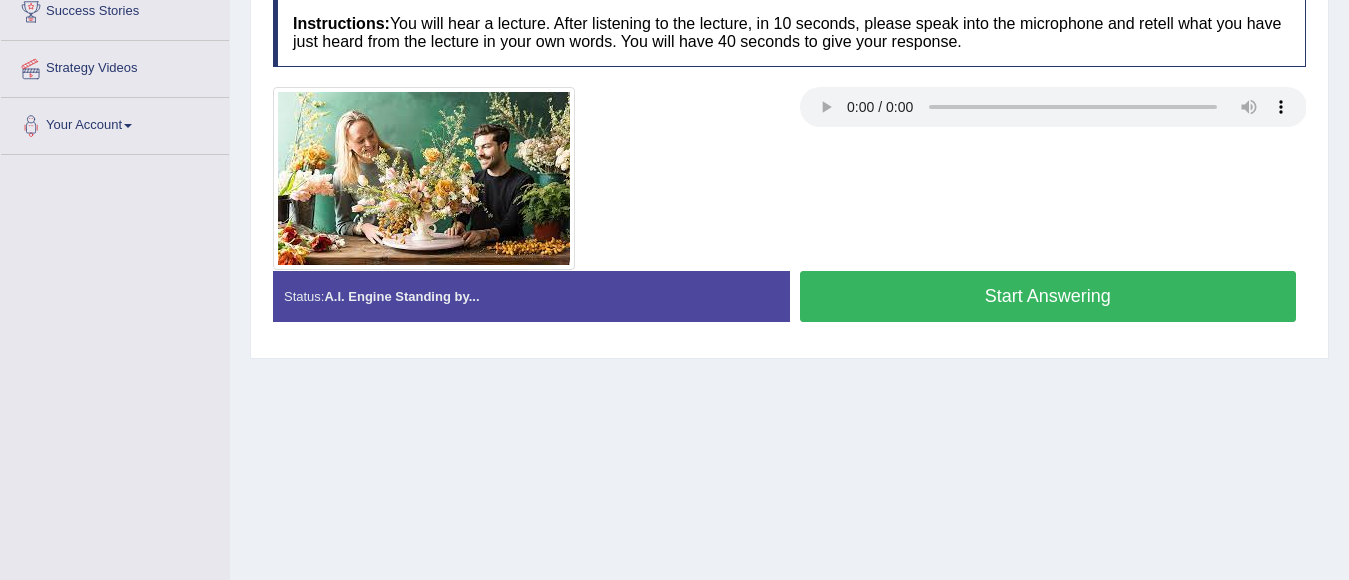 click on "Start Answering" at bounding box center [1048, 296] 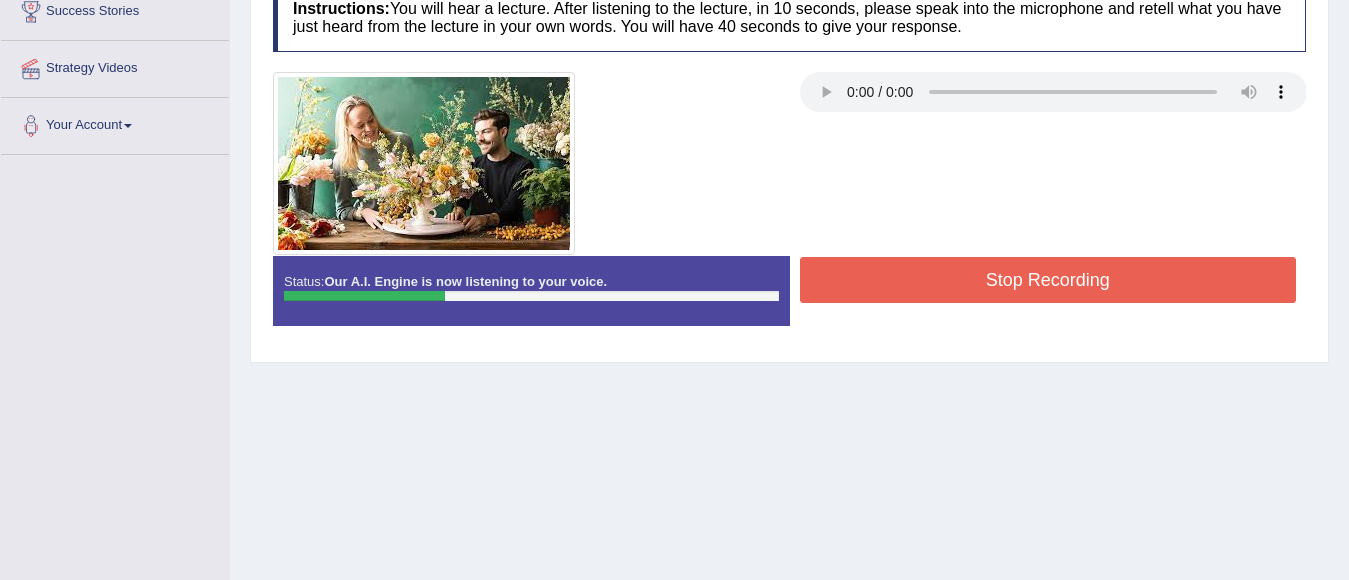 click on "Stop Recording" at bounding box center (1048, 280) 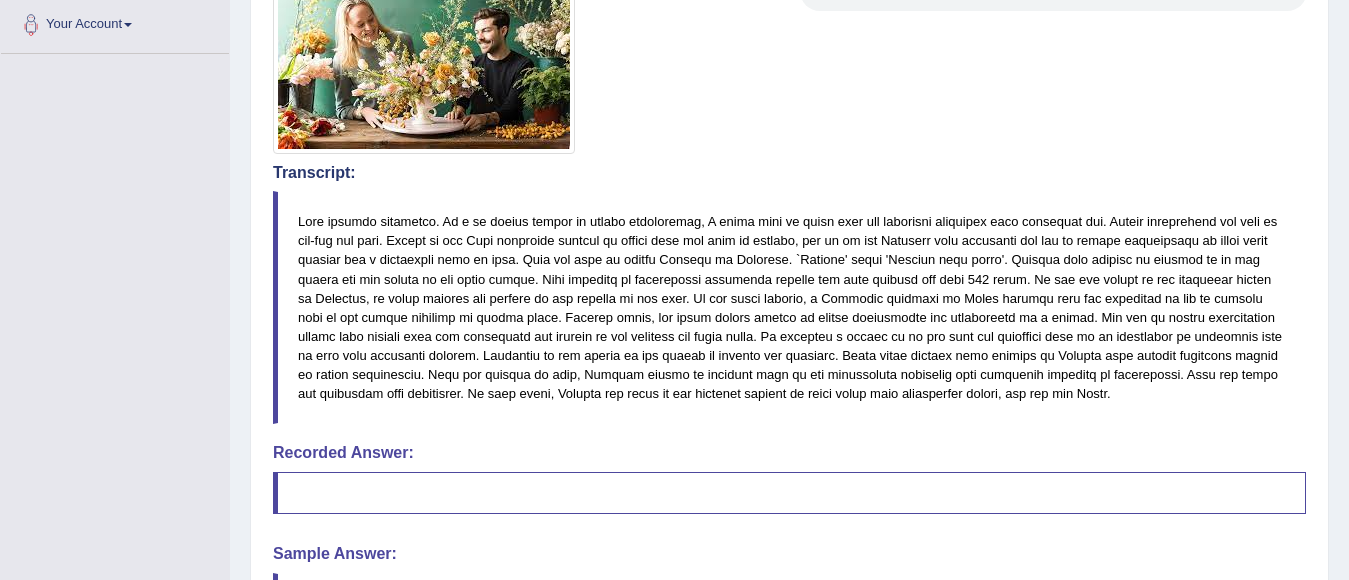 scroll, scrollTop: 500, scrollLeft: 0, axis: vertical 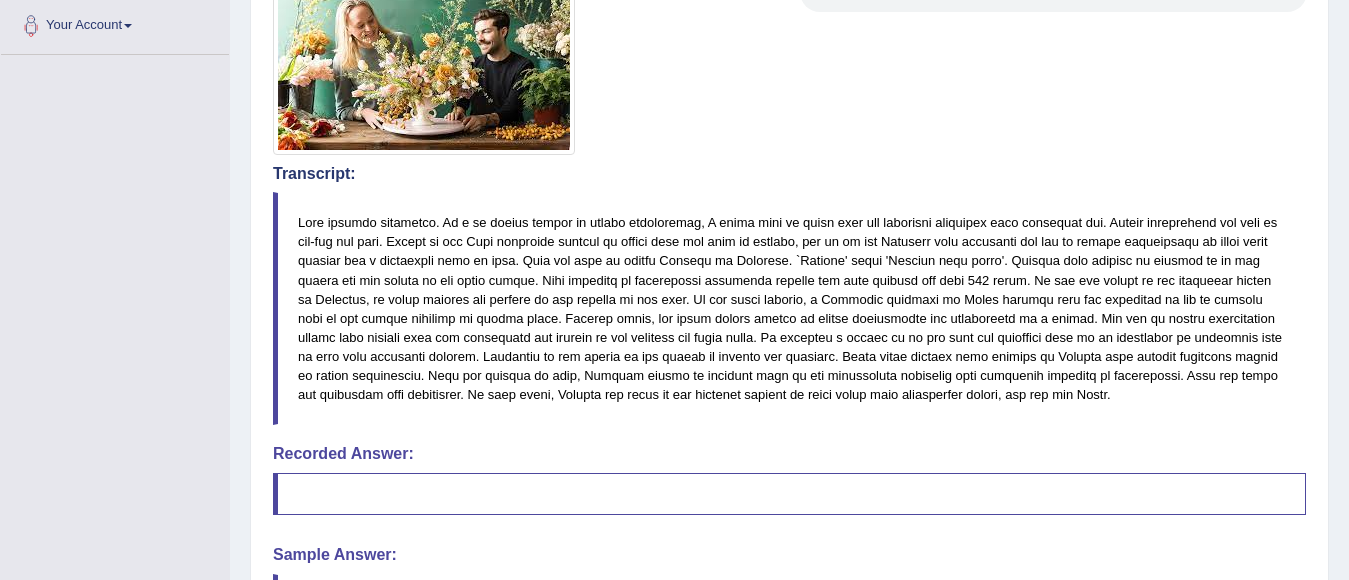 click at bounding box center (789, 308) 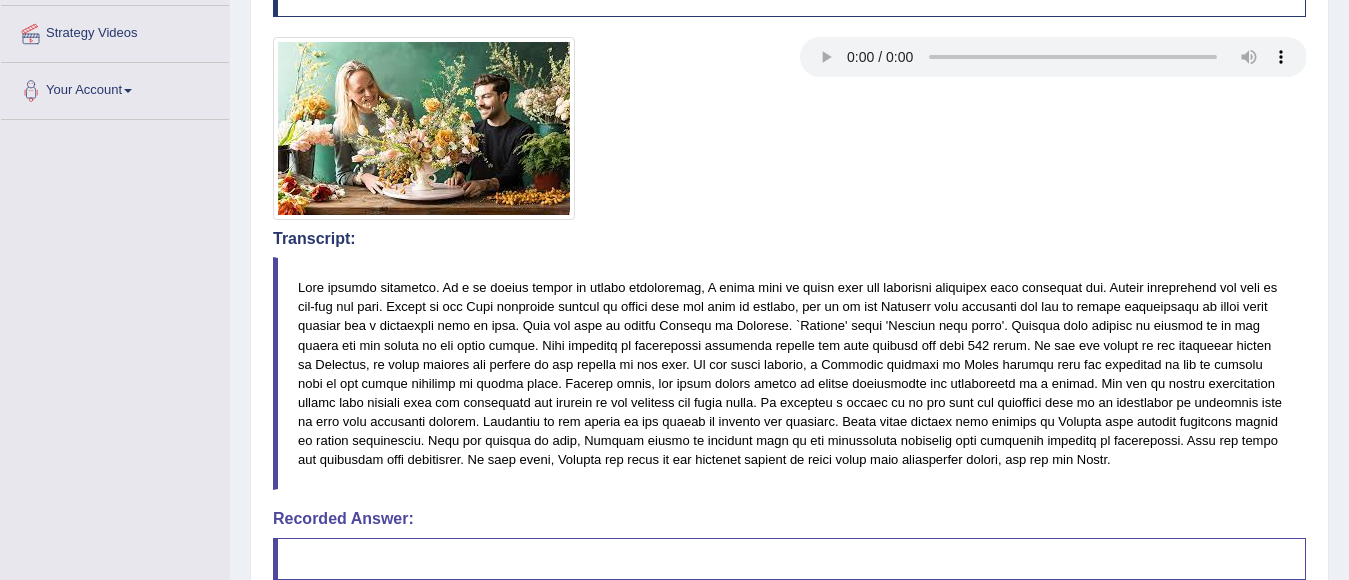 scroll, scrollTop: 400, scrollLeft: 0, axis: vertical 